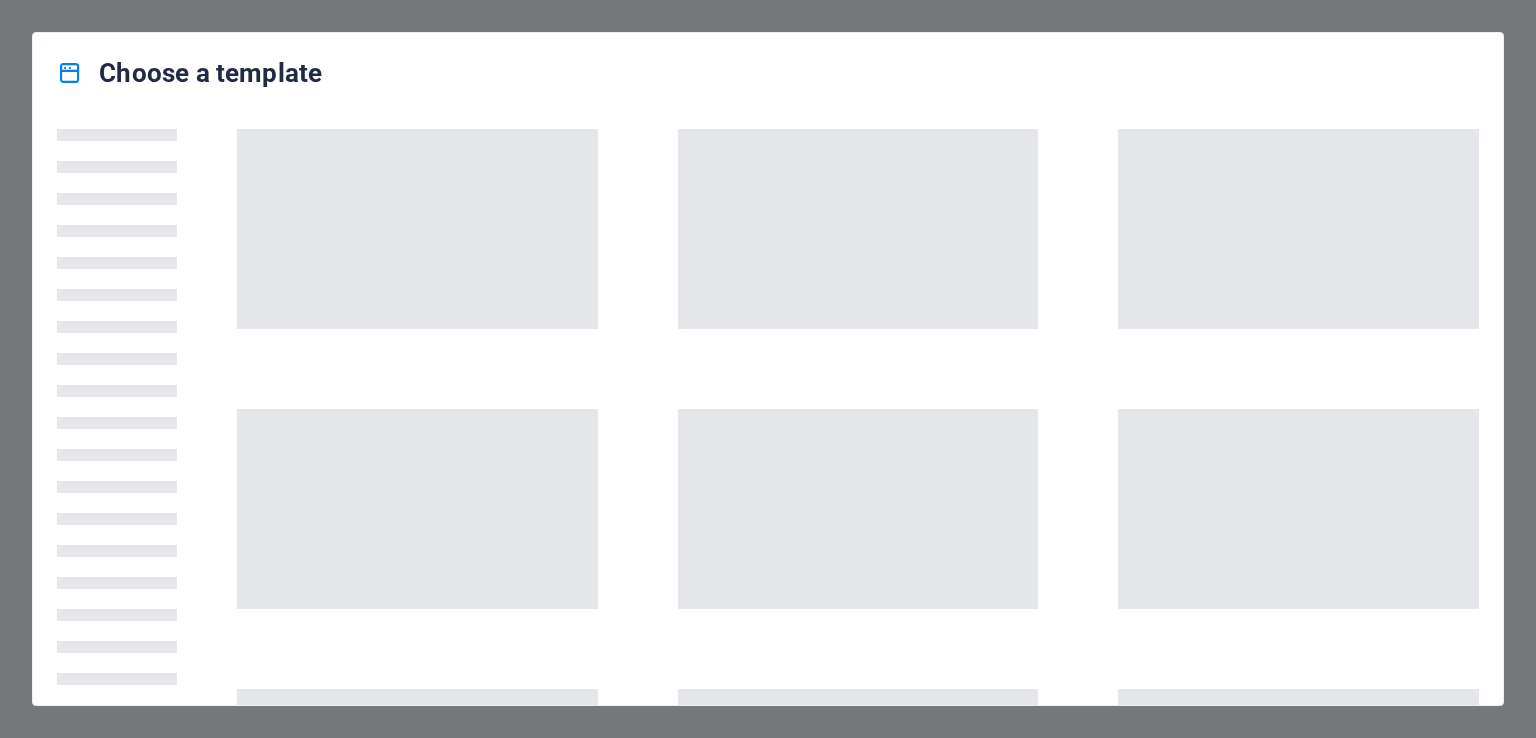scroll, scrollTop: 0, scrollLeft: 0, axis: both 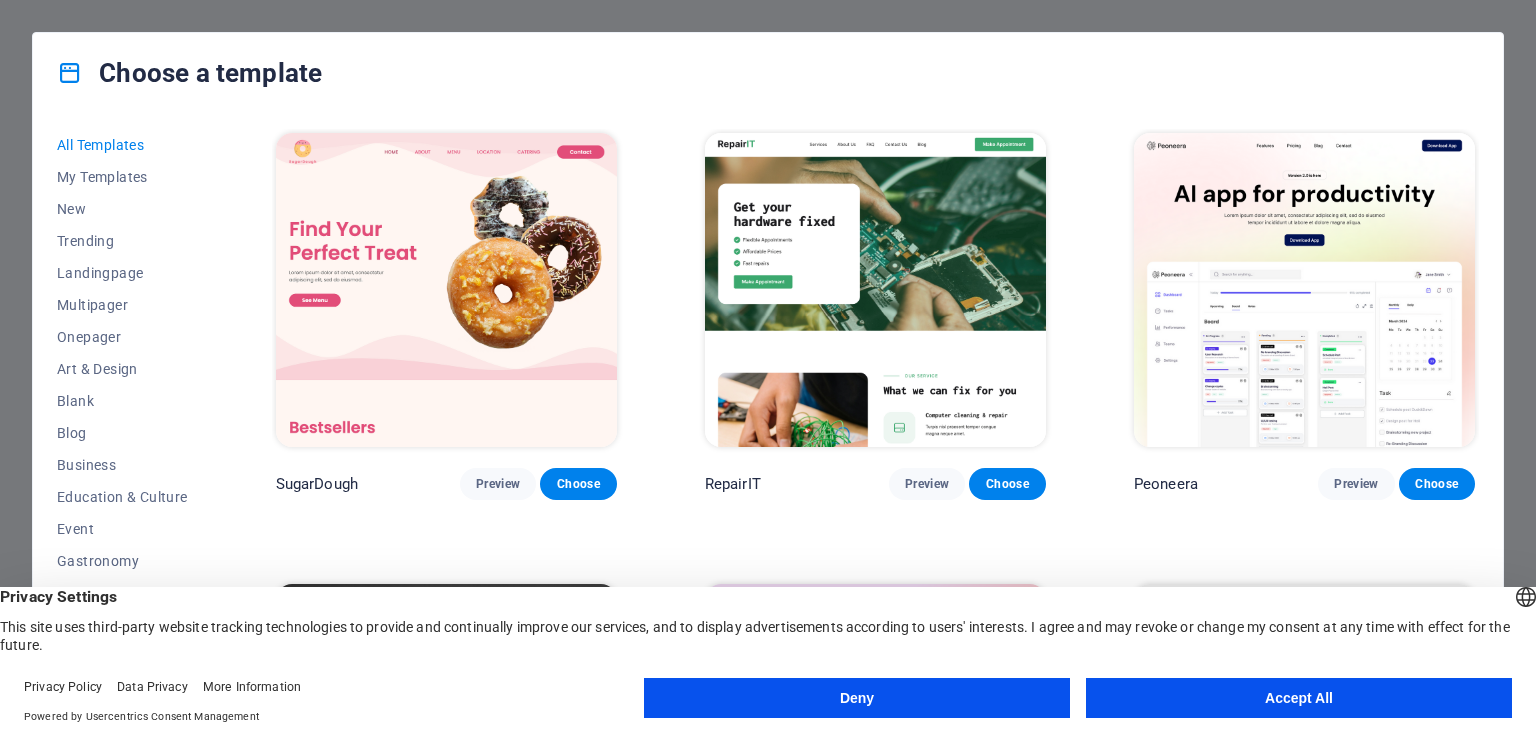 click on "Deny" at bounding box center [857, 698] 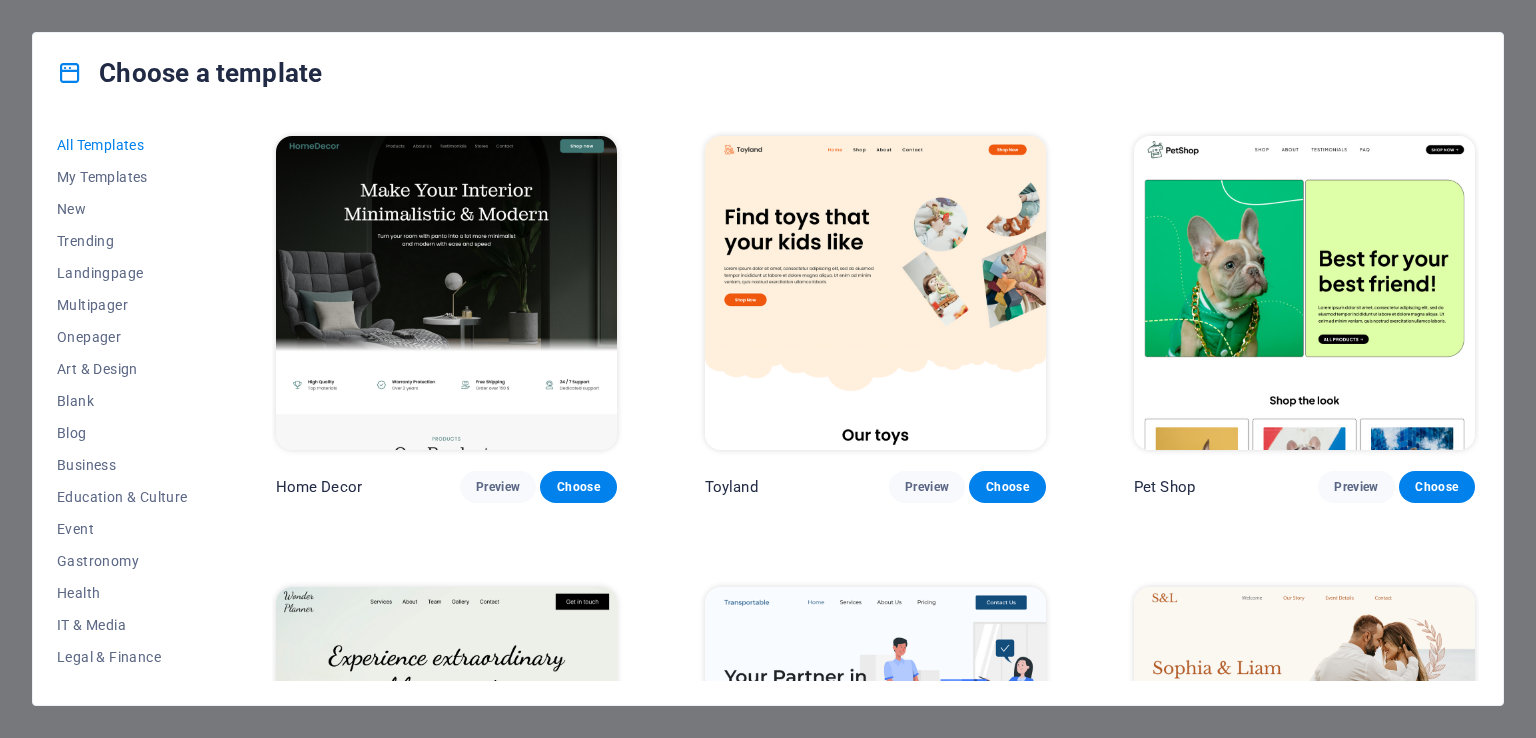 scroll, scrollTop: 400, scrollLeft: 0, axis: vertical 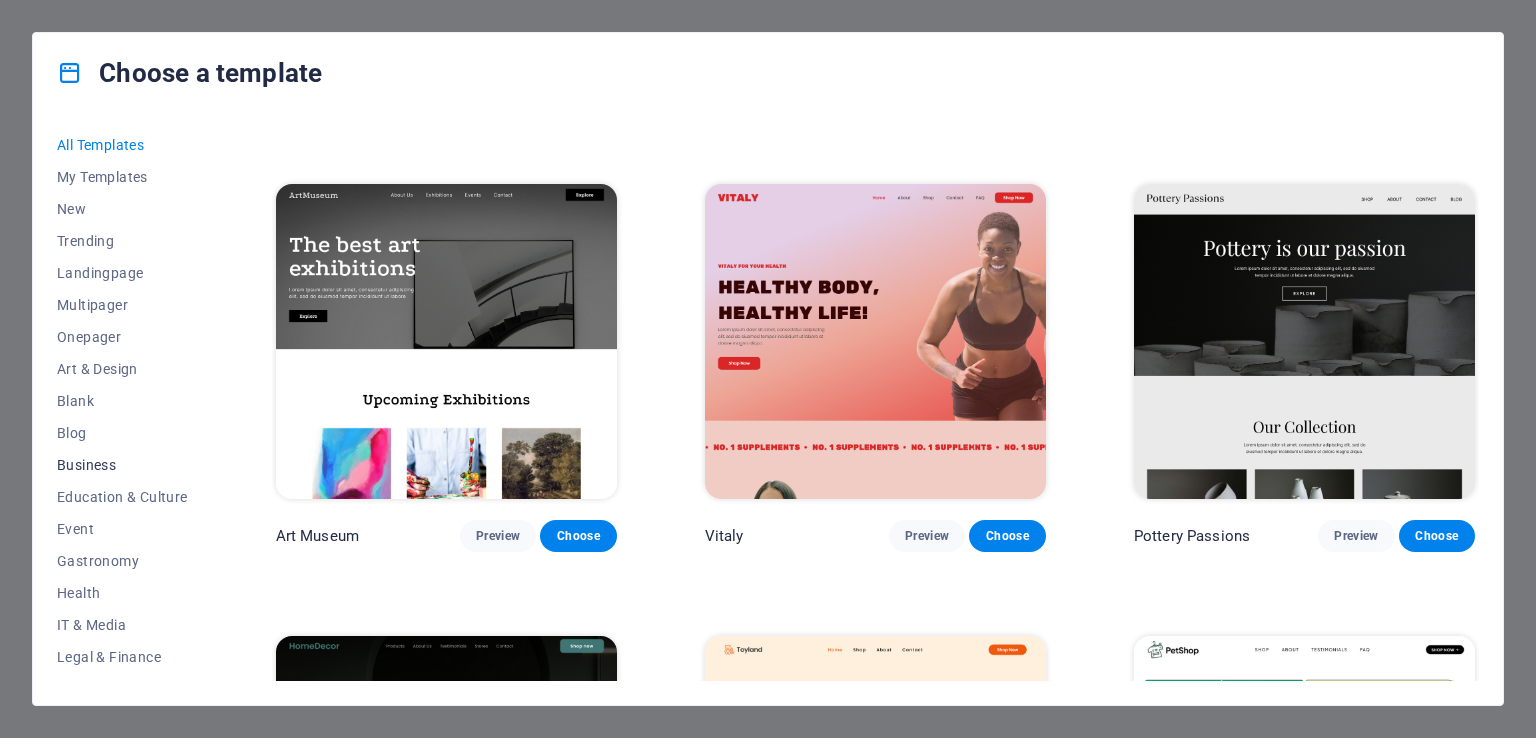 click on "Business" at bounding box center (122, 465) 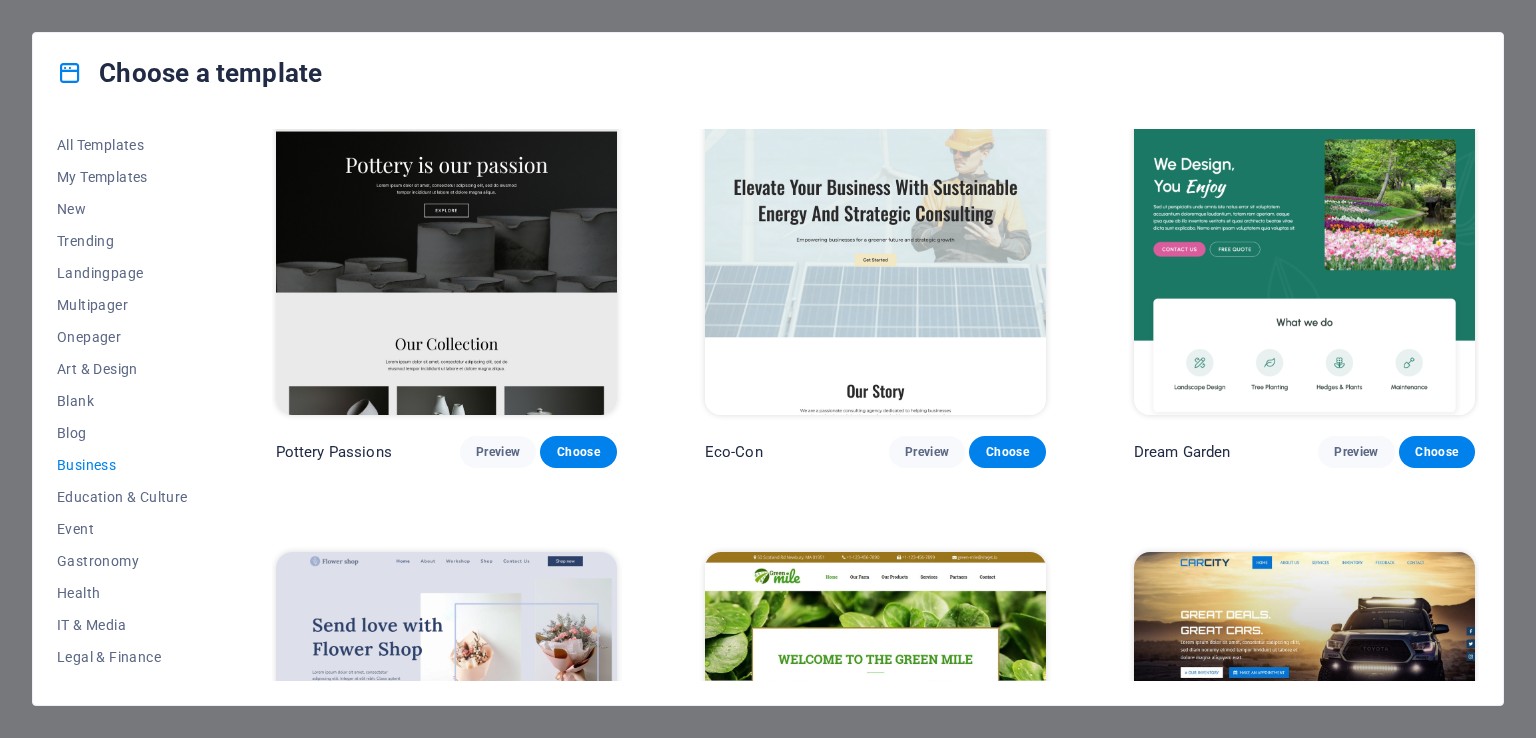 scroll, scrollTop: 0, scrollLeft: 0, axis: both 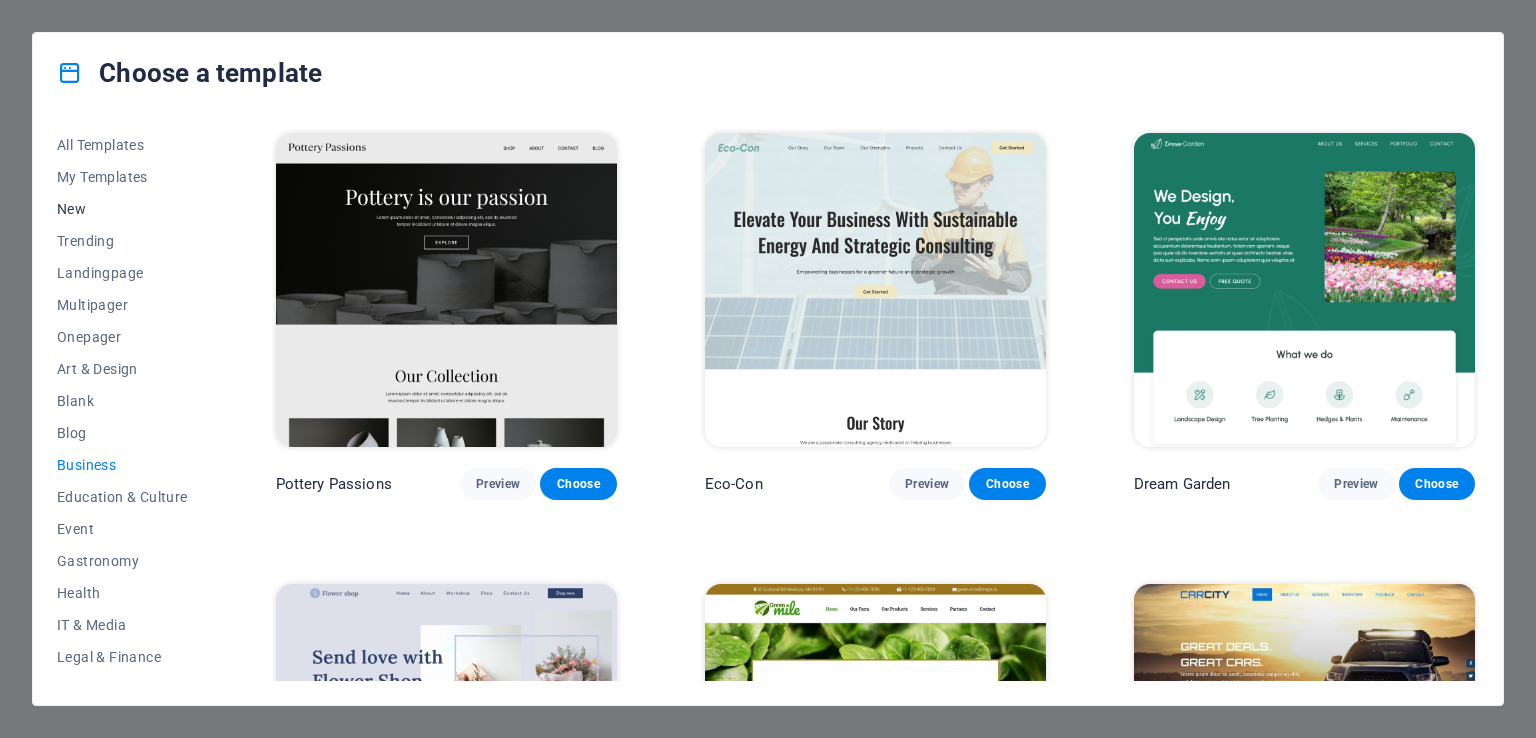 click on "New" at bounding box center [122, 209] 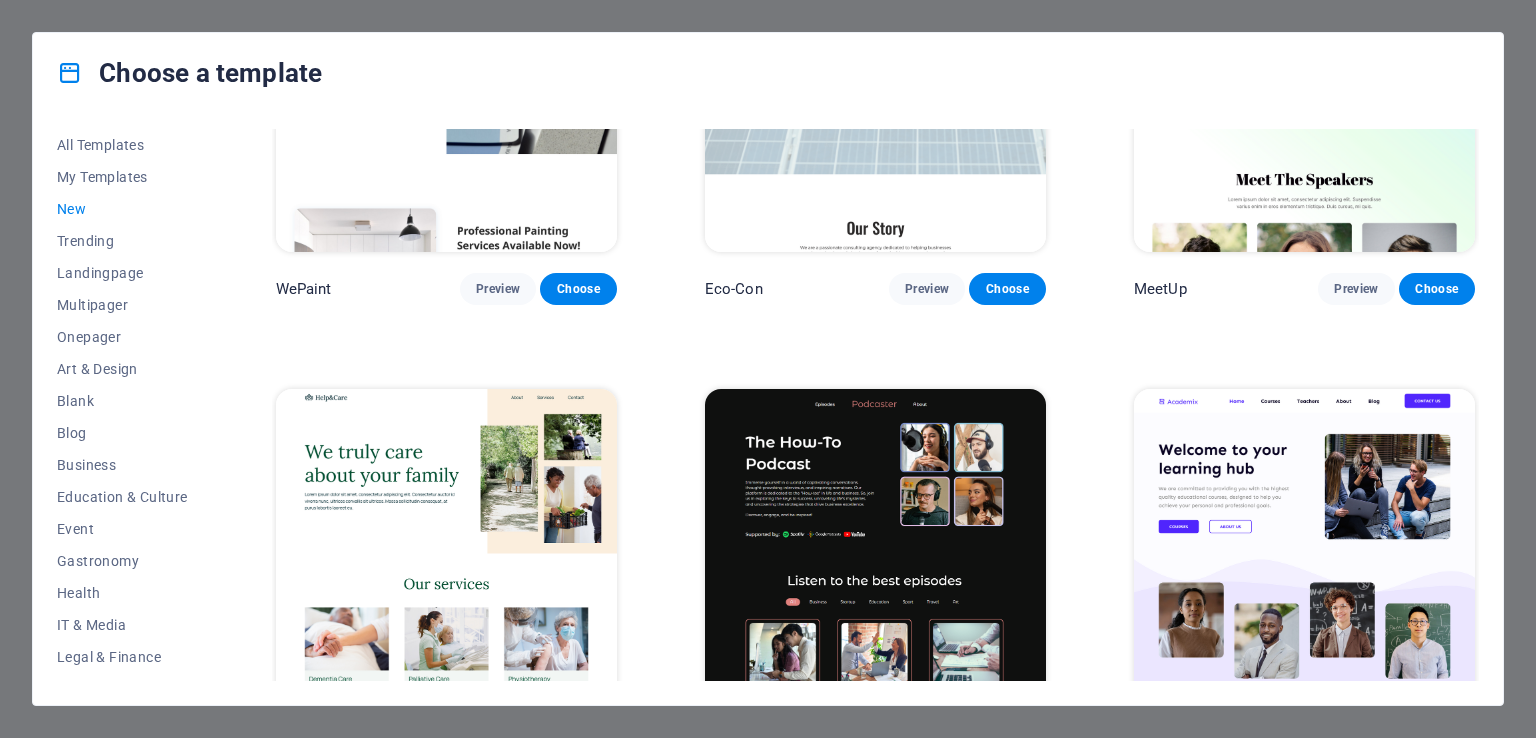 scroll, scrollTop: 2064, scrollLeft: 0, axis: vertical 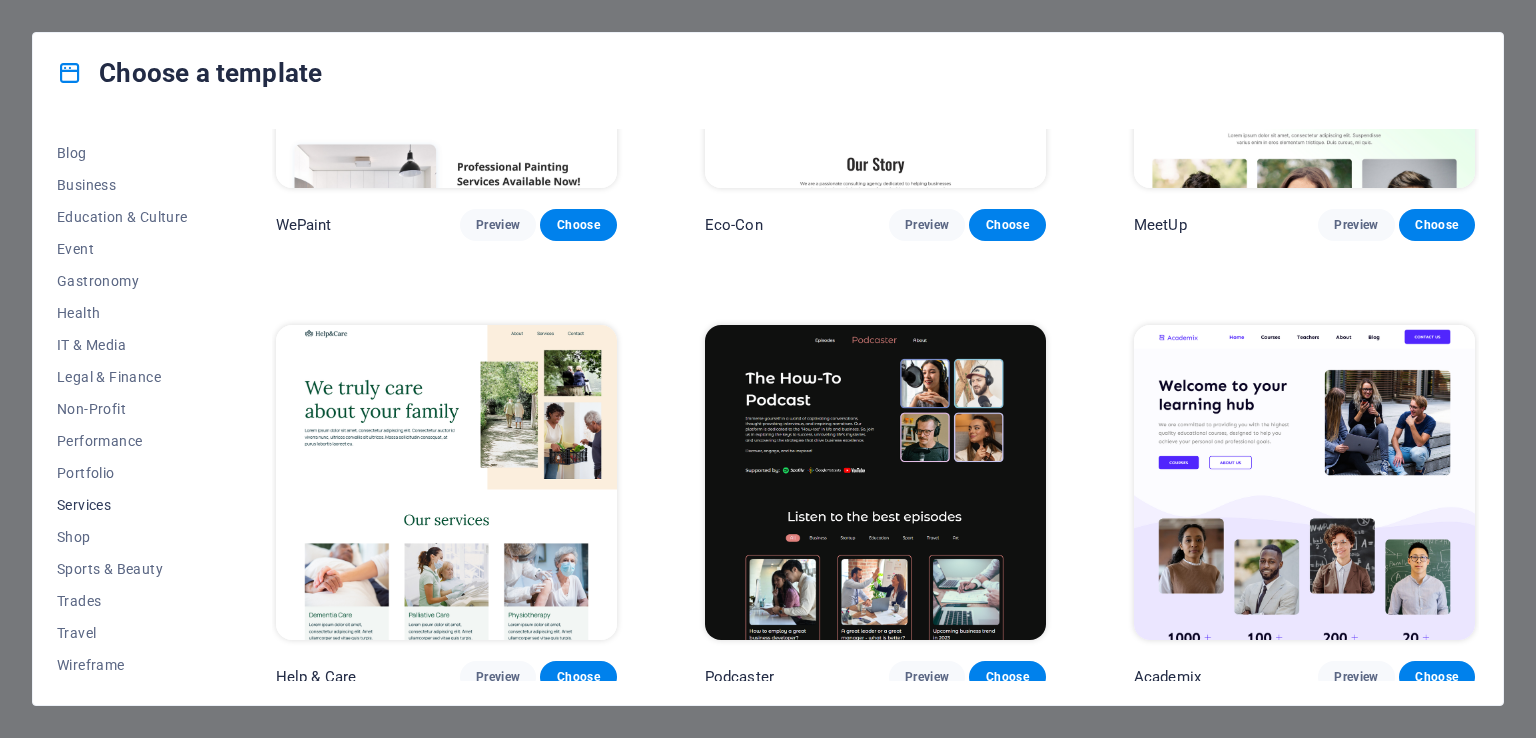 click on "Services" at bounding box center [122, 505] 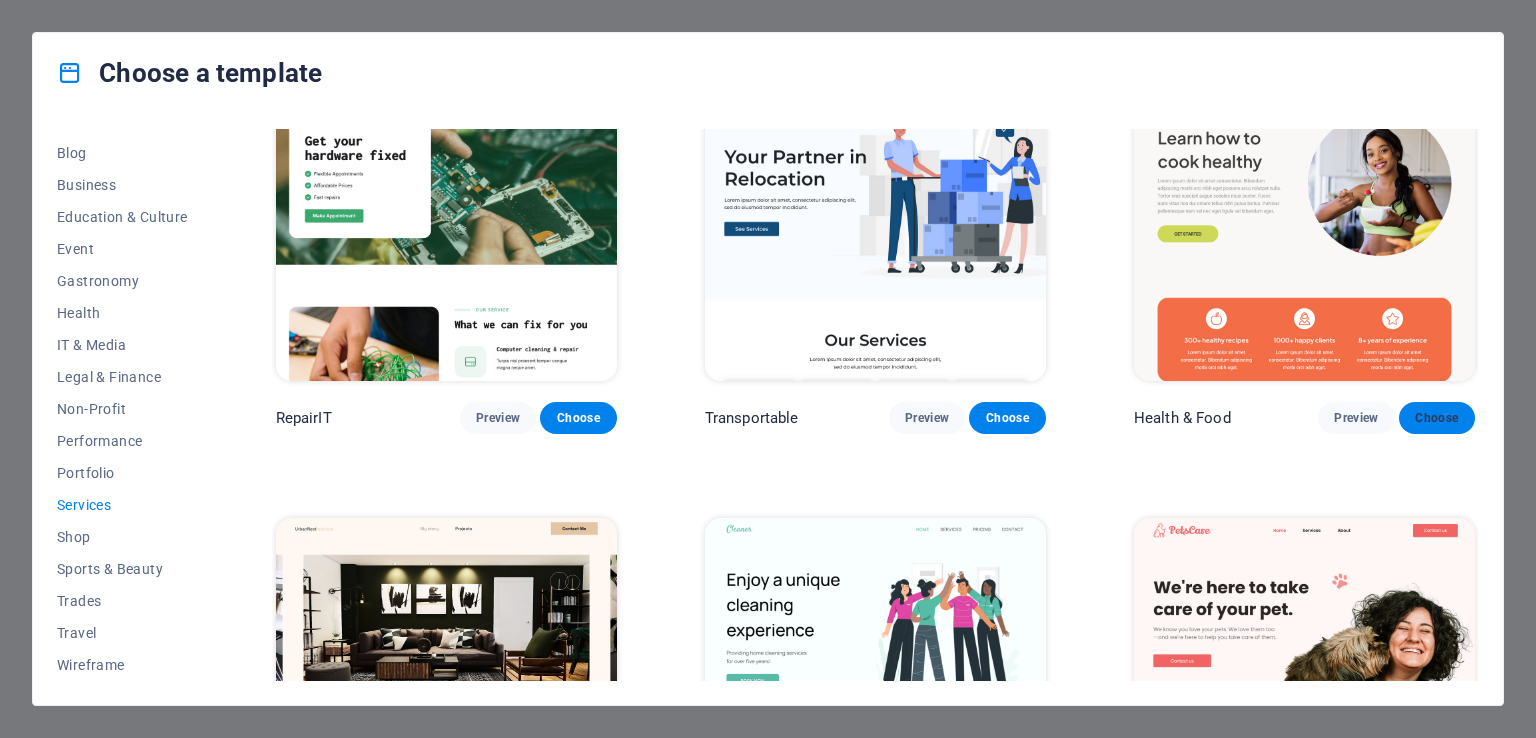 scroll, scrollTop: 100, scrollLeft: 0, axis: vertical 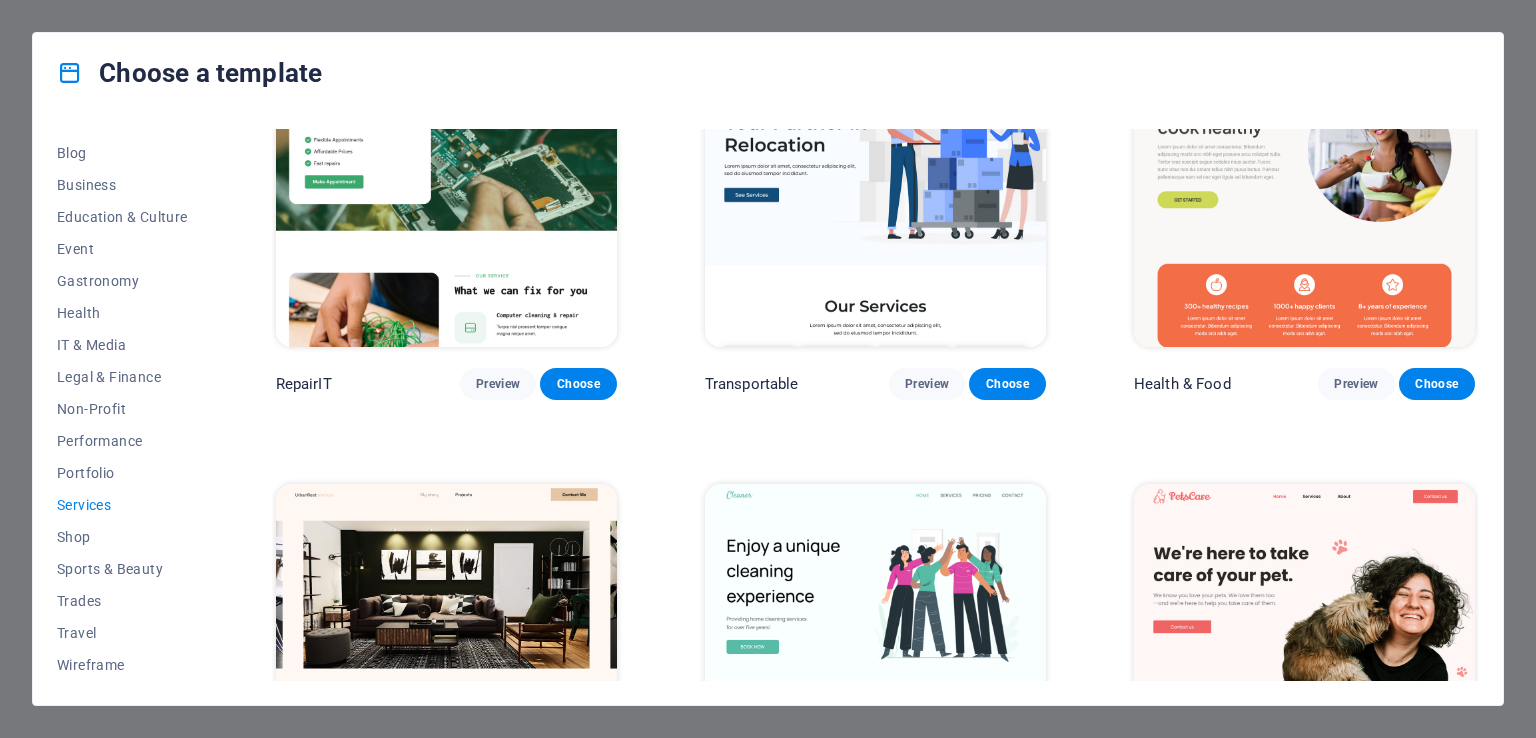 click on "RepairIT Preview Choose Transportable Preview Choose Health & Food Preview Choose UrbanNest Interiors Preview Choose Cleaner Preview Choose Pets Care Preview Choose Drive Preview Choose Estator Preview Choose CoachLife Preview Choose Priodas Preview Choose CleanCar Preview Choose Protector Preview Choose Morris Real Estate Preview Choose Alerta Preview Choose Funus Preview Choose Fresh&Clean Preview Choose Opus Preview Choose Transaway Preview Choose Vita Preview Choose Residence Preview Choose" at bounding box center [875, 1568] 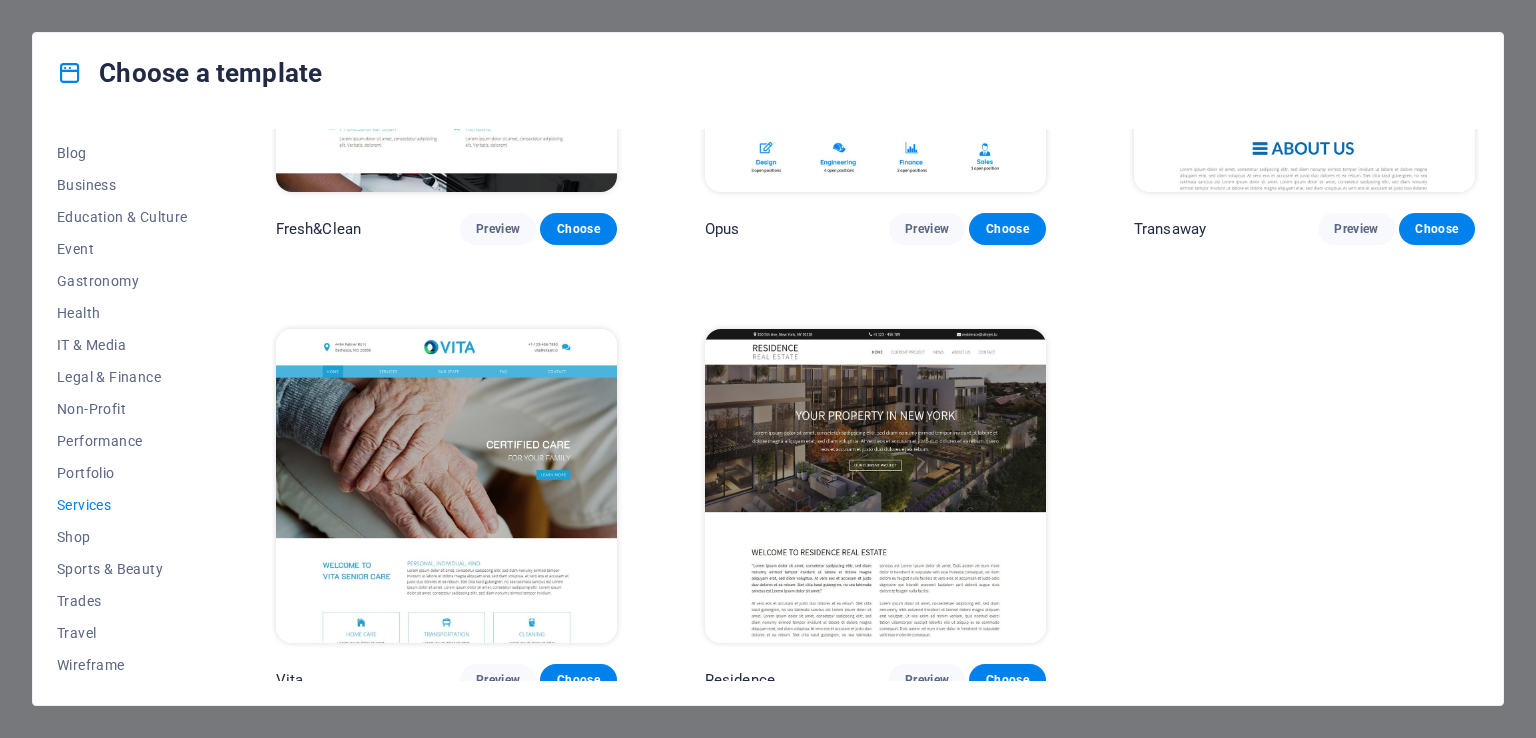 scroll, scrollTop: 2513, scrollLeft: 0, axis: vertical 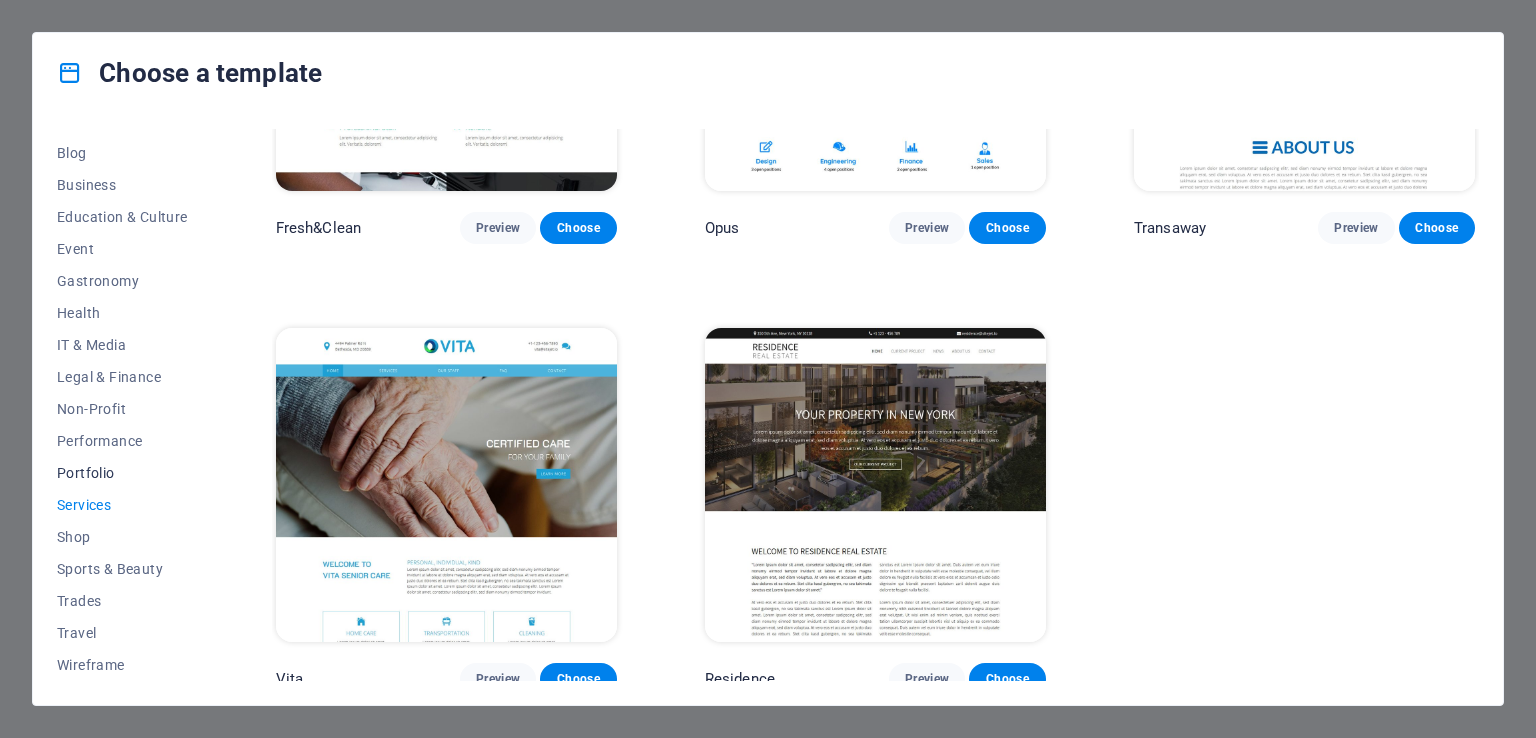 click on "Portfolio" at bounding box center [122, 473] 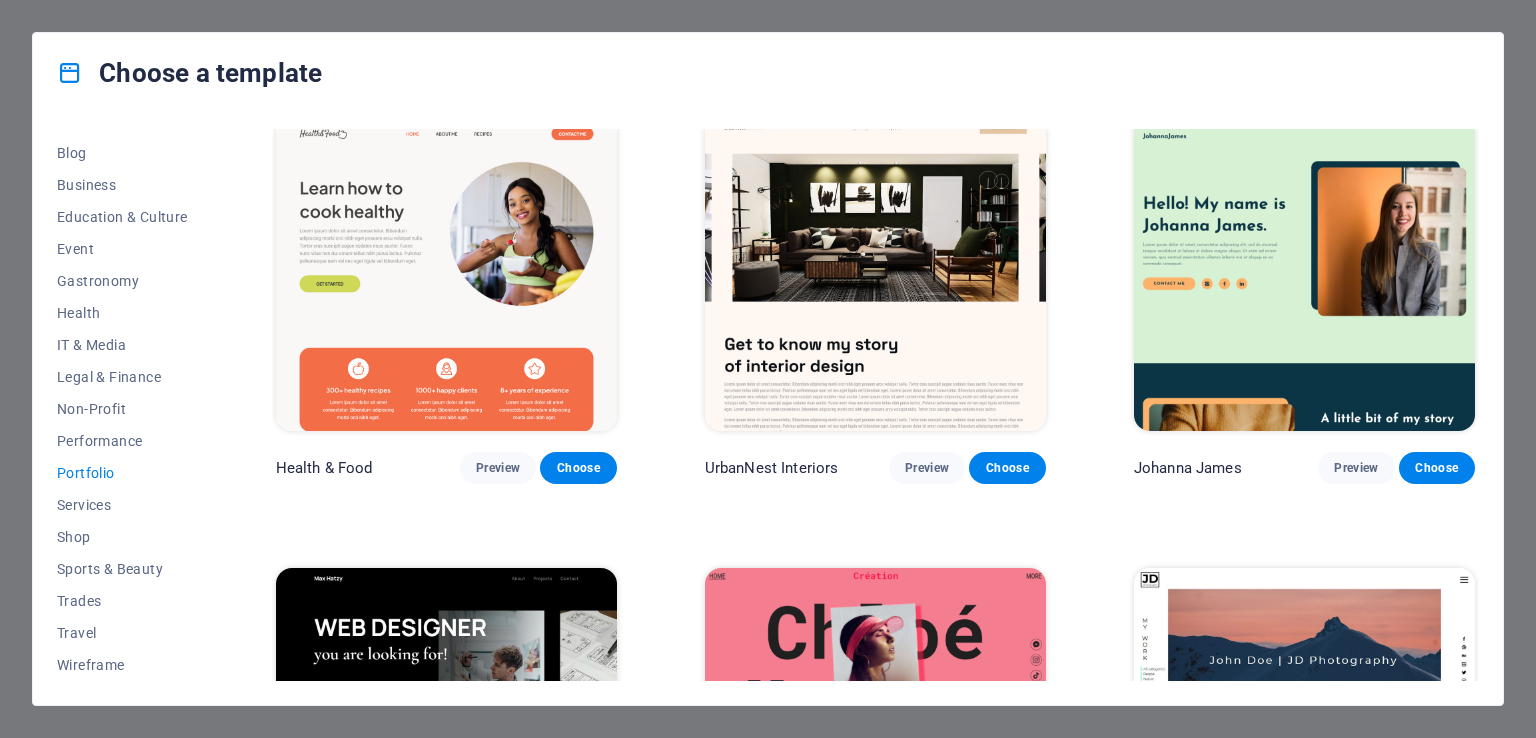 scroll, scrollTop: 0, scrollLeft: 0, axis: both 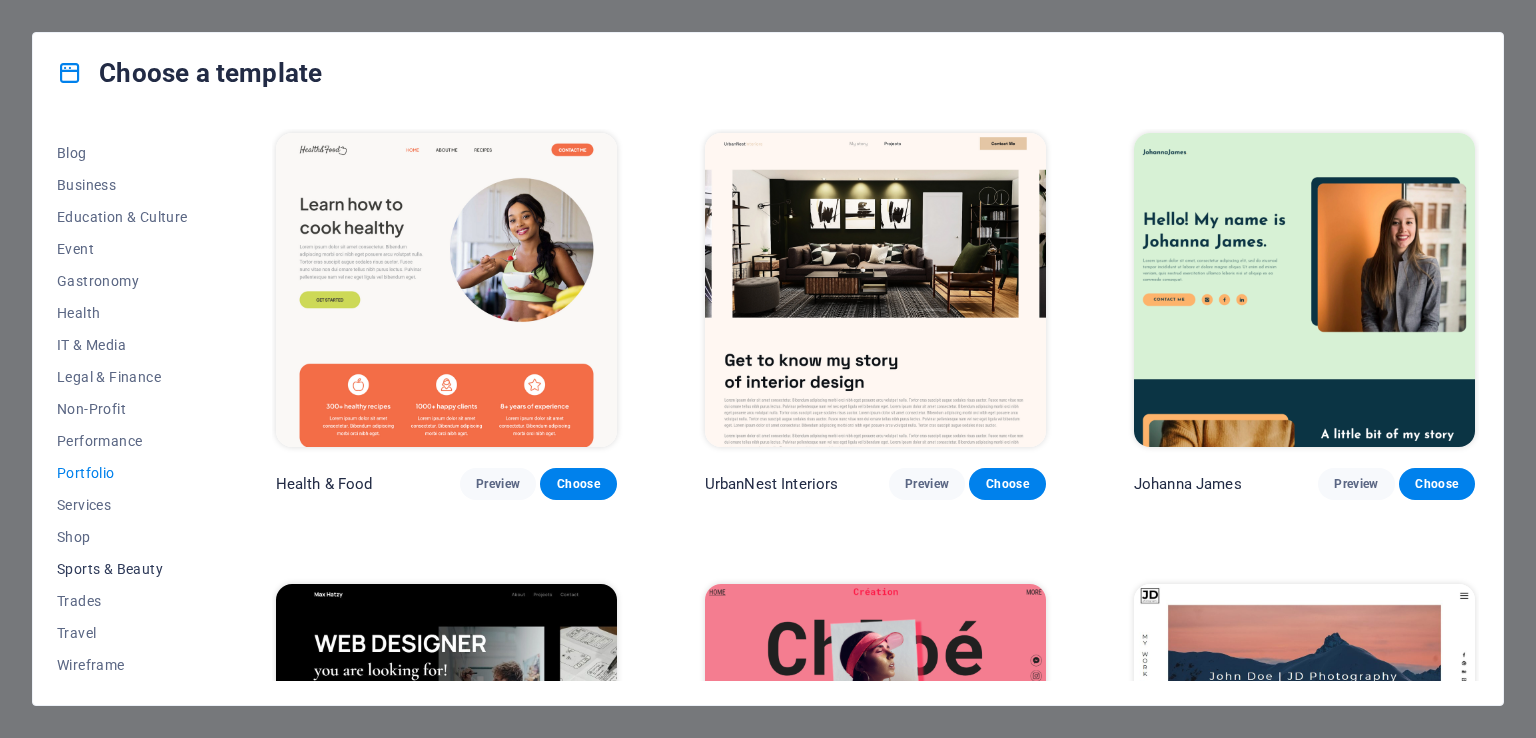 click on "Sports & Beauty" at bounding box center [122, 569] 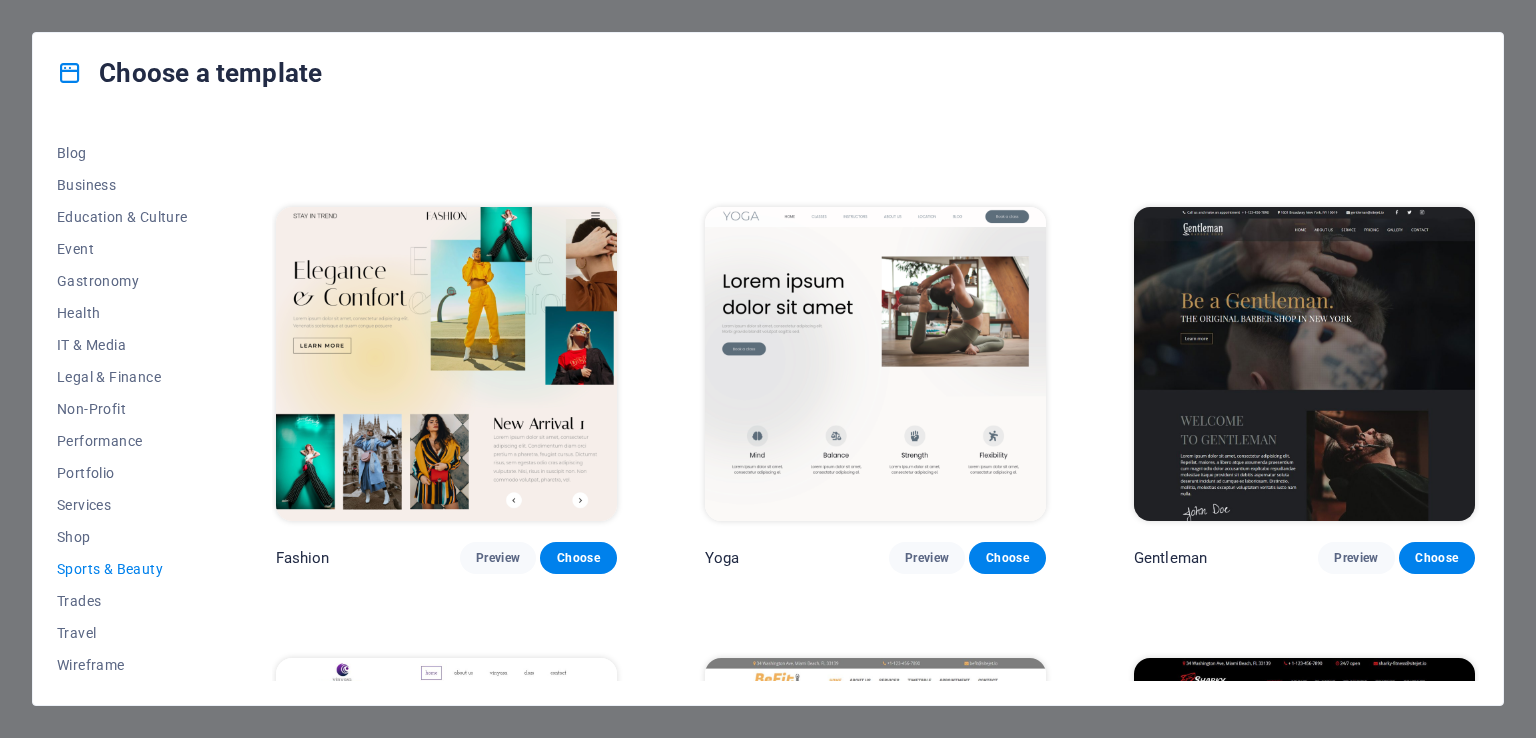 scroll, scrollTop: 800, scrollLeft: 0, axis: vertical 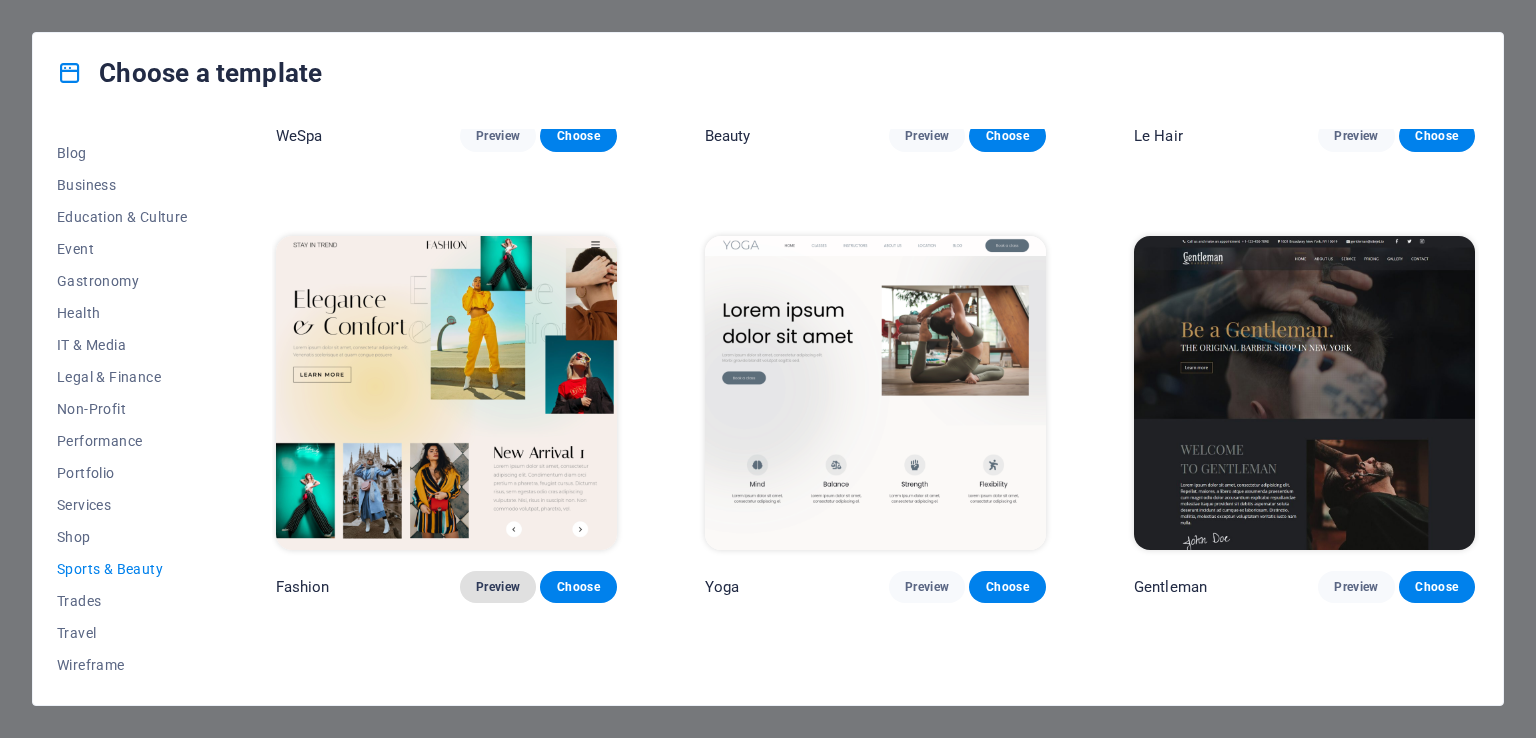 click on "Preview" at bounding box center [498, 587] 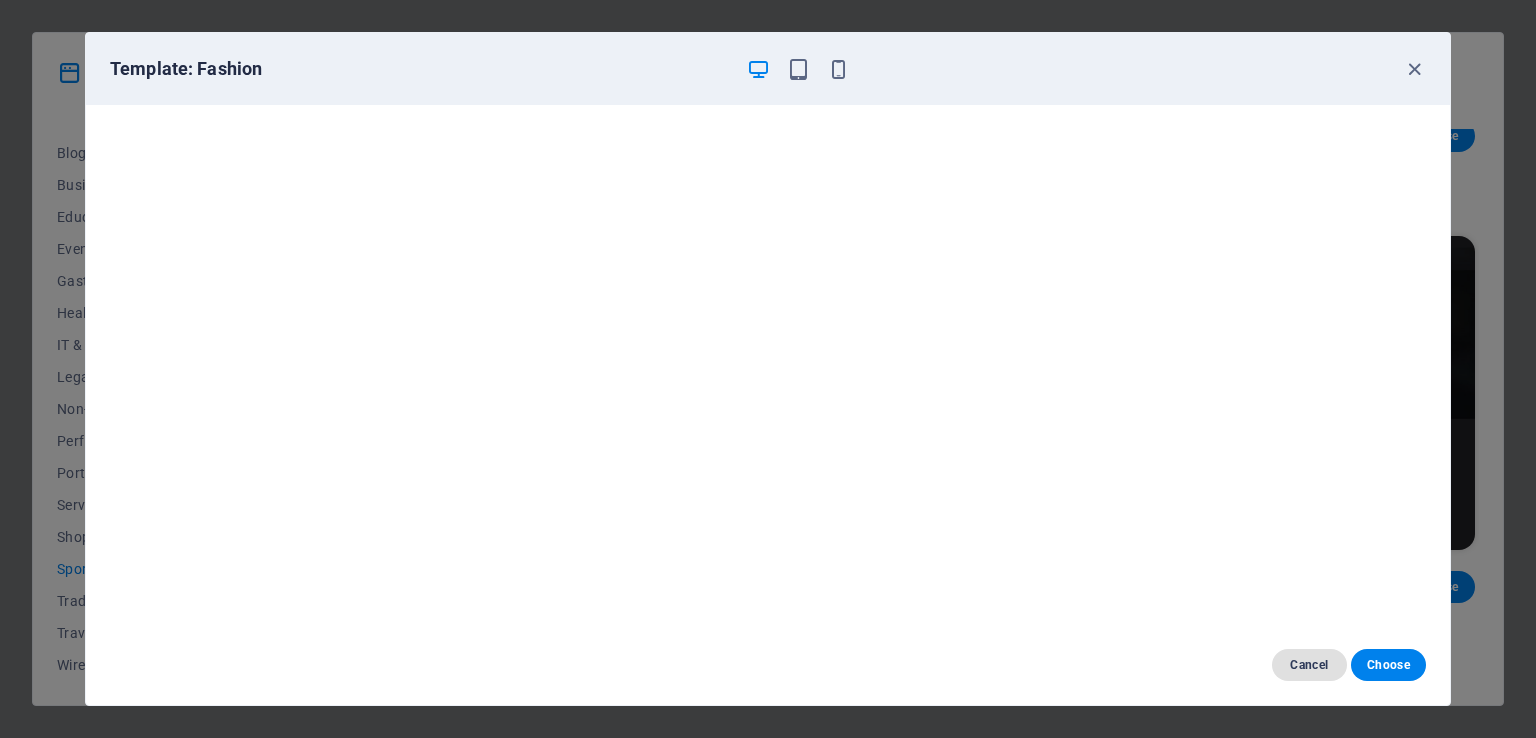 click on "Cancel" at bounding box center [1309, 665] 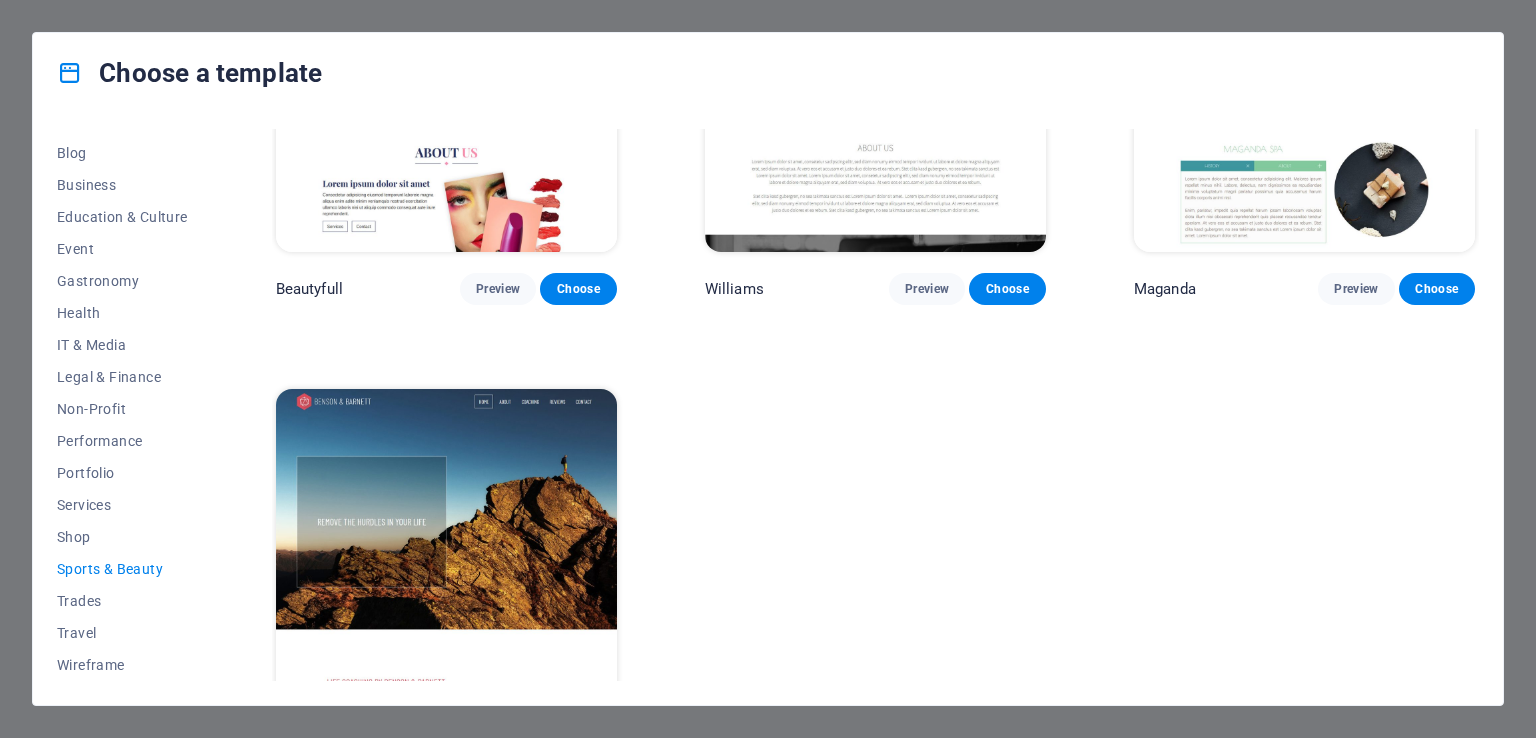 scroll, scrollTop: 2064, scrollLeft: 0, axis: vertical 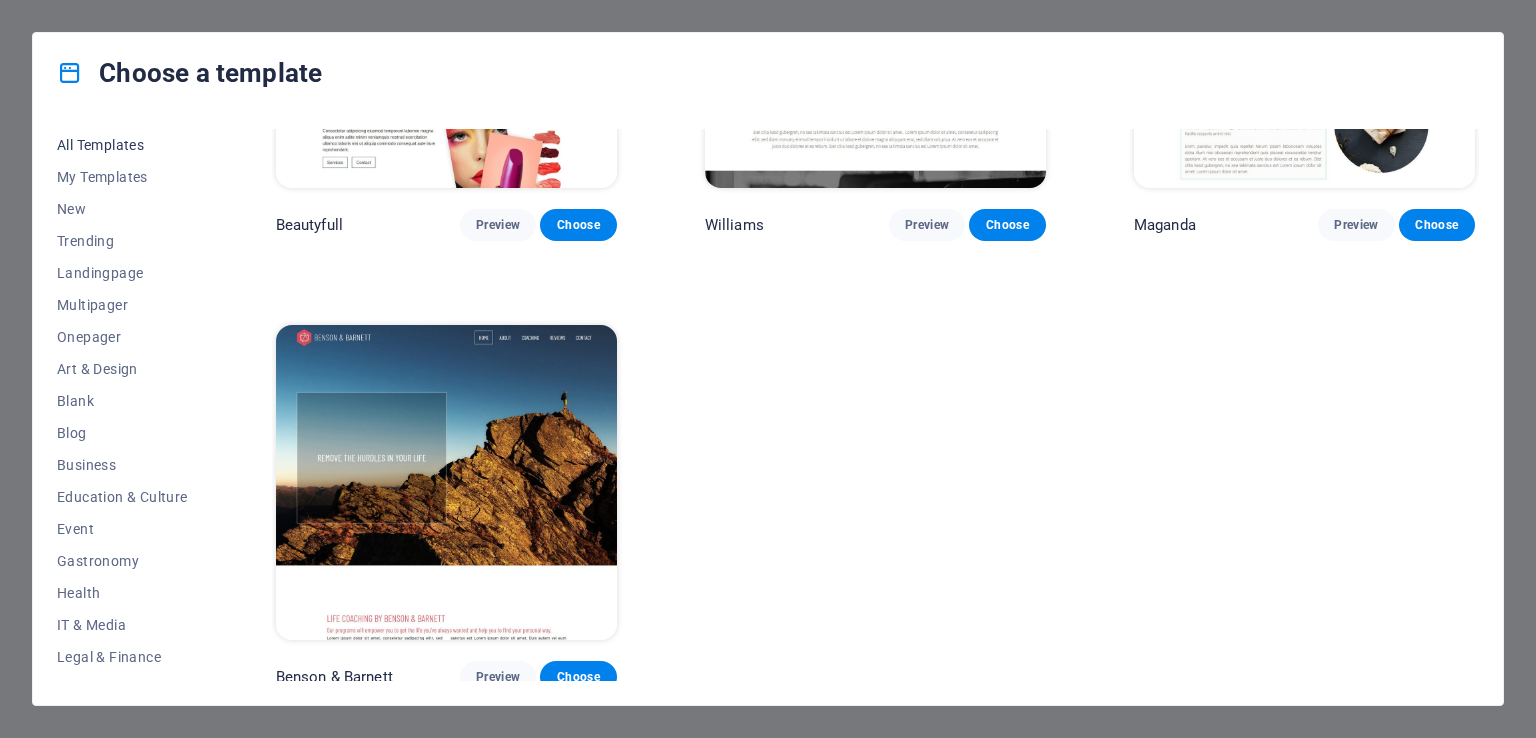 click on "All Templates" at bounding box center [122, 145] 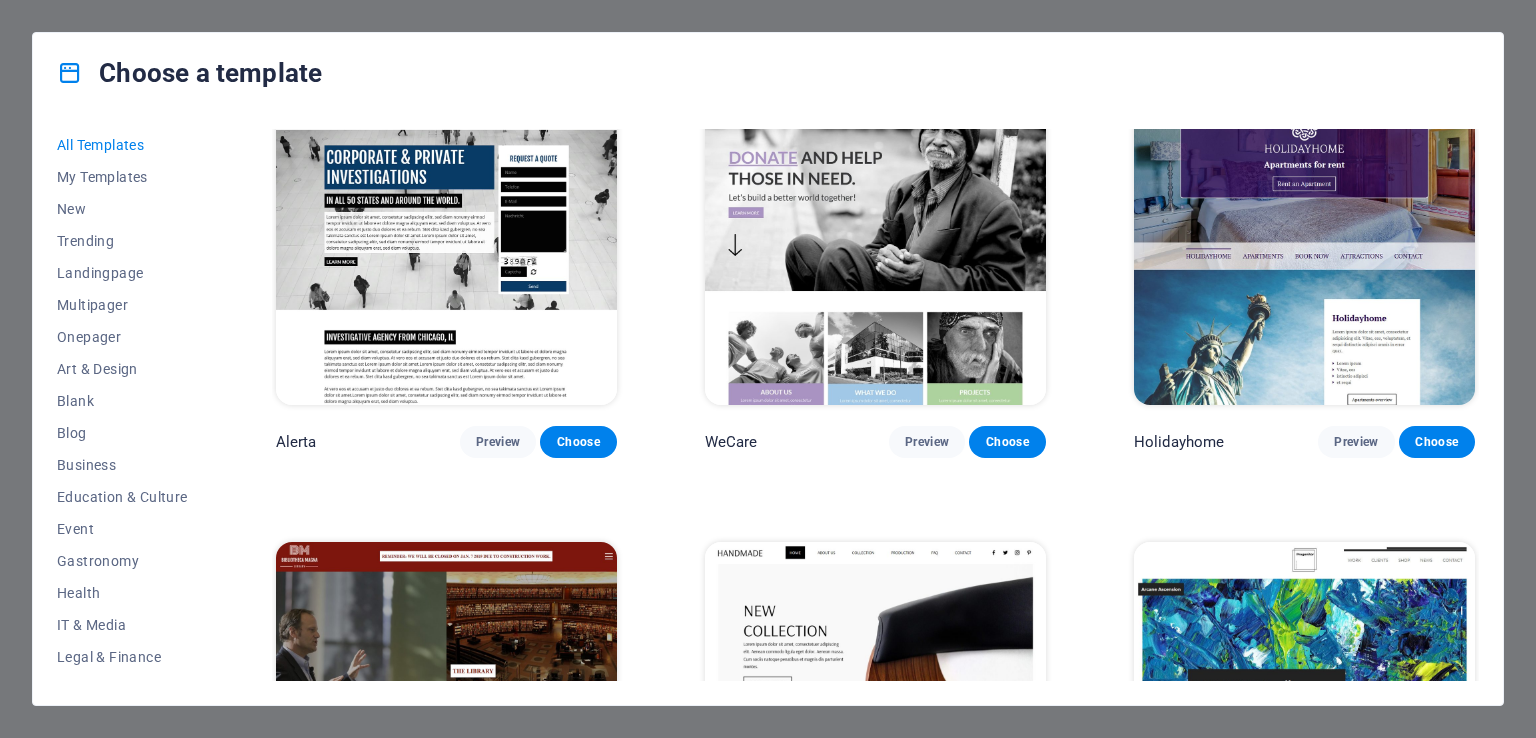 scroll, scrollTop: 12540, scrollLeft: 0, axis: vertical 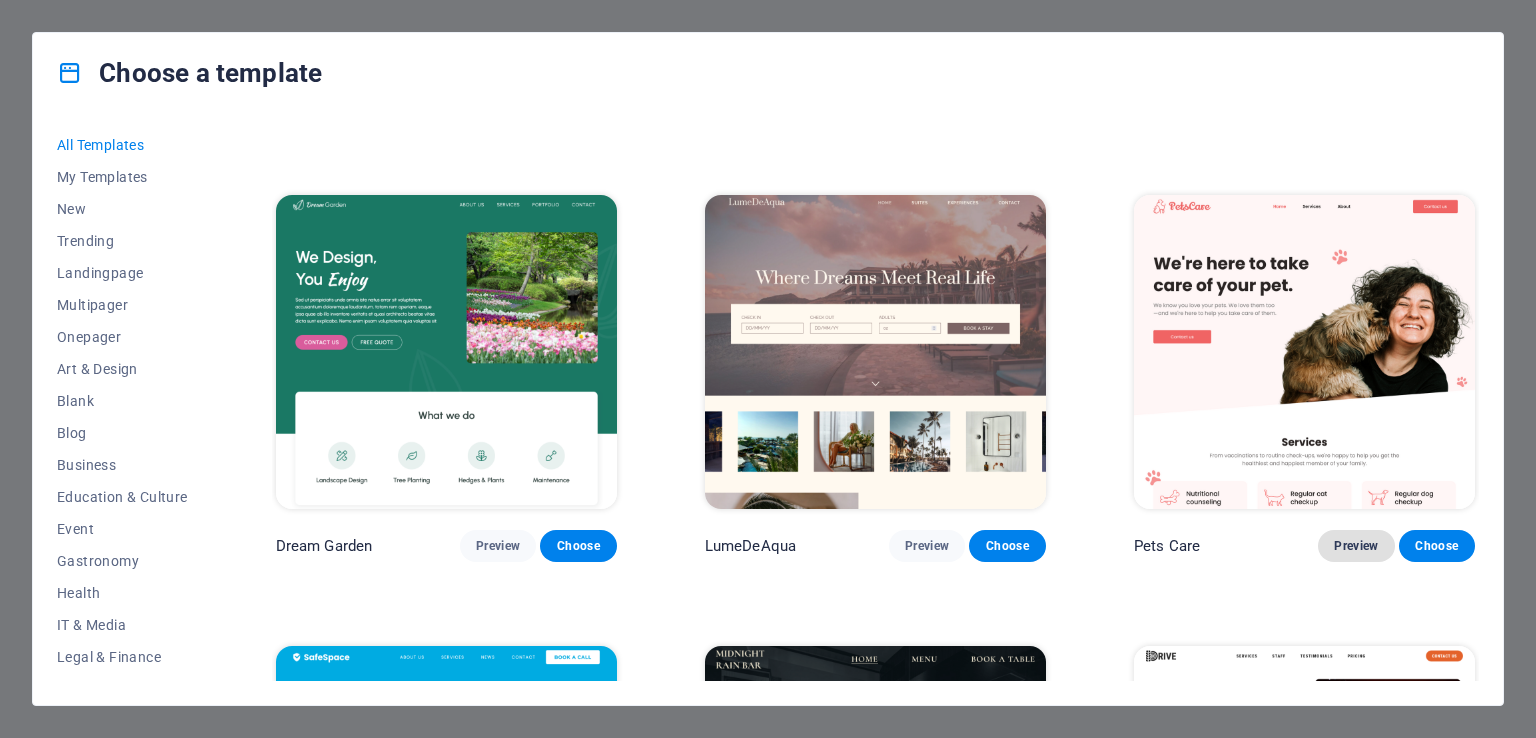 click on "Preview" at bounding box center (1356, 546) 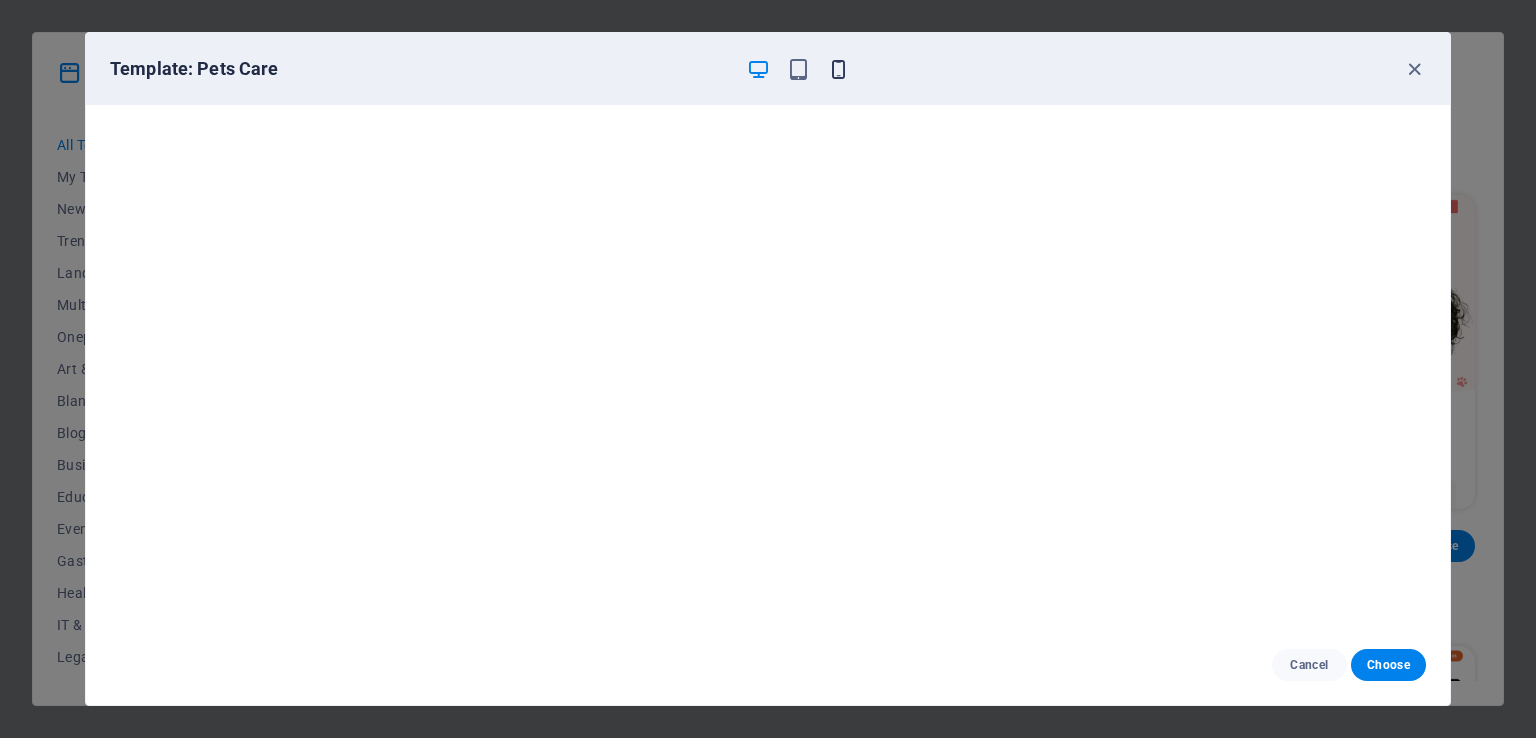 click at bounding box center [838, 69] 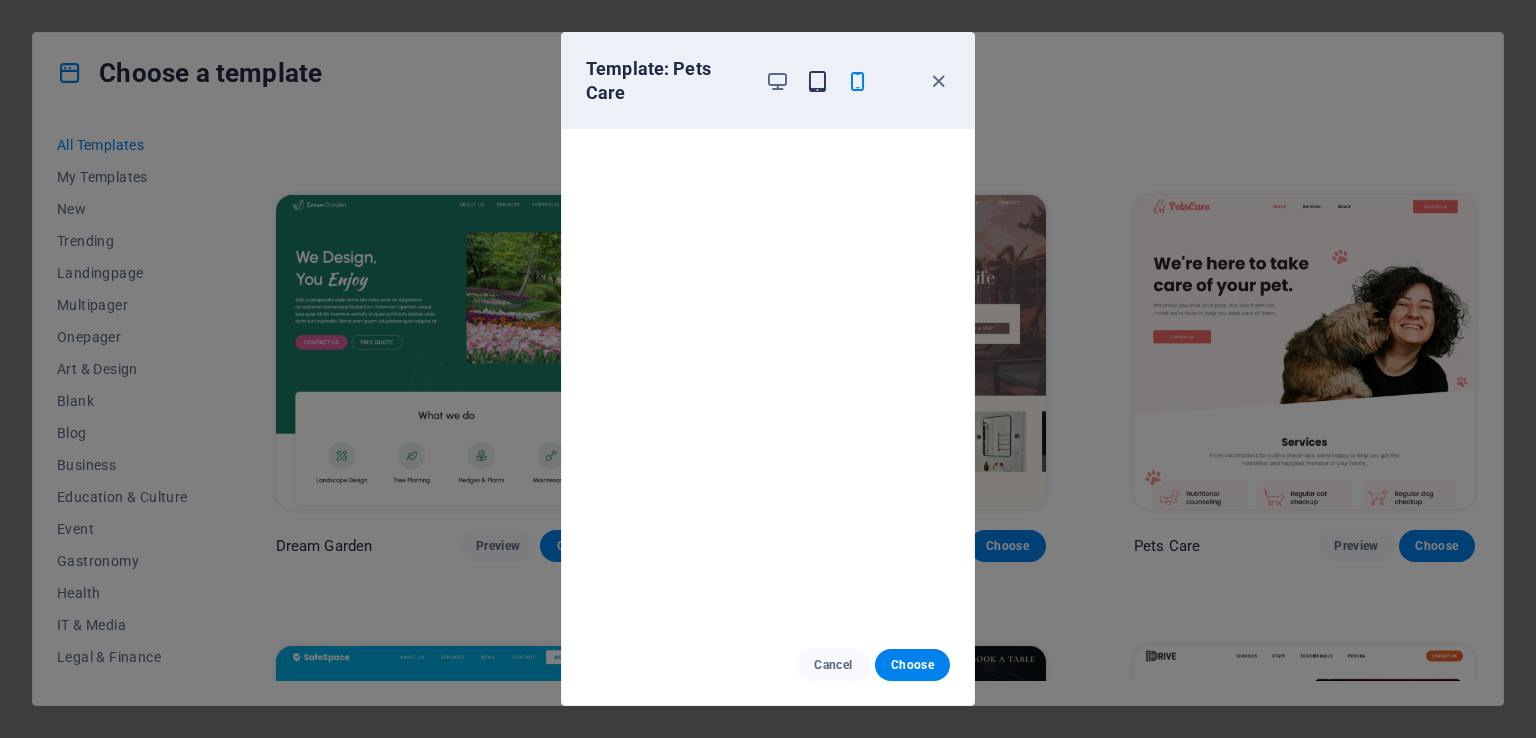 click at bounding box center (817, 81) 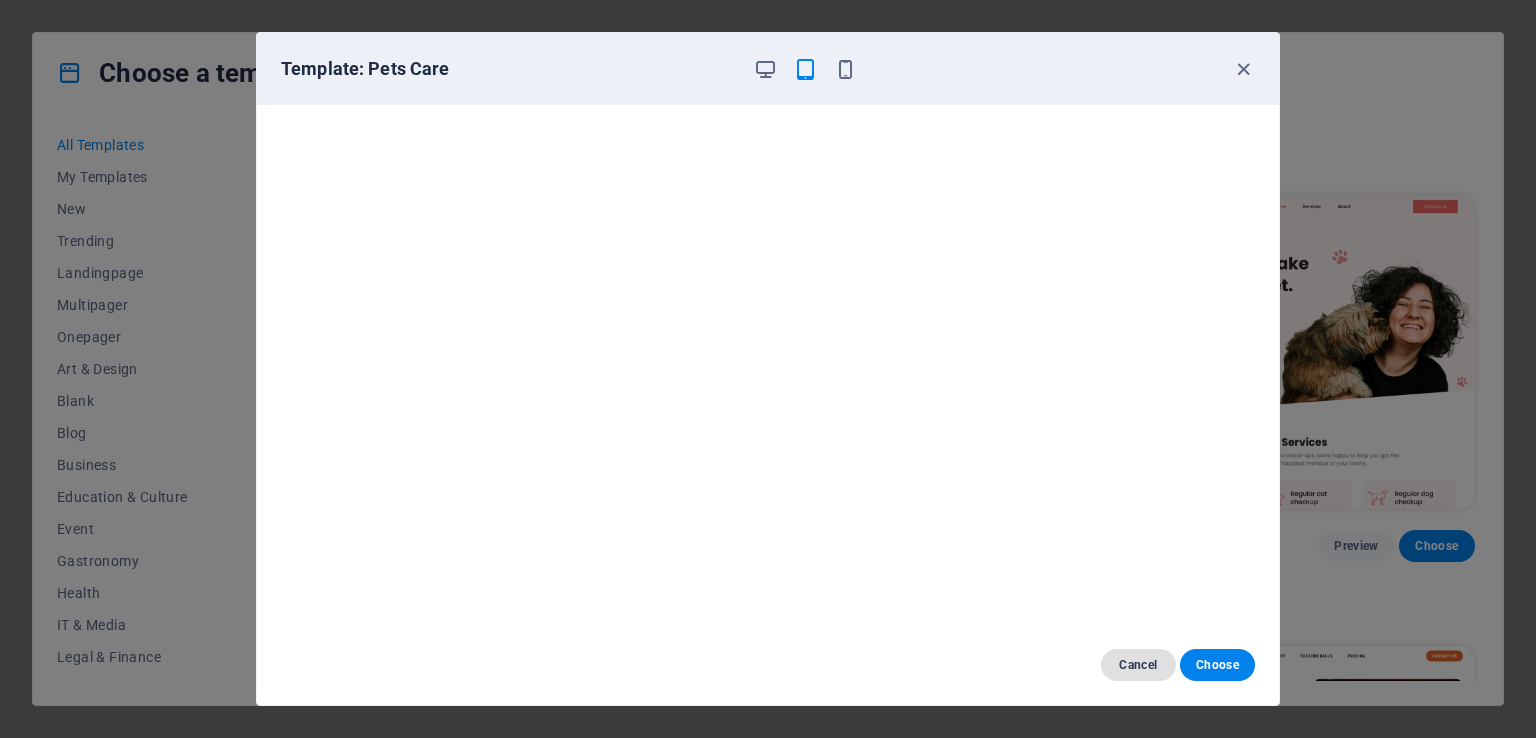 click on "Cancel" at bounding box center (1138, 665) 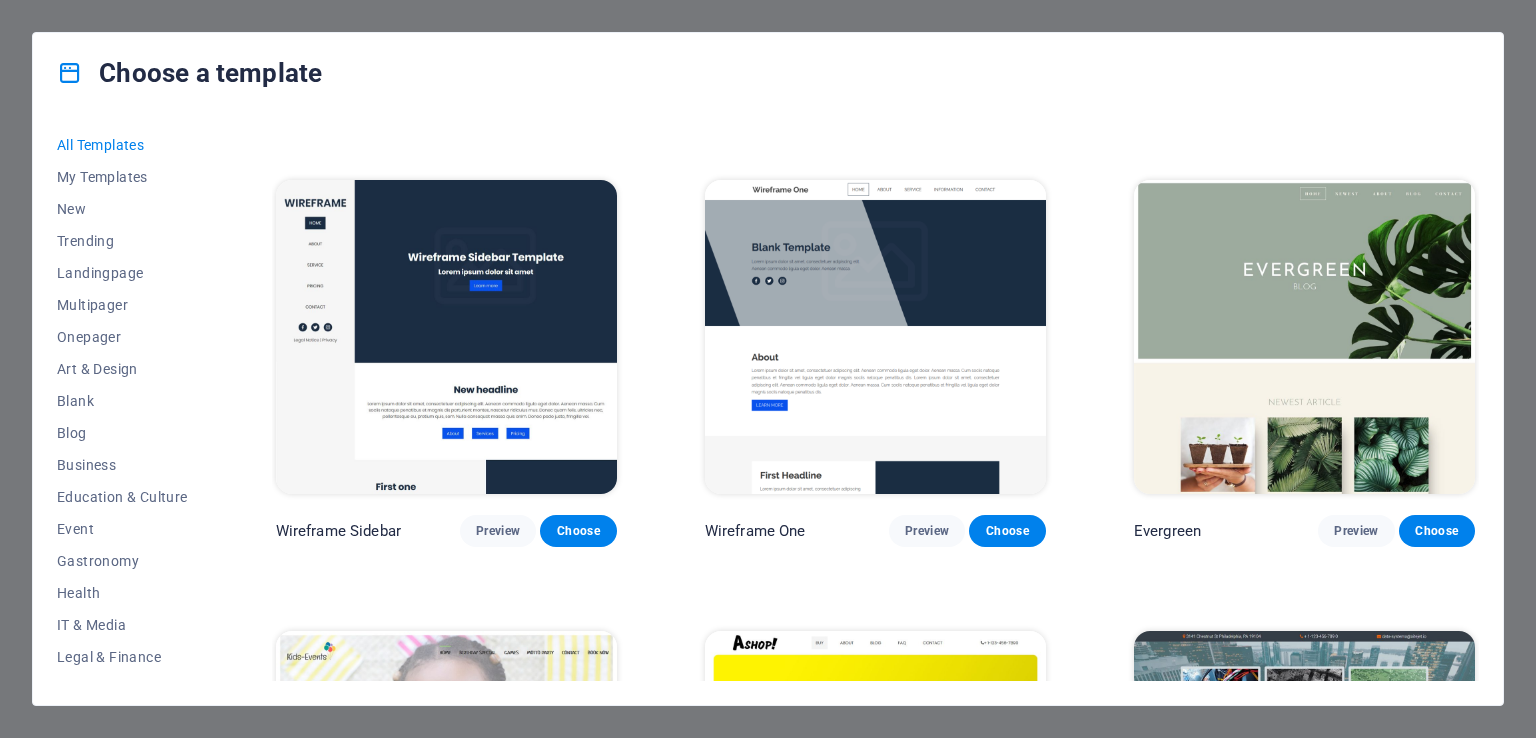 scroll, scrollTop: 8500, scrollLeft: 0, axis: vertical 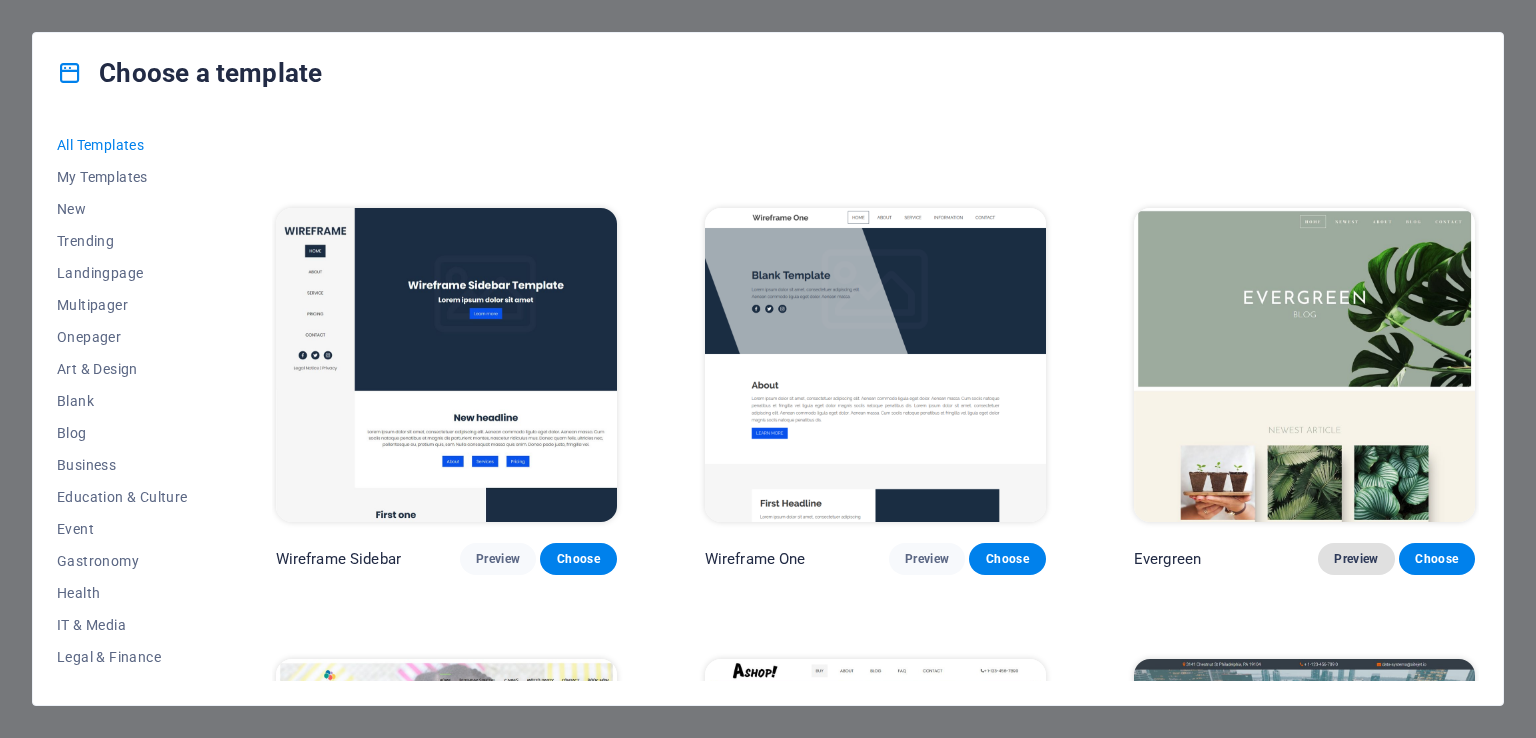 click on "Preview" at bounding box center (1356, 559) 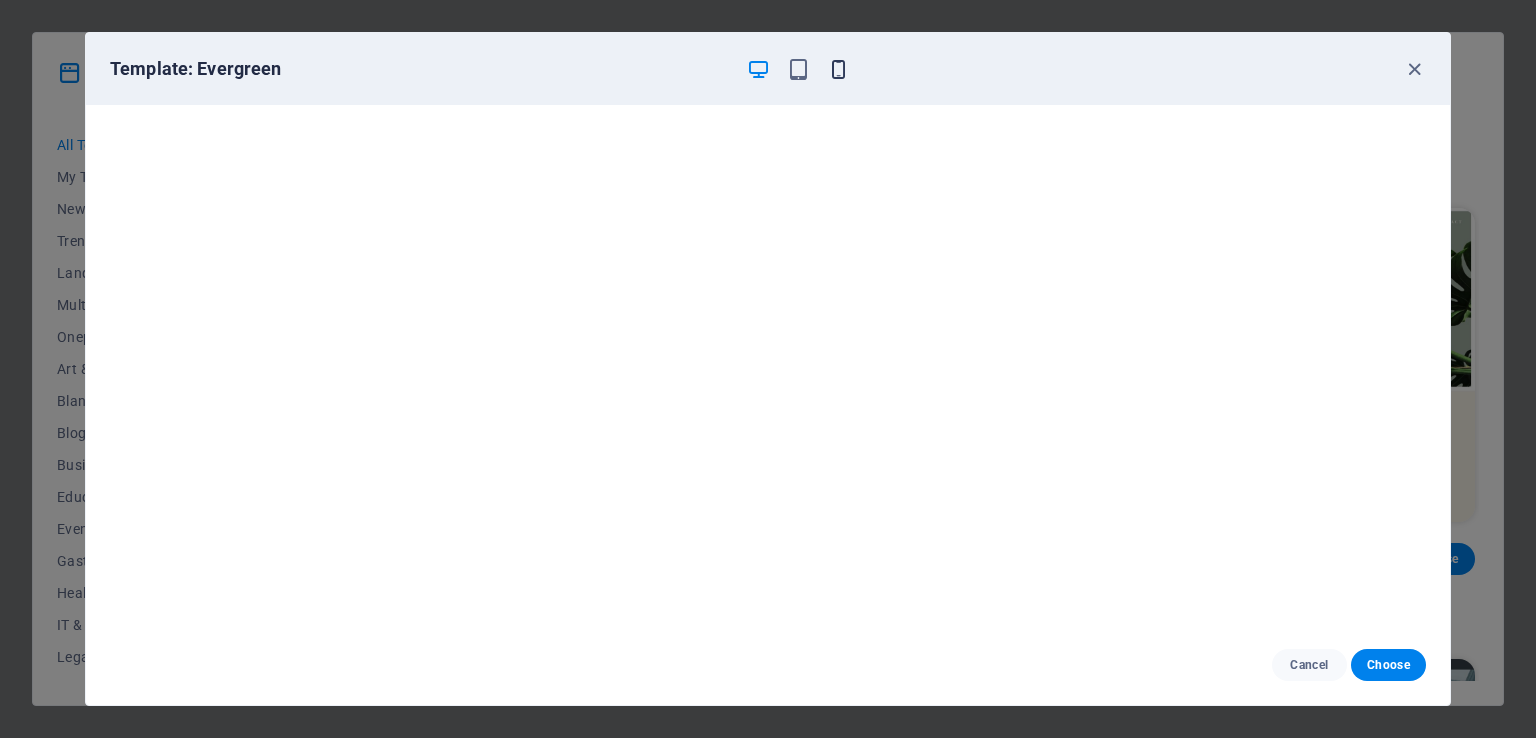 click at bounding box center (838, 69) 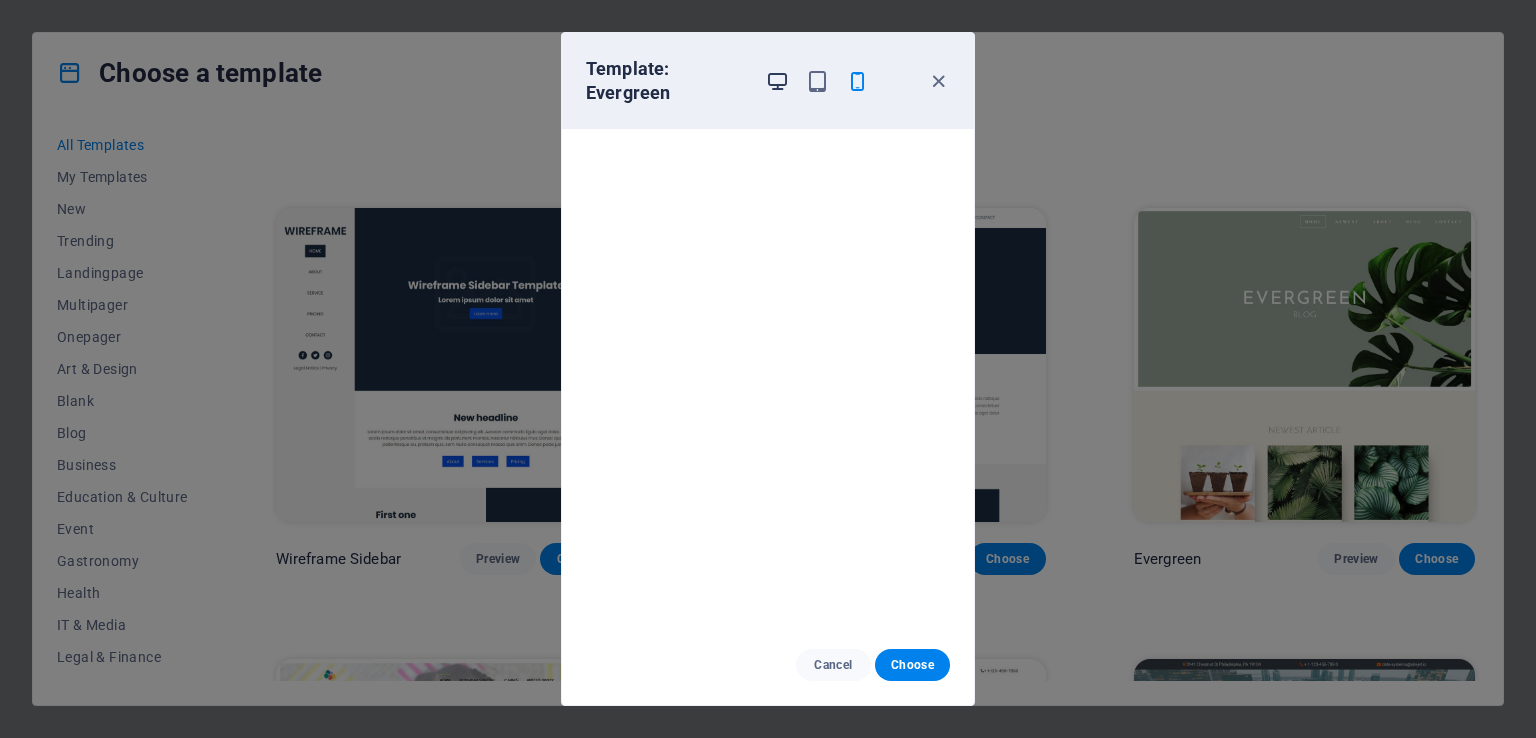 click at bounding box center (777, 81) 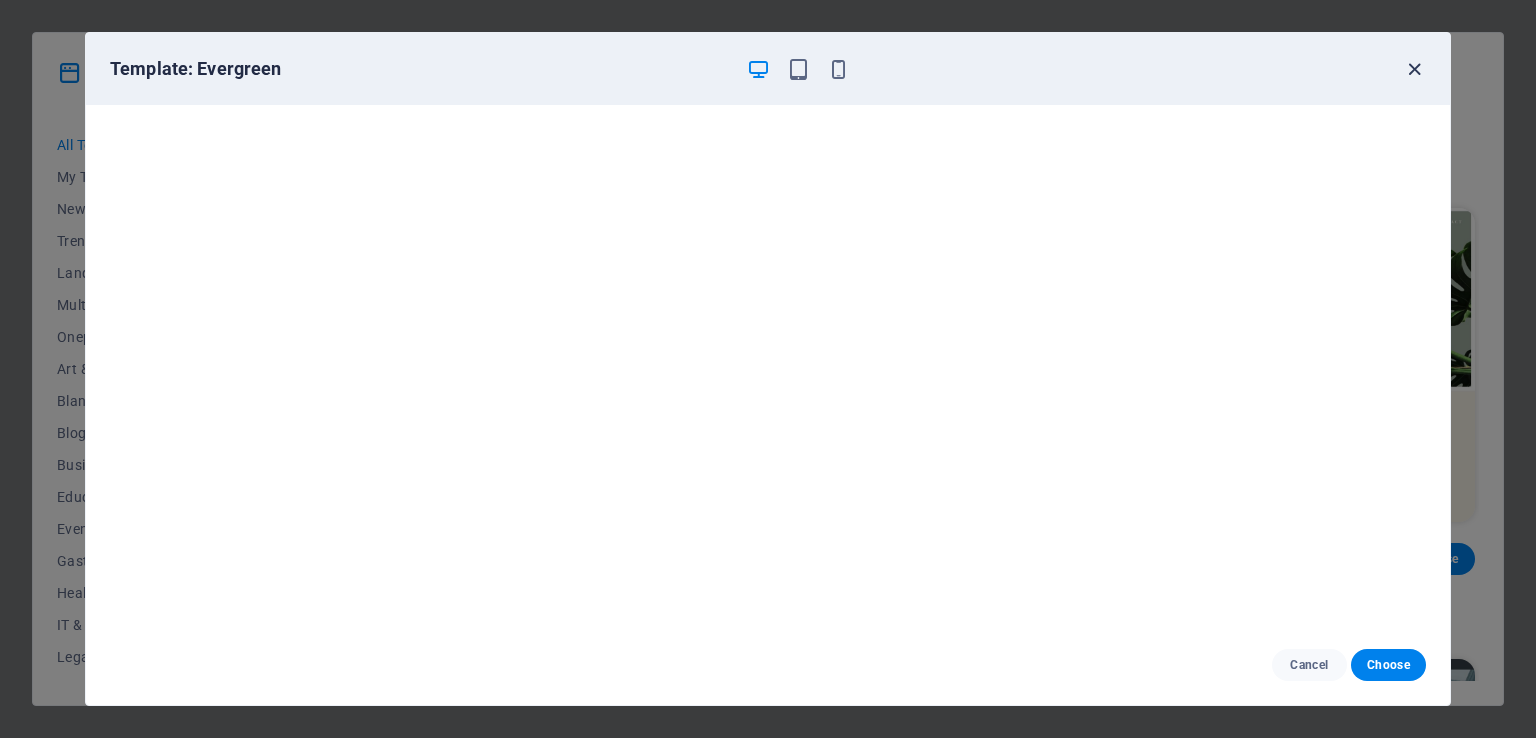 click at bounding box center [1414, 69] 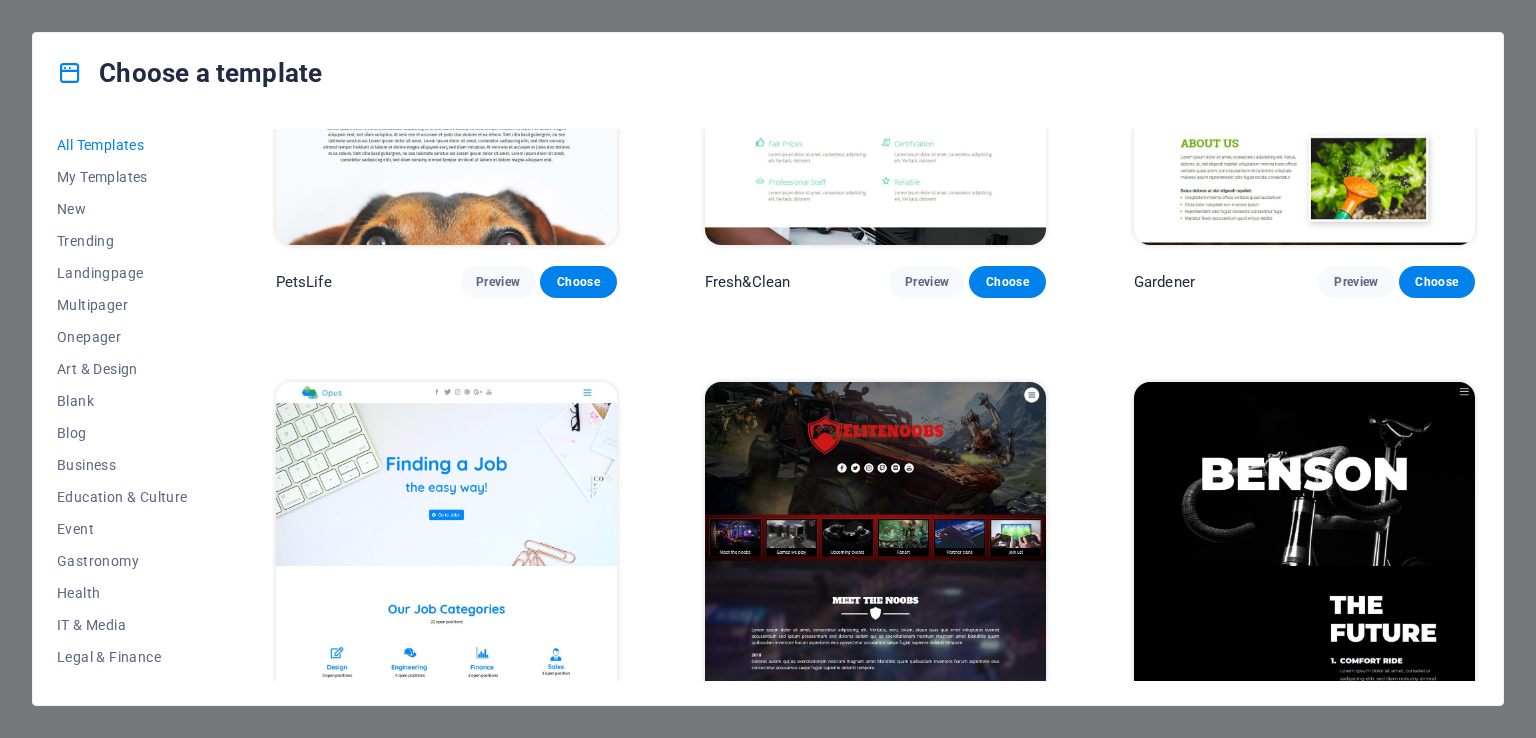 scroll, scrollTop: 17000, scrollLeft: 0, axis: vertical 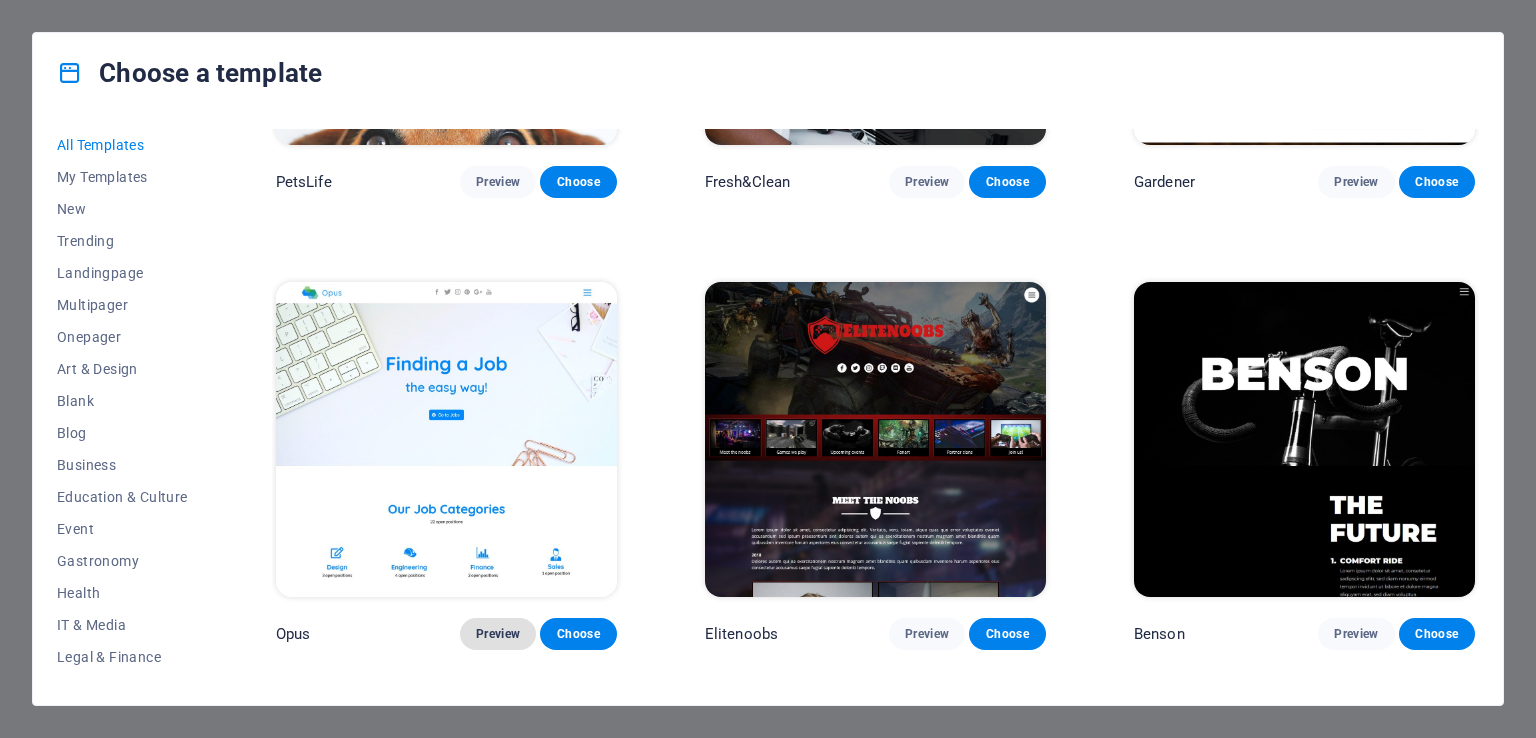 click on "Preview" at bounding box center (498, 634) 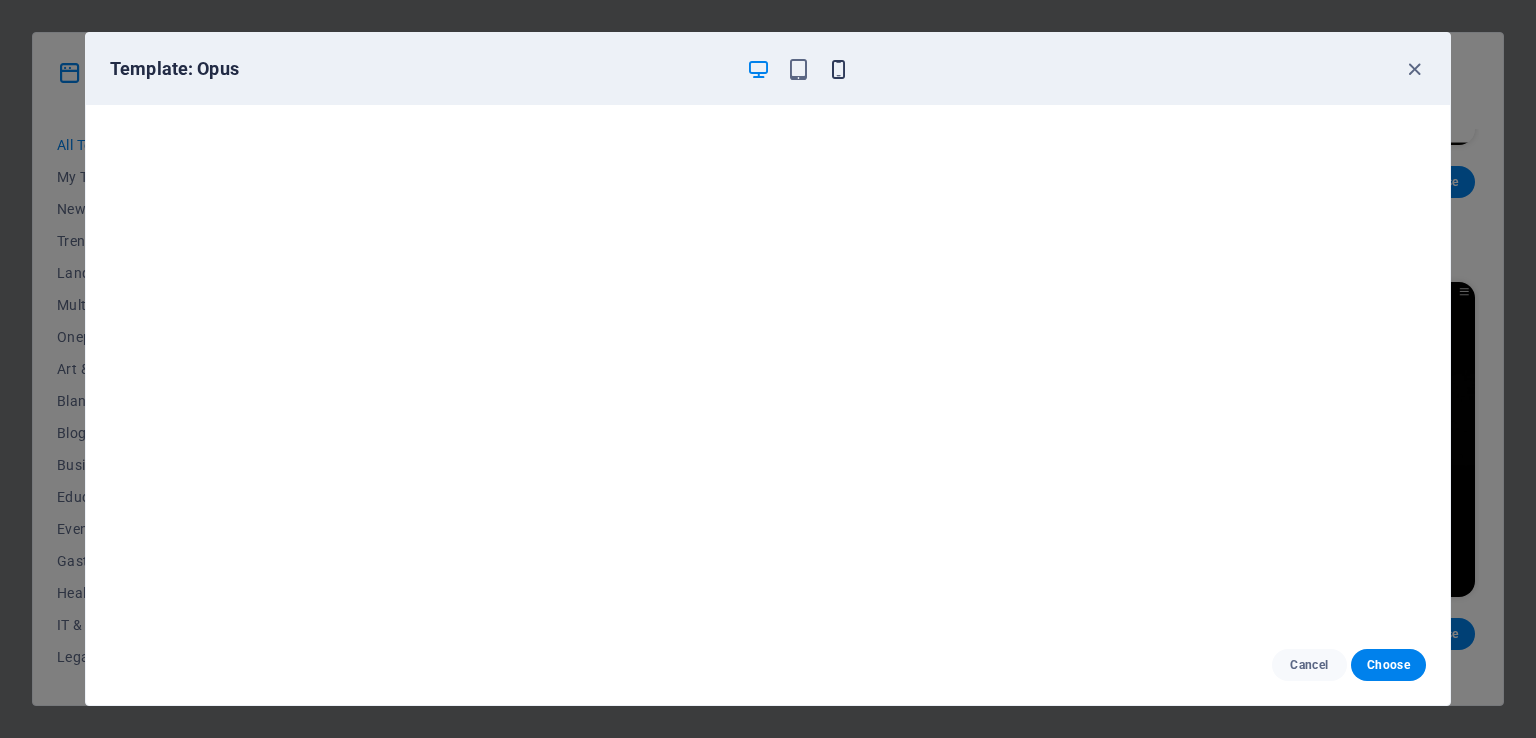 click at bounding box center (838, 69) 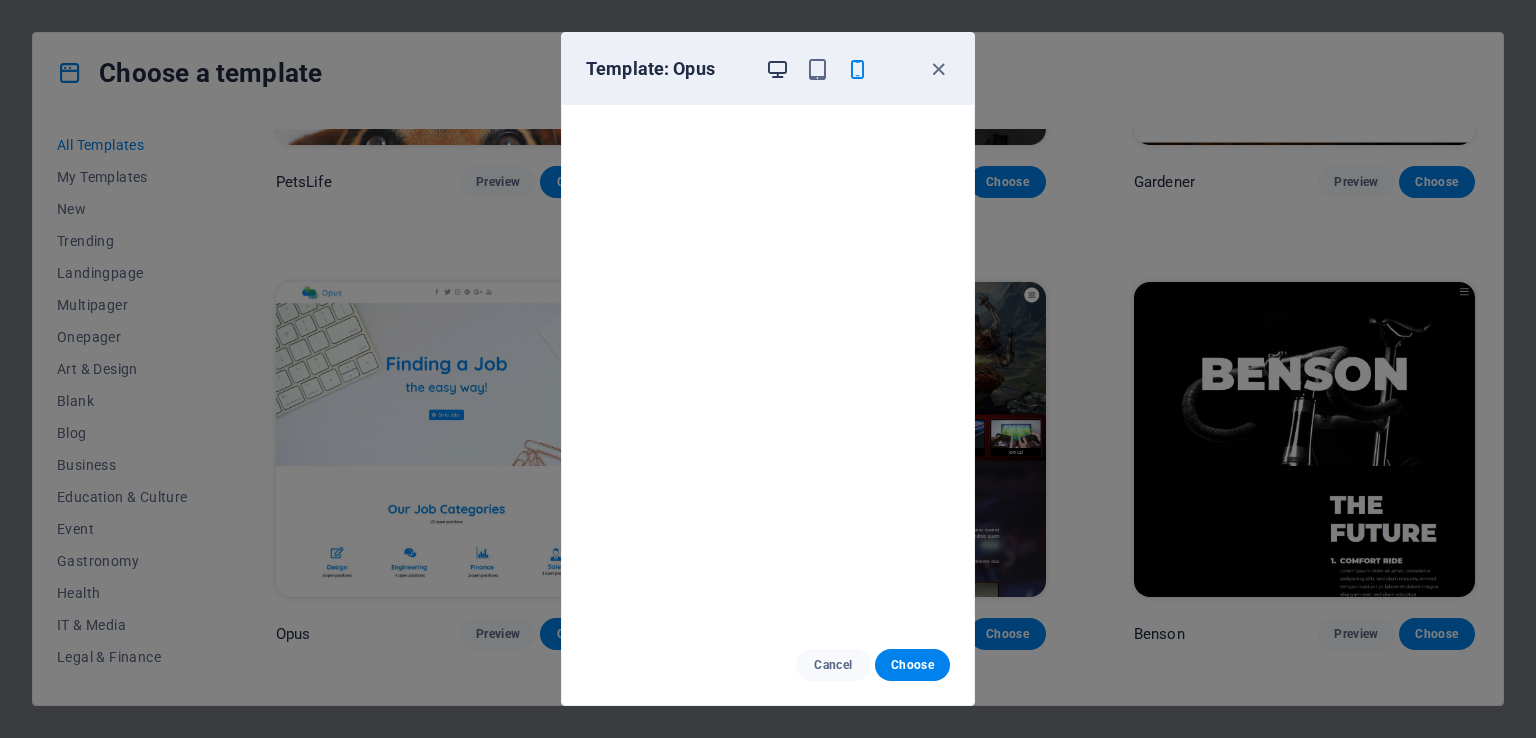 click at bounding box center (777, 69) 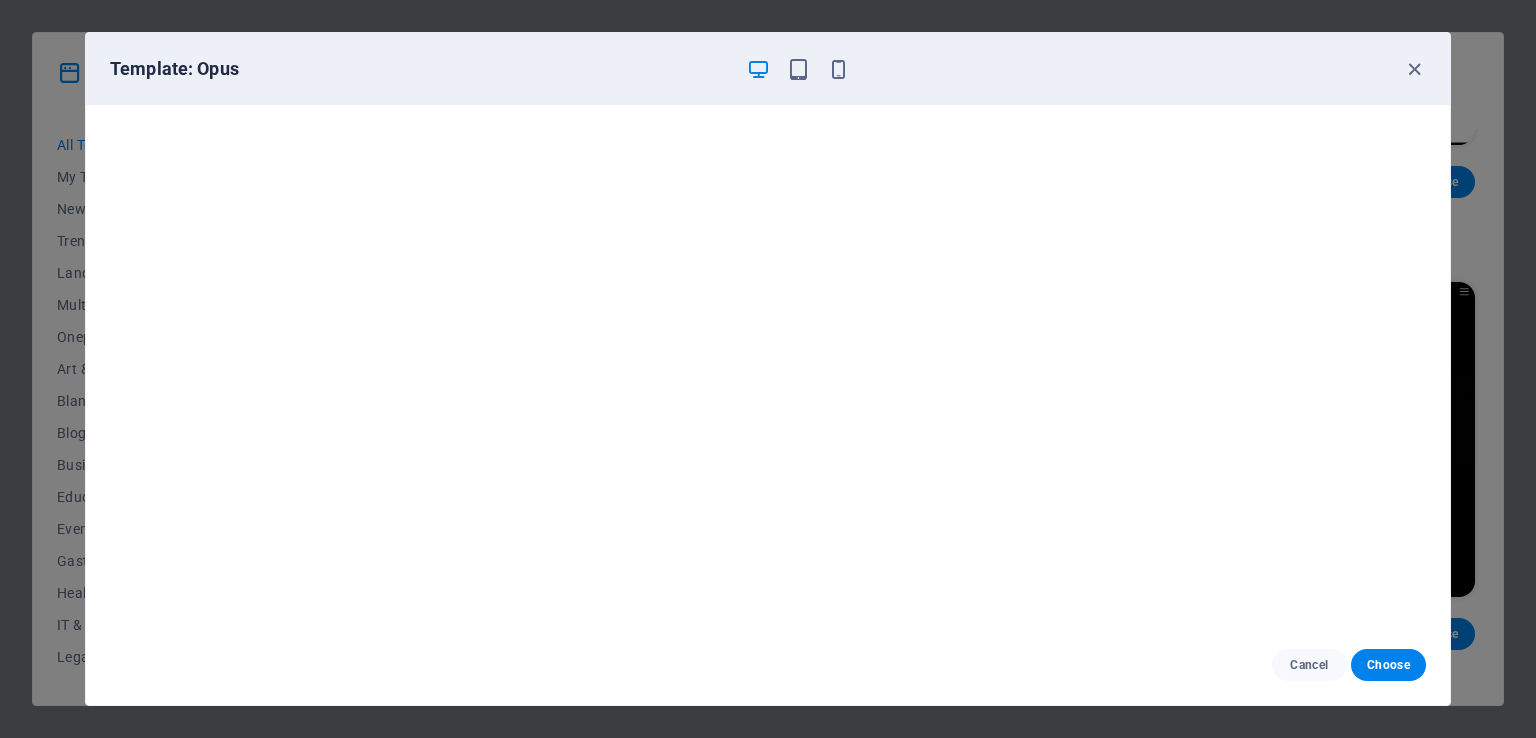 scroll, scrollTop: 5, scrollLeft: 0, axis: vertical 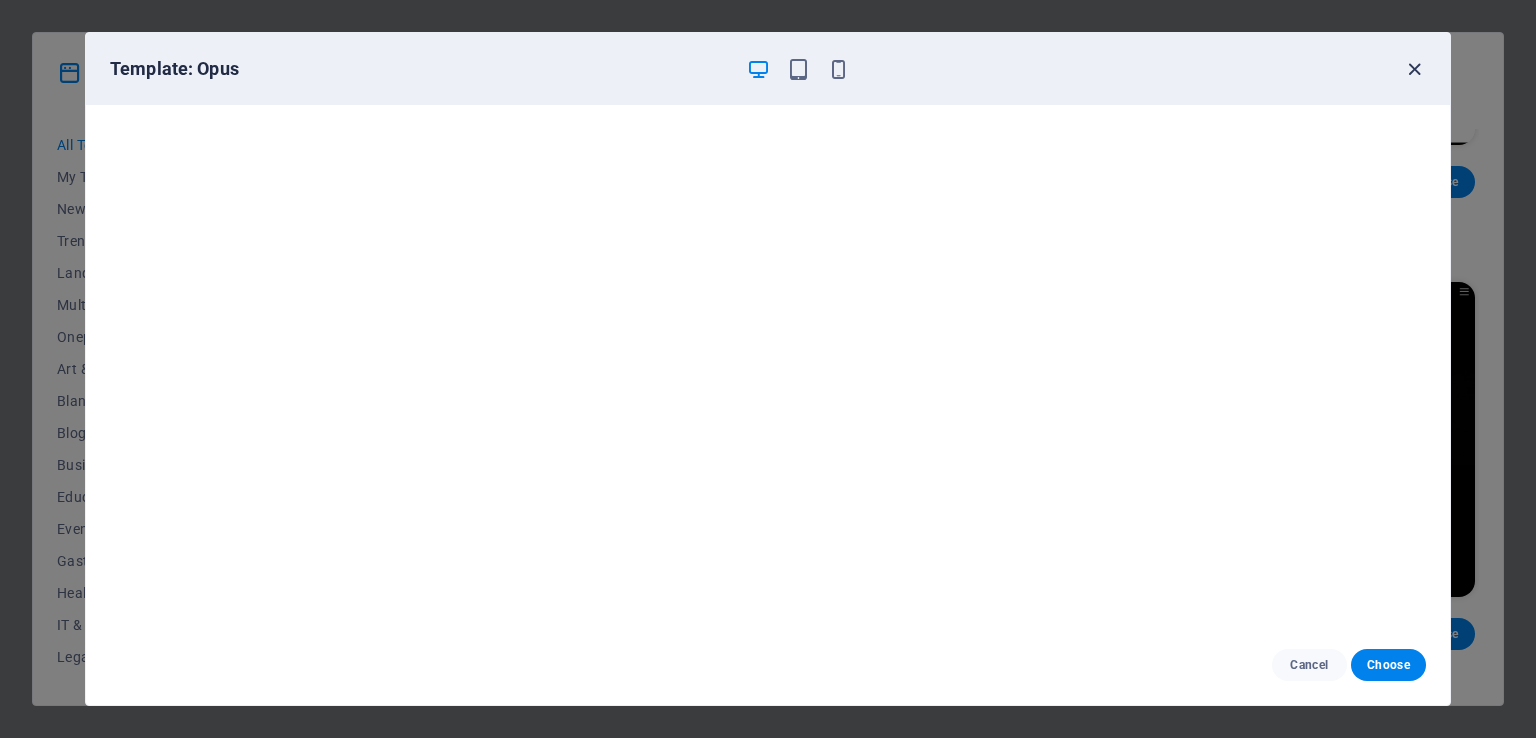 click at bounding box center (1414, 69) 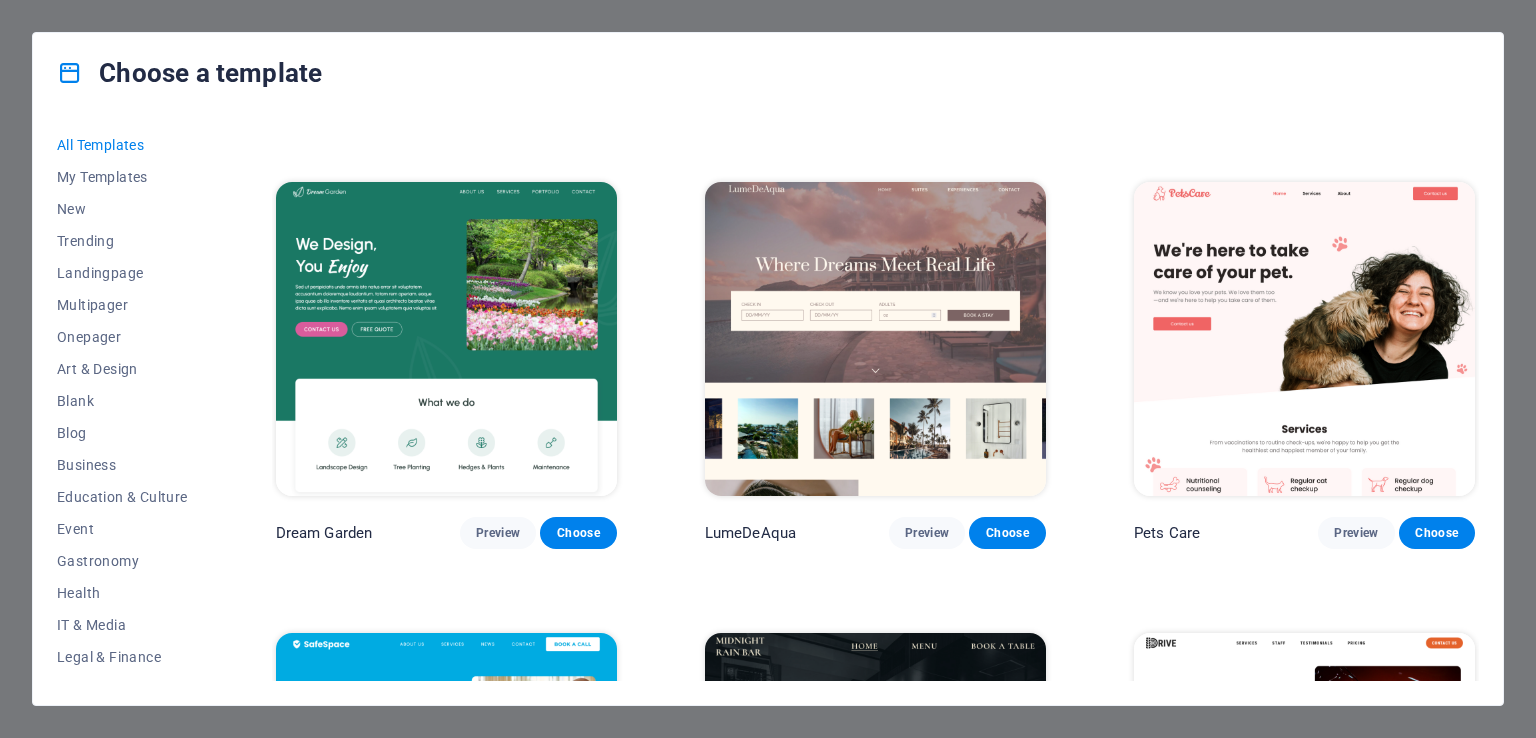scroll, scrollTop: 3980, scrollLeft: 0, axis: vertical 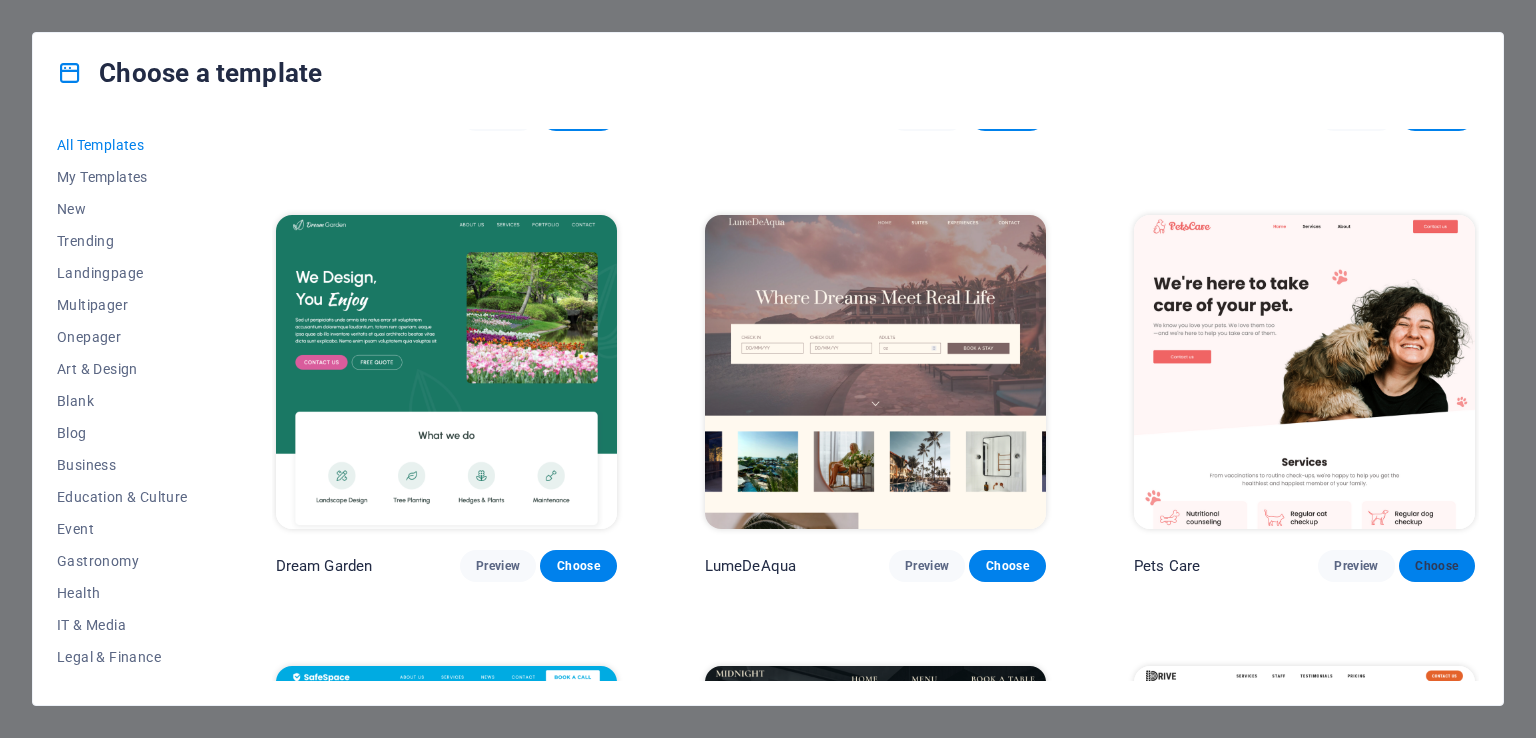 click on "Choose" at bounding box center [1437, 566] 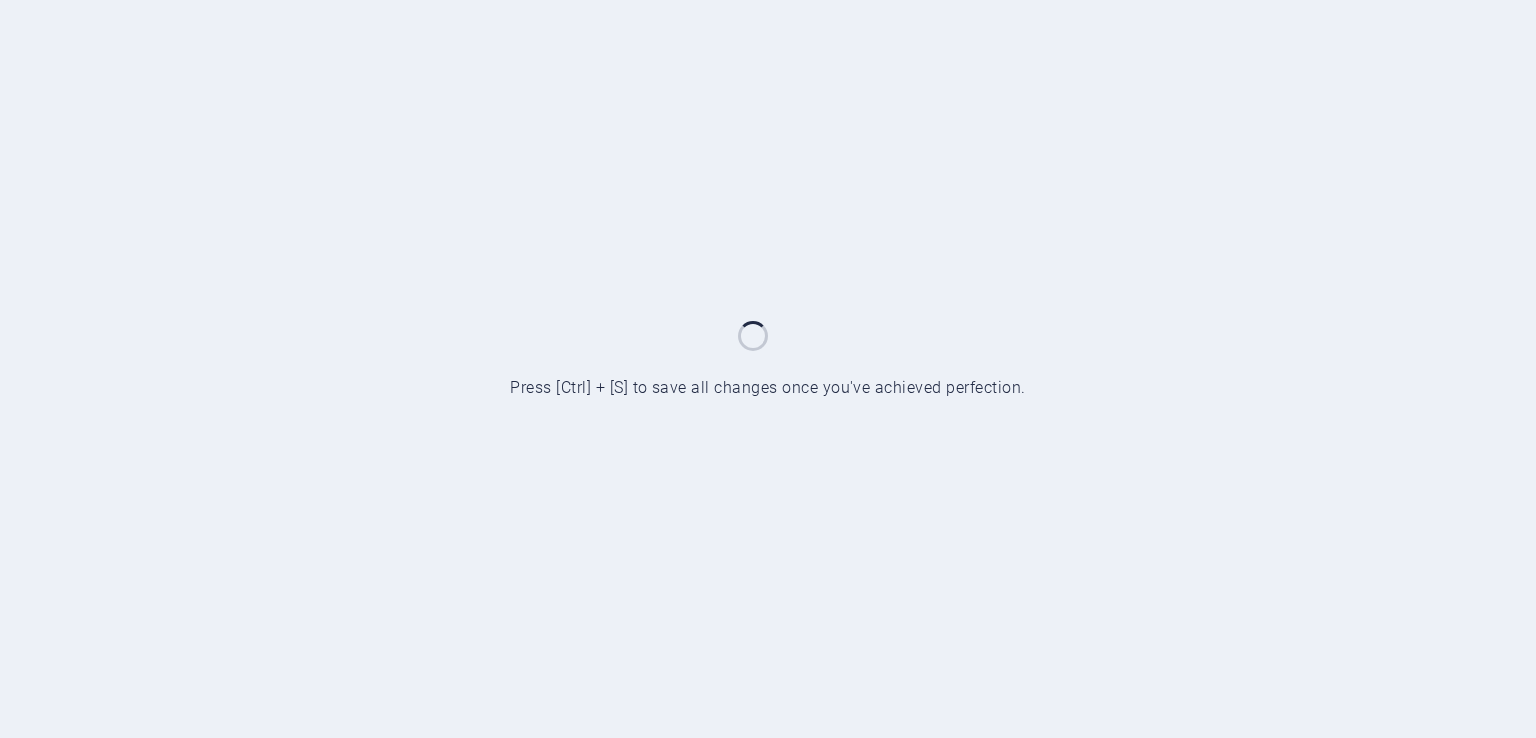 scroll, scrollTop: 0, scrollLeft: 0, axis: both 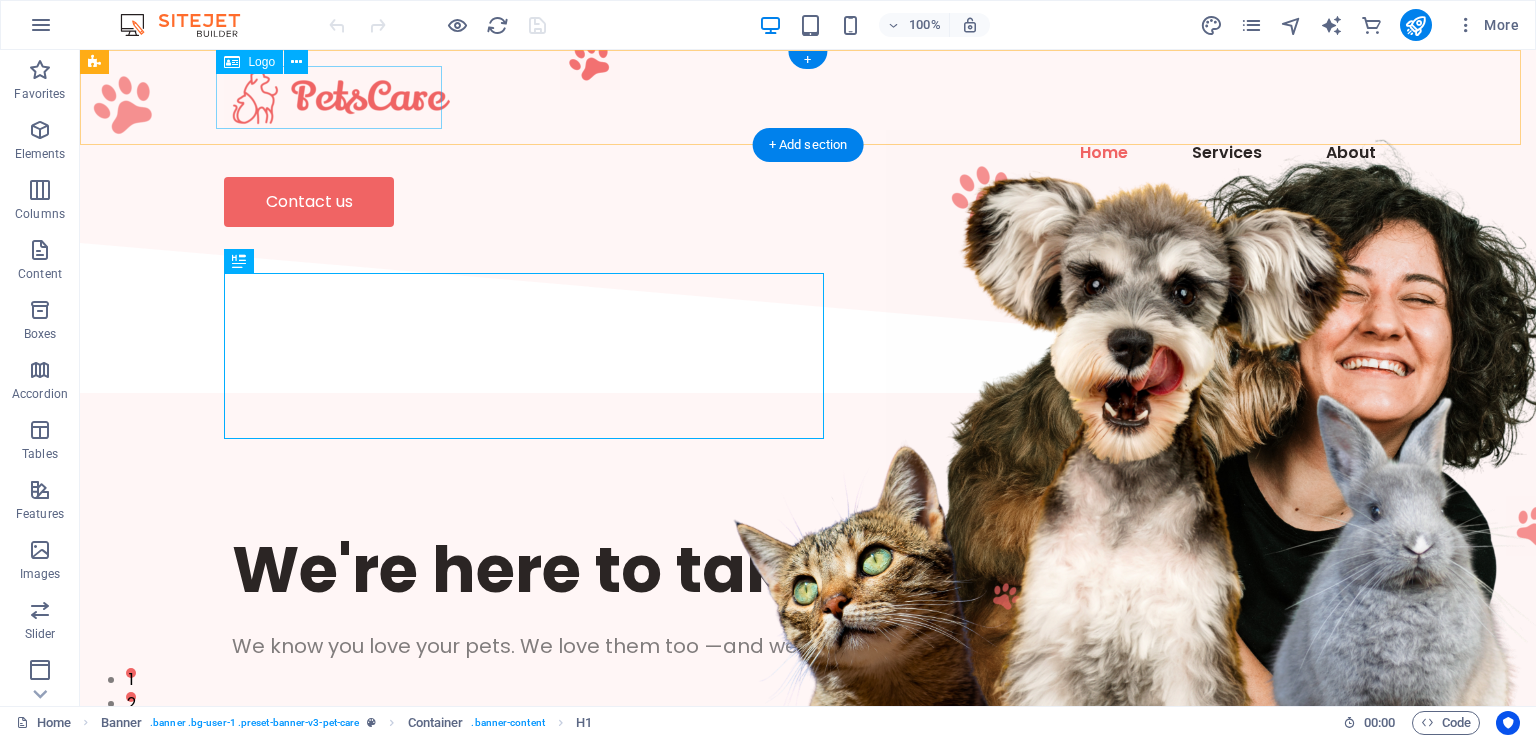 click at bounding box center [808, 97] 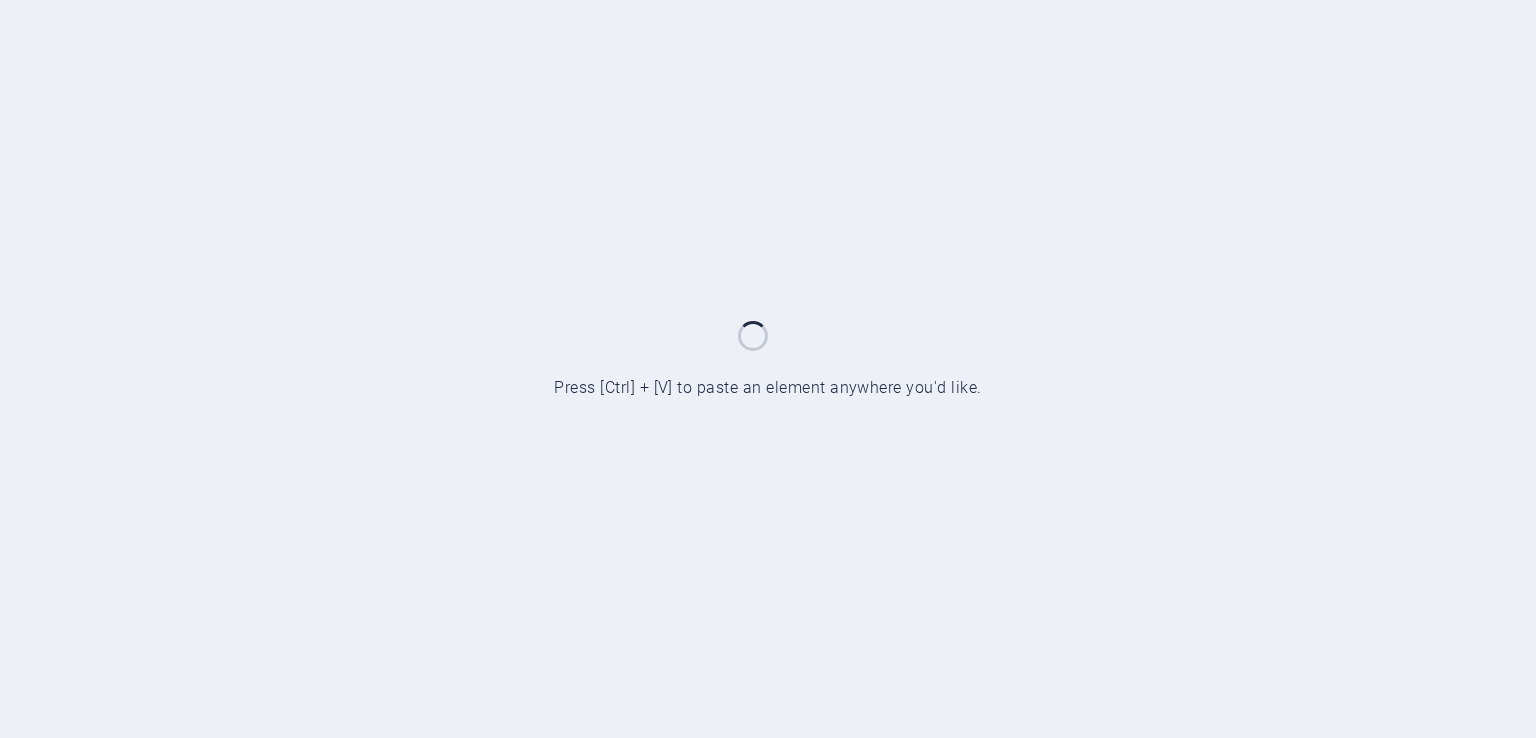scroll, scrollTop: 0, scrollLeft: 0, axis: both 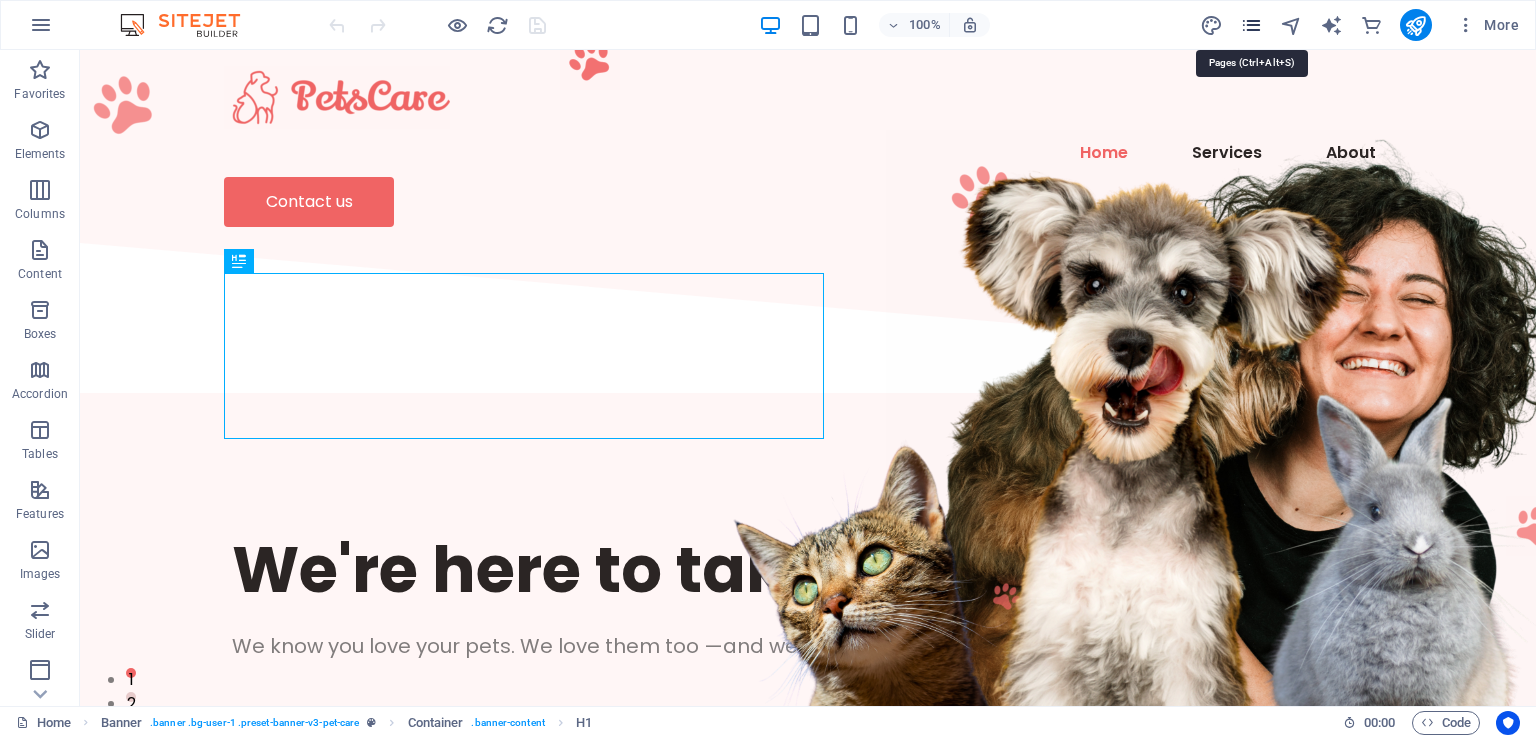 click at bounding box center [1251, 25] 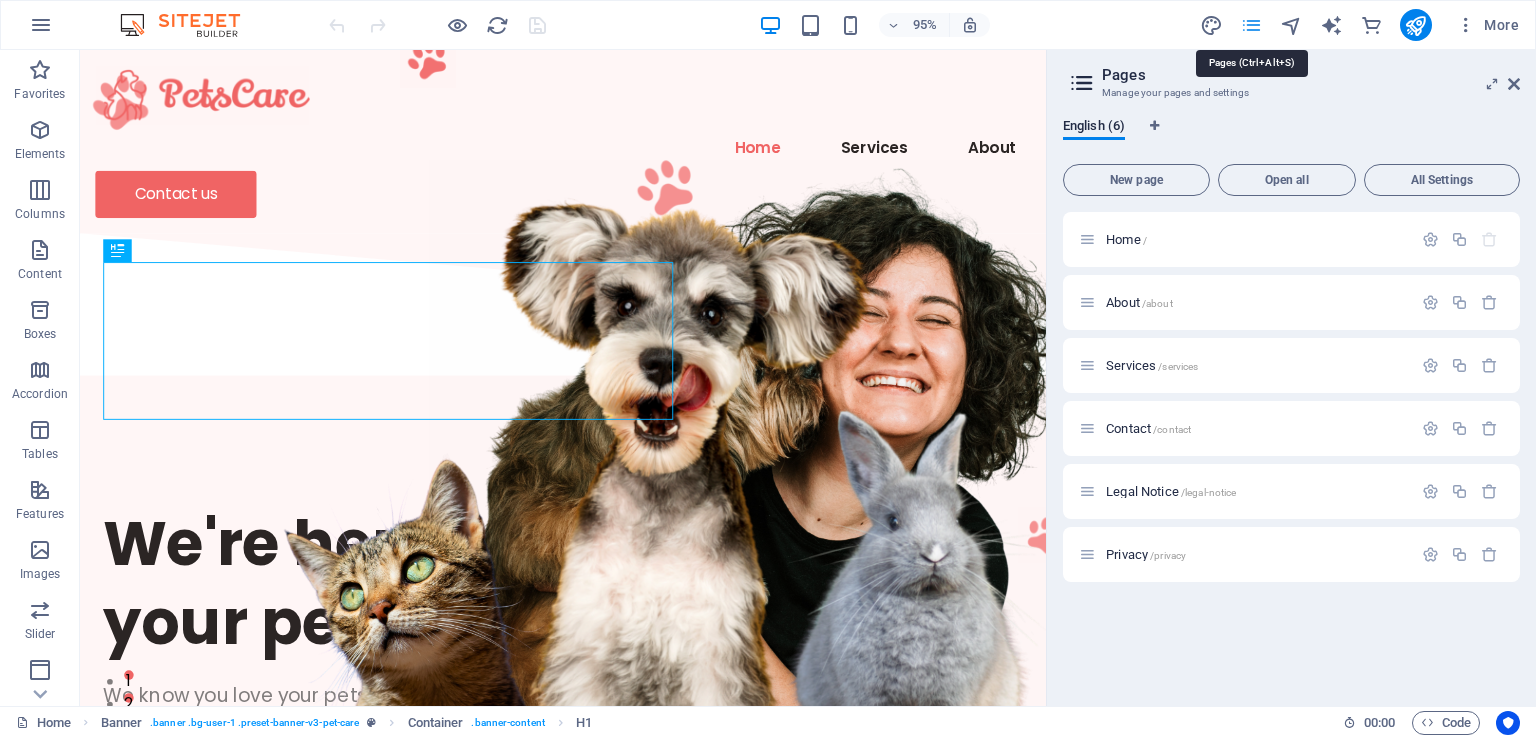 click at bounding box center (1251, 25) 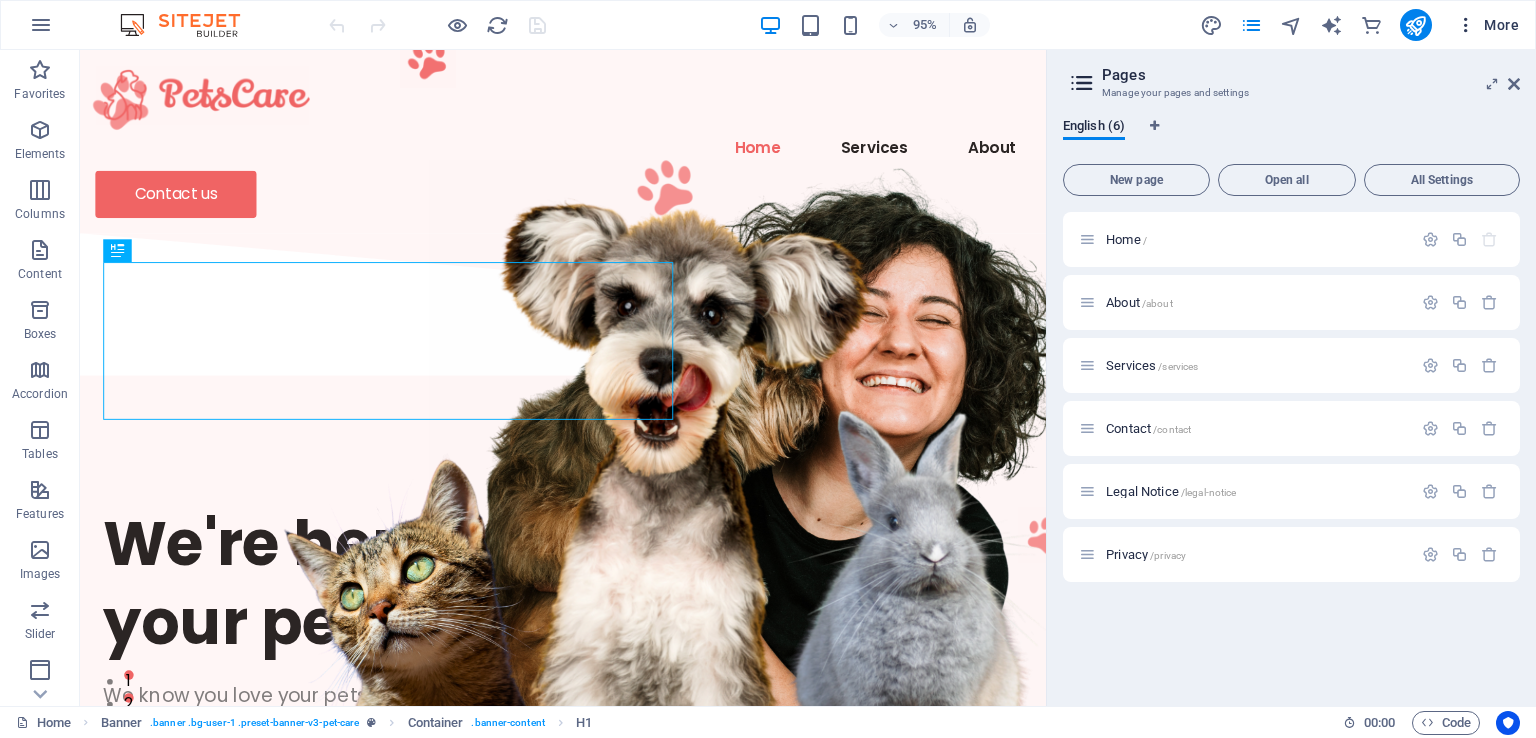 click at bounding box center (1466, 25) 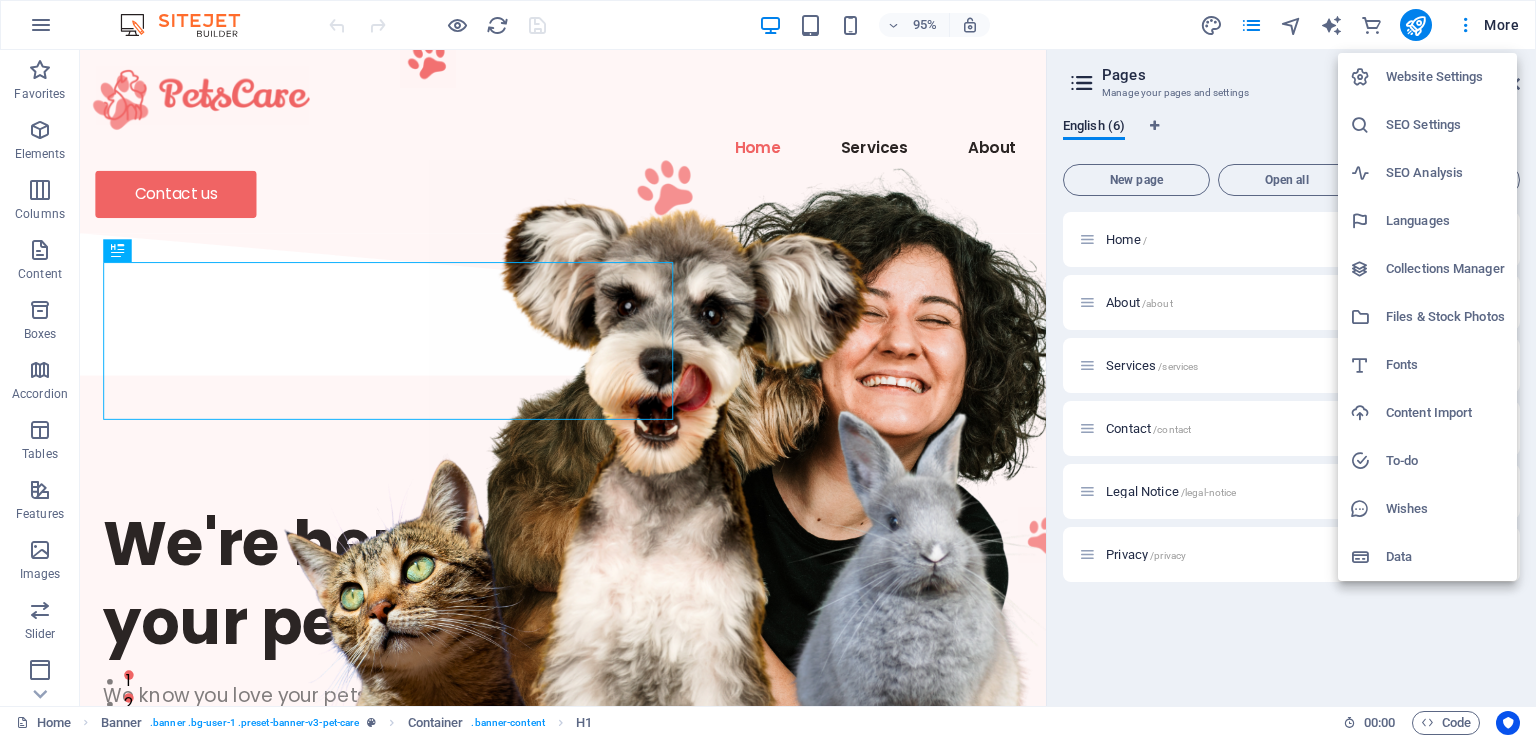 click on "Website Settings" at bounding box center (1445, 77) 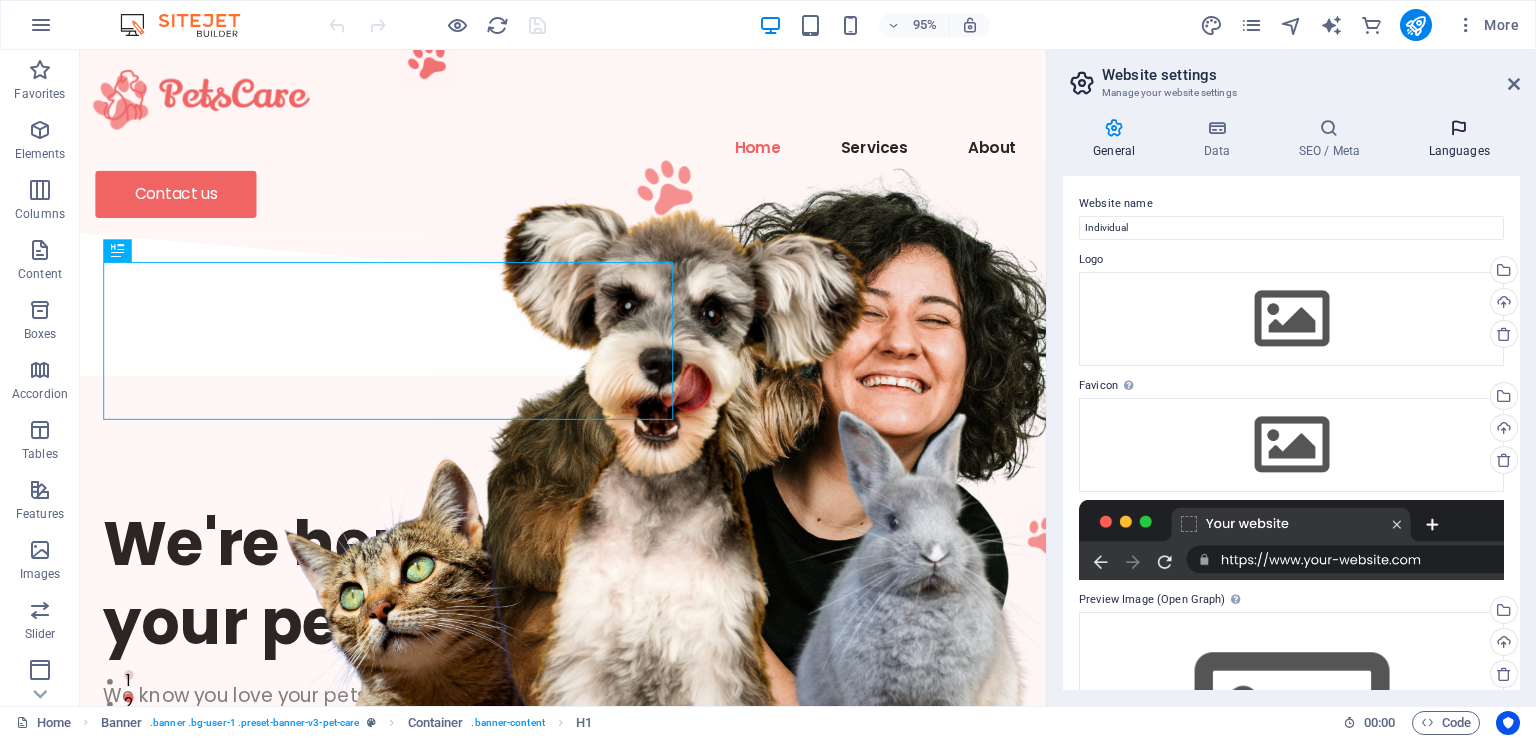 click on "Languages" at bounding box center (1459, 139) 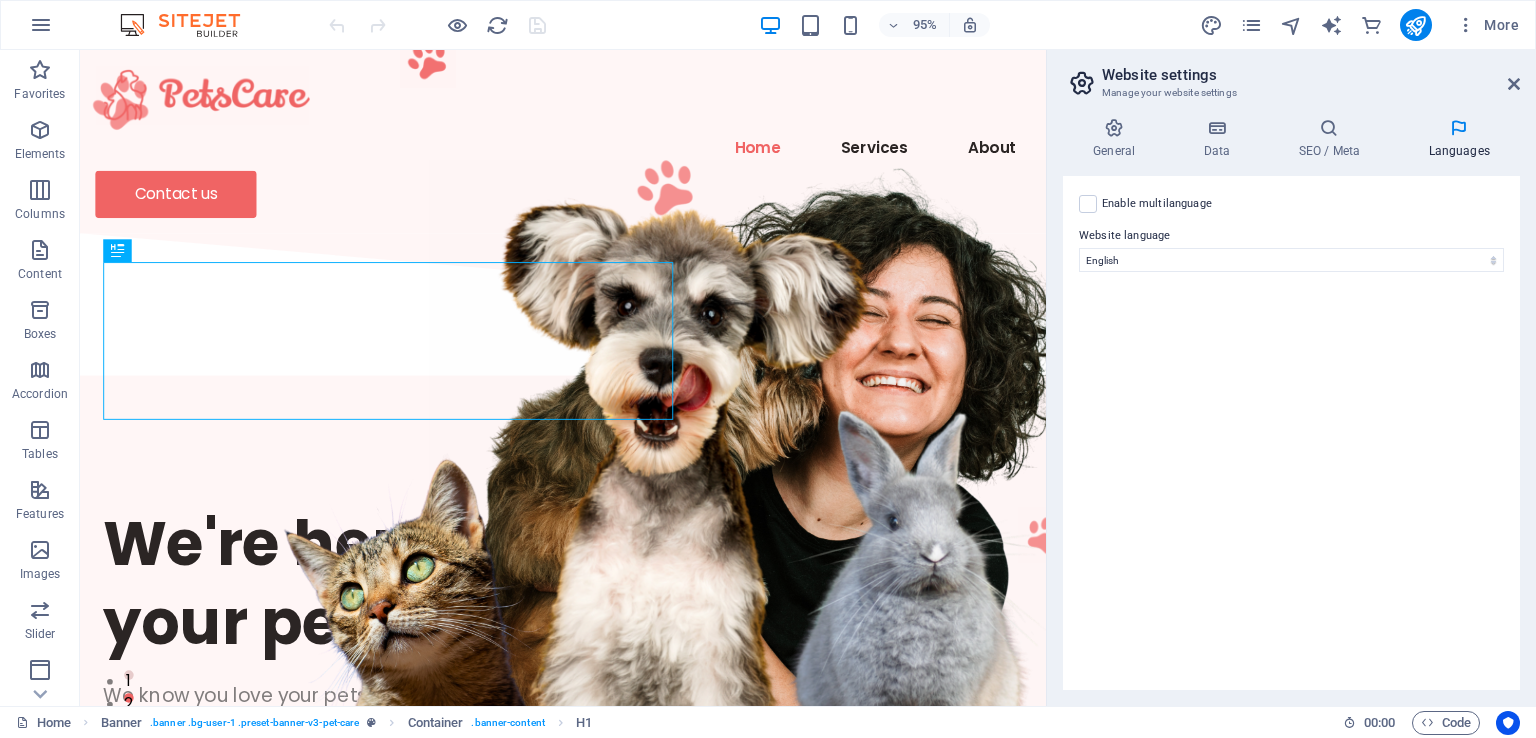 click on "Website language" at bounding box center [1291, 236] 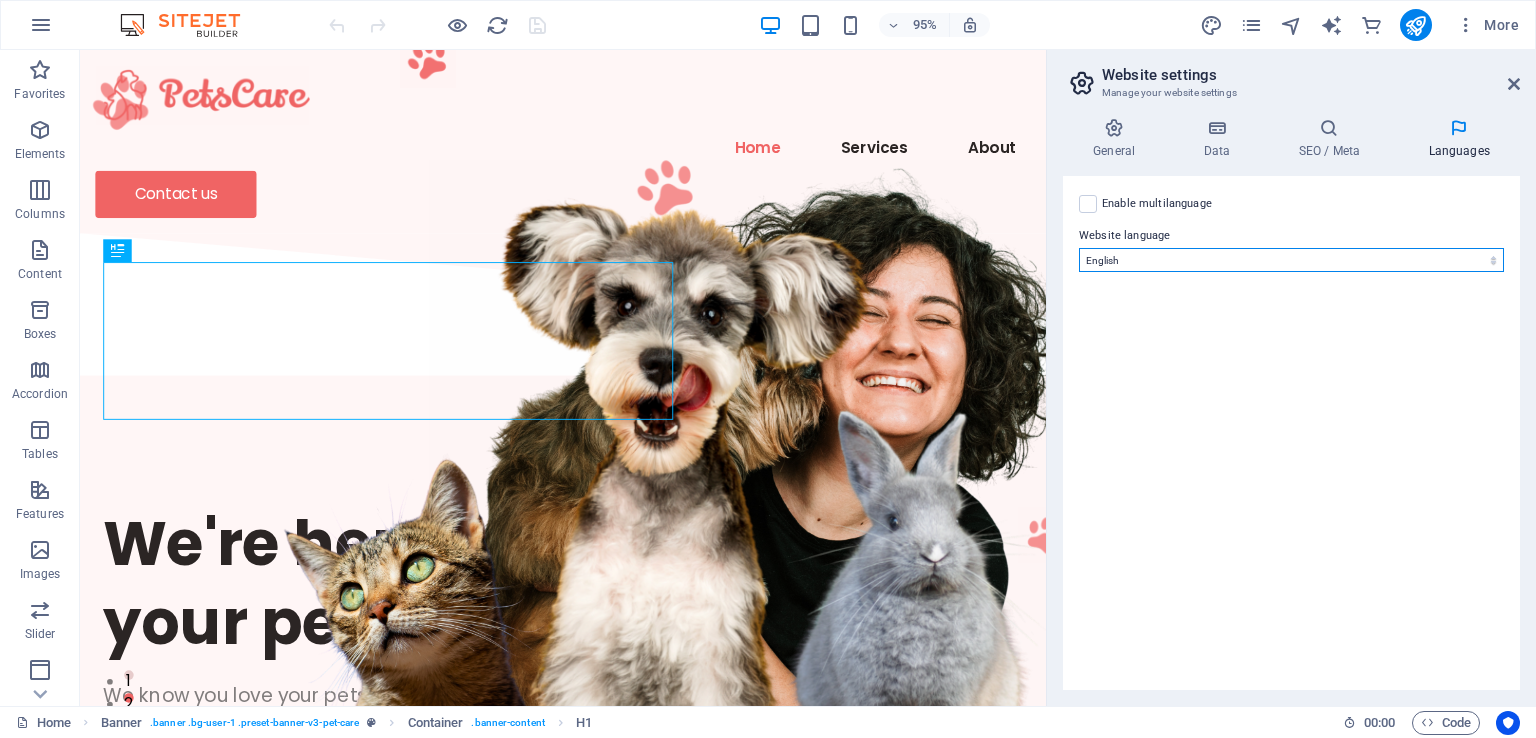click on "Abkhazian Afar Afrikaans Akan Albanian Amharic Arabic Aragonese Armenian Assamese Avaric Avestan Aymara Azerbaijani Bambara Bashkir Basque Belarusian Bengali Bihari languages Bislama Bokmål Bosnian Breton Bulgarian Burmese Catalan Central Khmer Chamorro Chechen Chinese Church Slavic Chuvash Cornish Corsican Cree Croatian Czech Danish Dutch Dzongkha English Esperanto Estonian Ewe Faroese Farsi (Persian) Fijian Finnish French Fulah Gaelic Galician Ganda Georgian German Greek Greenlandic Guaraní Gujarati Haitian Creole Hausa Hebrew Herero Hindi Hiri Motu Hungarian Icelandic Ido Igbo Indonesian Interlingua Interlingue Inuktitut Inupiaq Irish Italian Japanese Javanese Kannada Kanuri Kashmiri Kazakh Kikuyu Kinyarwanda Komi Kongo Korean Kurdish Kwanyama Kyrgyz Lao Latin Latvian Limburgish Lingala Lithuanian Luba-Katanga Luxembourgish Macedonian Malagasy Malay Malayalam Maldivian Maltese Manx Maori Marathi Marshallese Mongolian Nauru Navajo Ndonga Nepali North Ndebele Northern Sami Norwegian Norwegian Nynorsk Nuosu" at bounding box center [1291, 260] 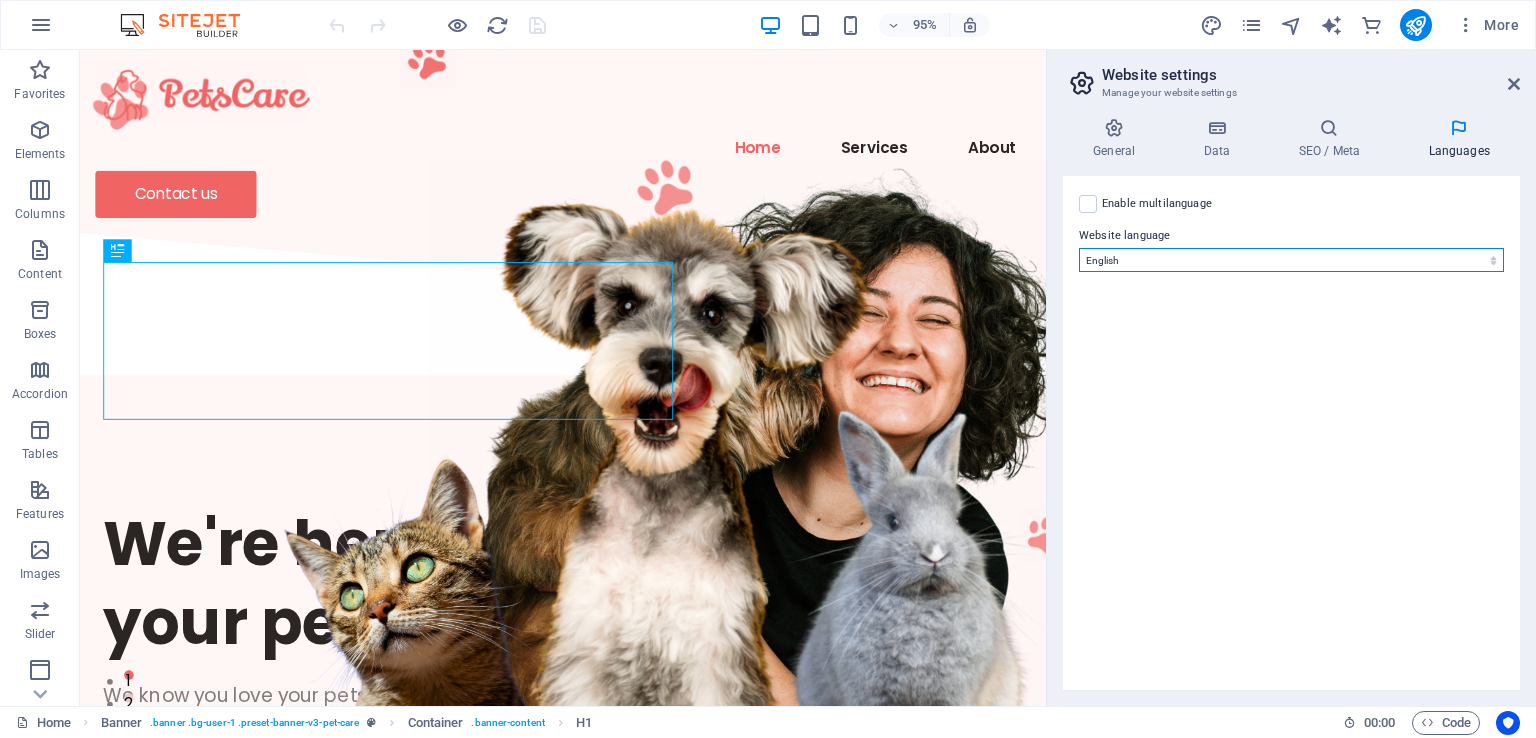 select on "48" 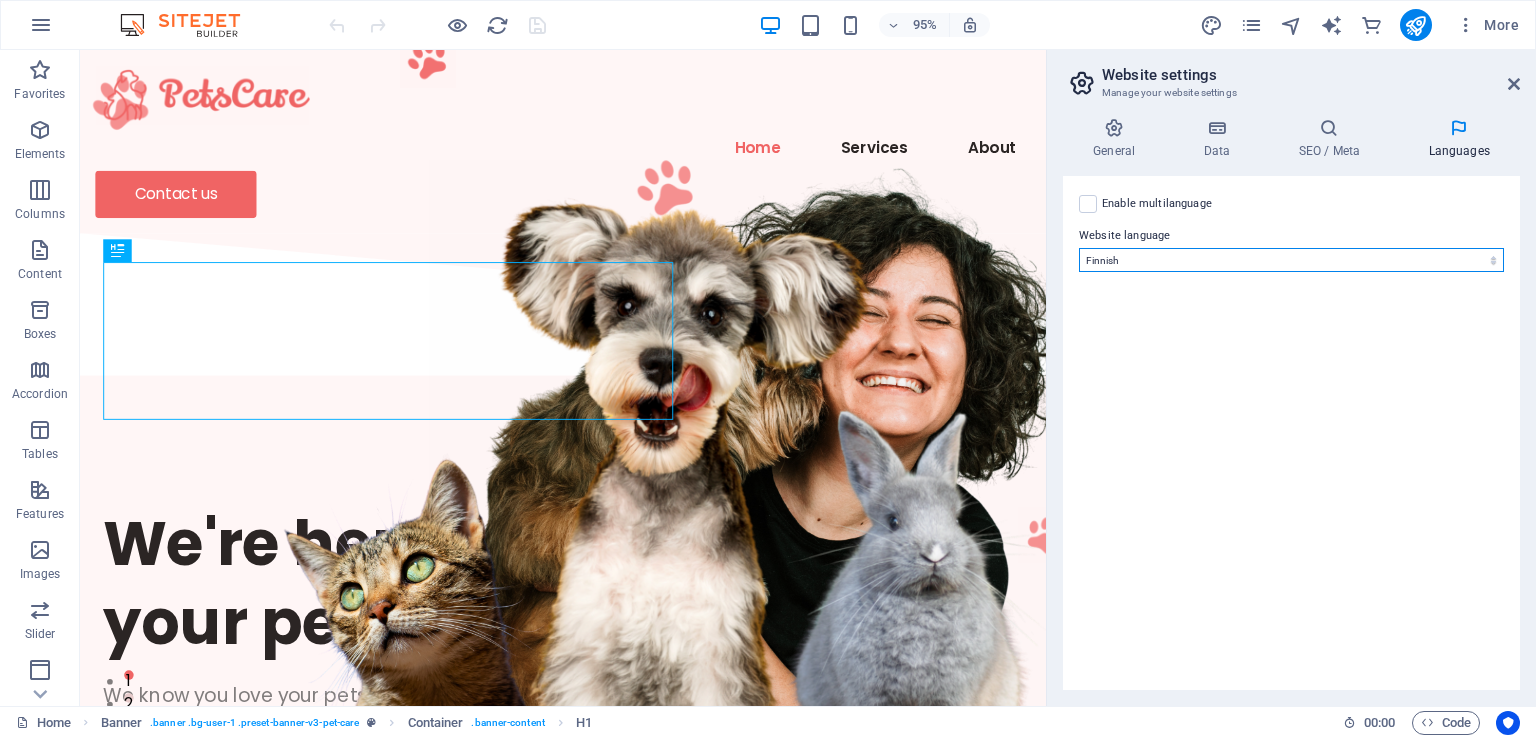 click on "Abkhazian Afar Afrikaans Akan Albanian Amharic Arabic Aragonese Armenian Assamese Avaric Avestan Aymara Azerbaijani Bambara Bashkir Basque Belarusian Bengali Bihari languages Bislama Bokmål Bosnian Breton Bulgarian Burmese Catalan Central Khmer Chamorro Chechen Chinese Church Slavic Chuvash Cornish Corsican Cree Croatian Czech Danish Dutch Dzongkha English Esperanto Estonian Ewe Faroese Farsi (Persian) Fijian Finnish French Fulah Gaelic Galician Ganda Georgian German Greek Greenlandic Guaraní Gujarati Haitian Creole Hausa Hebrew Herero Hindi Hiri Motu Hungarian Icelandic Ido Igbo Indonesian Interlingua Interlingue Inuktitut Inupiaq Irish Italian Japanese Javanese Kannada Kanuri Kashmiri Kazakh Kikuyu Kinyarwanda Komi Kongo Korean Kurdish Kwanyama Kyrgyz Lao Latin Latvian Limburgish Lingala Lithuanian Luba-Katanga Luxembourgish Macedonian Malagasy Malay Malayalam Maldivian Maltese Manx Maori Marathi Marshallese Mongolian Nauru Navajo Ndonga Nepali North Ndebele Northern Sami Norwegian Norwegian Nynorsk Nuosu" at bounding box center [1291, 260] 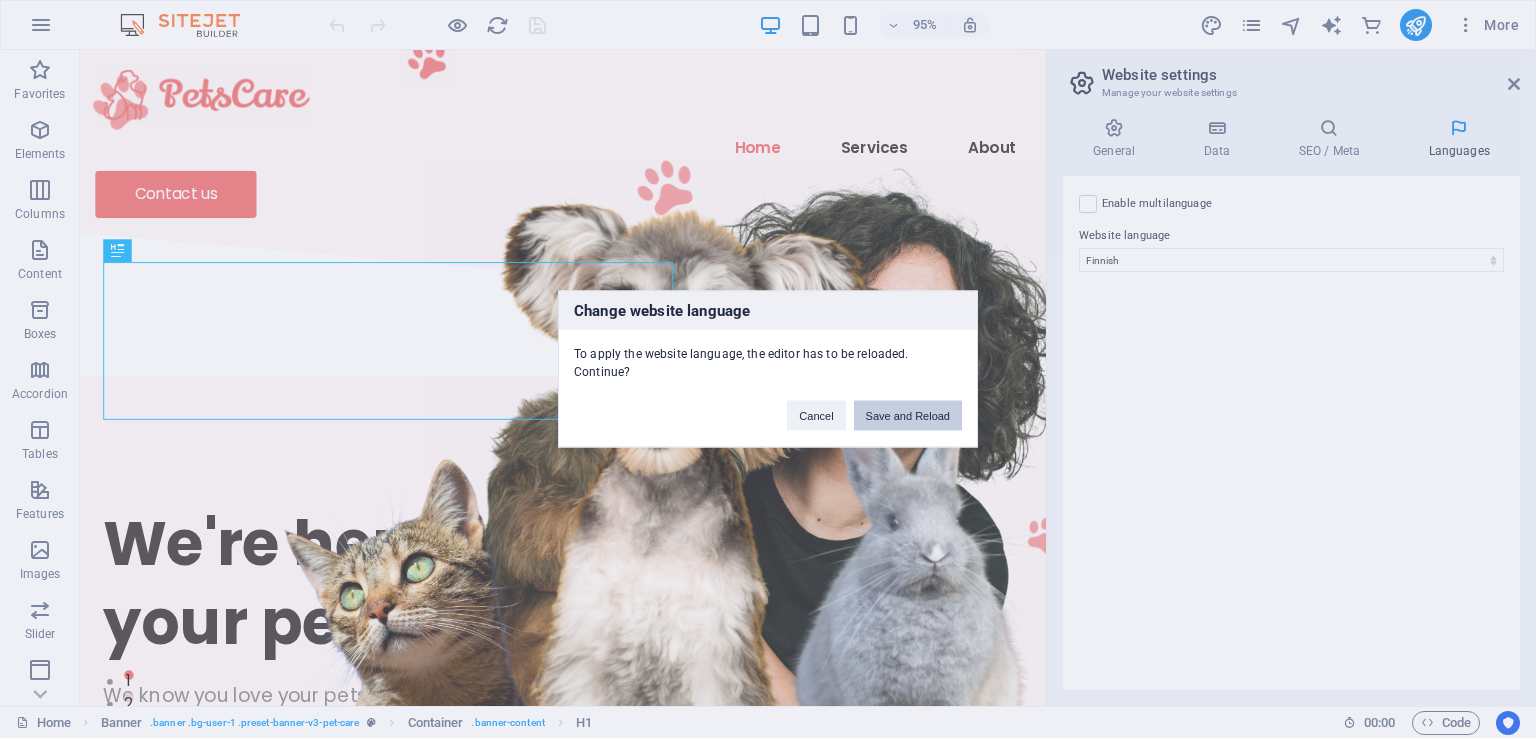 click on "Save and Reload" at bounding box center [908, 416] 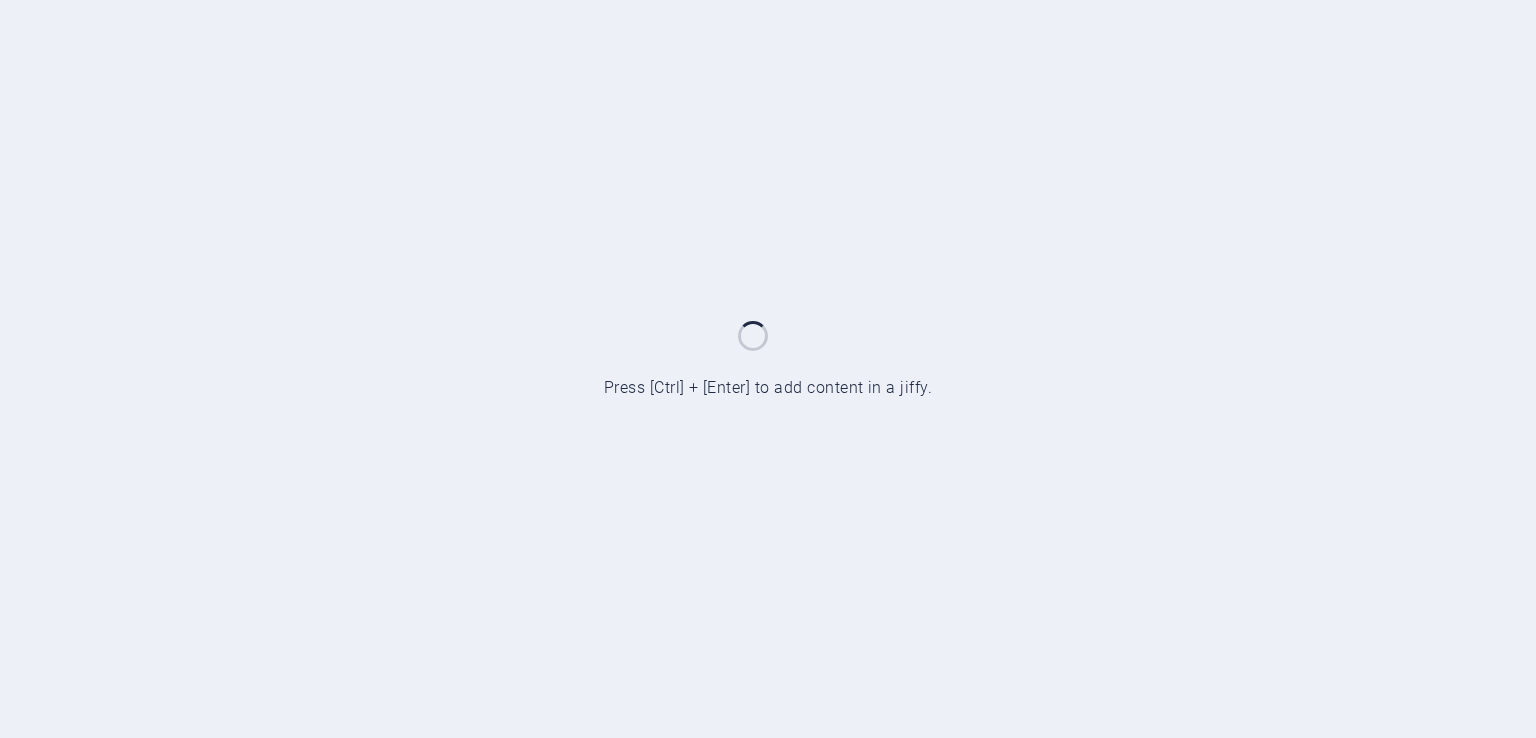 scroll, scrollTop: 0, scrollLeft: 0, axis: both 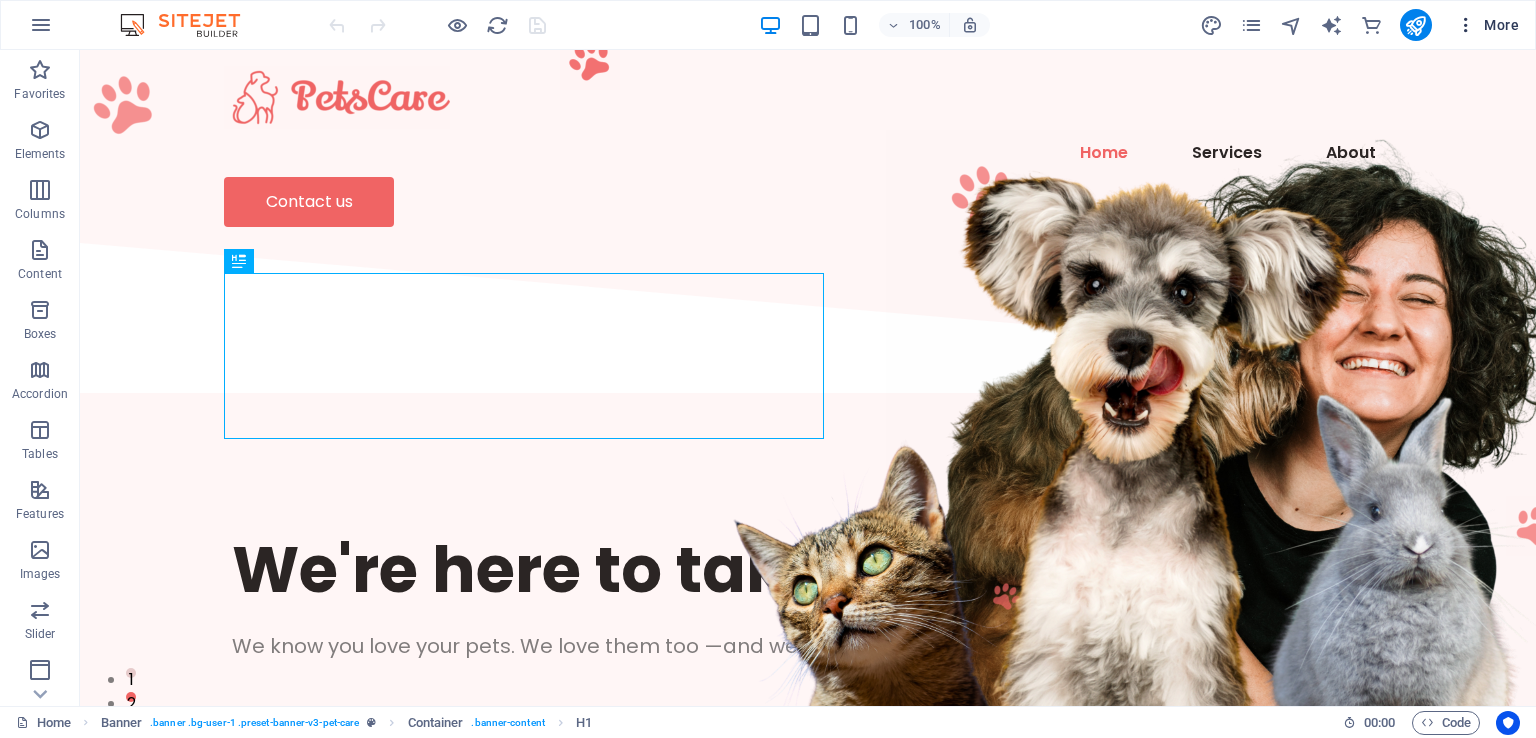 click at bounding box center (1466, 25) 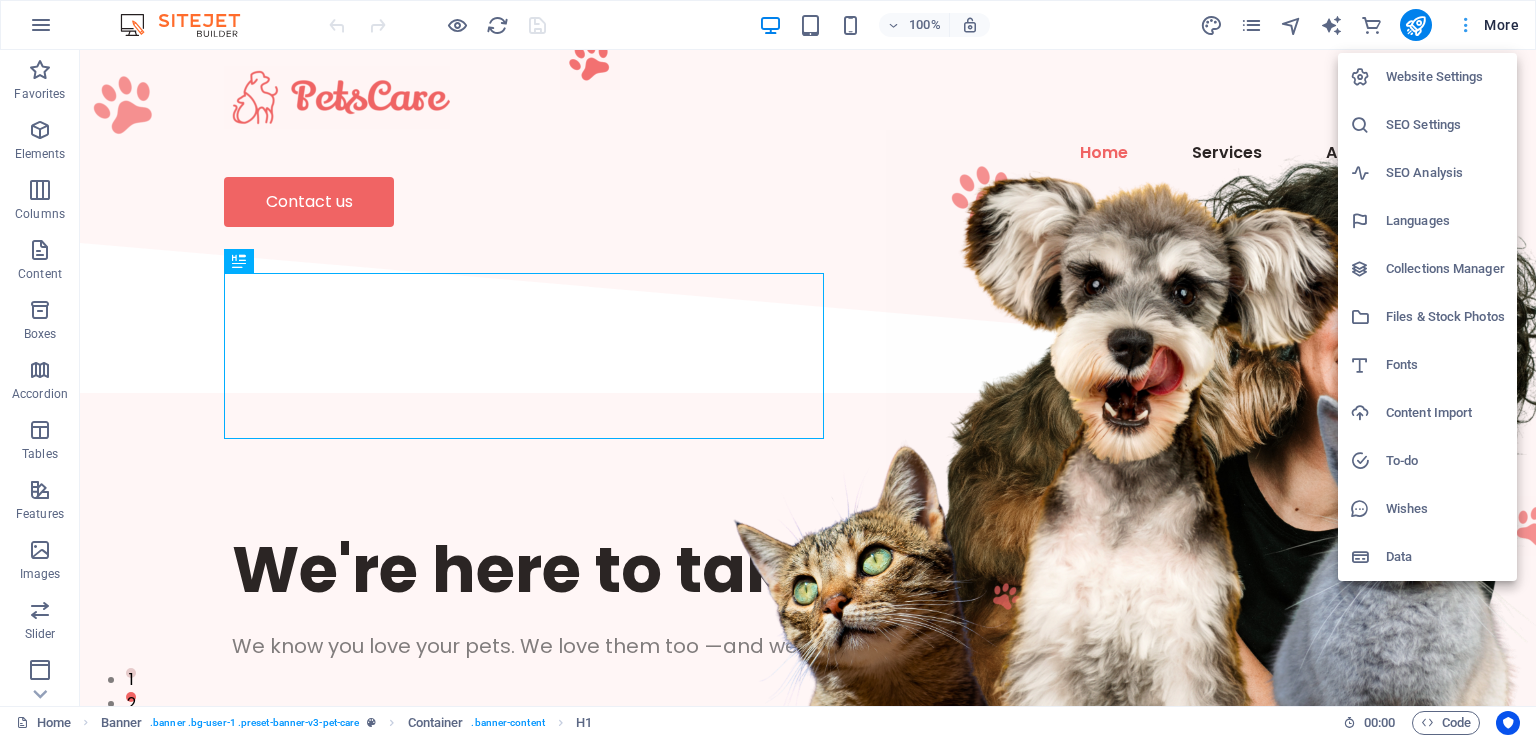 click at bounding box center (768, 369) 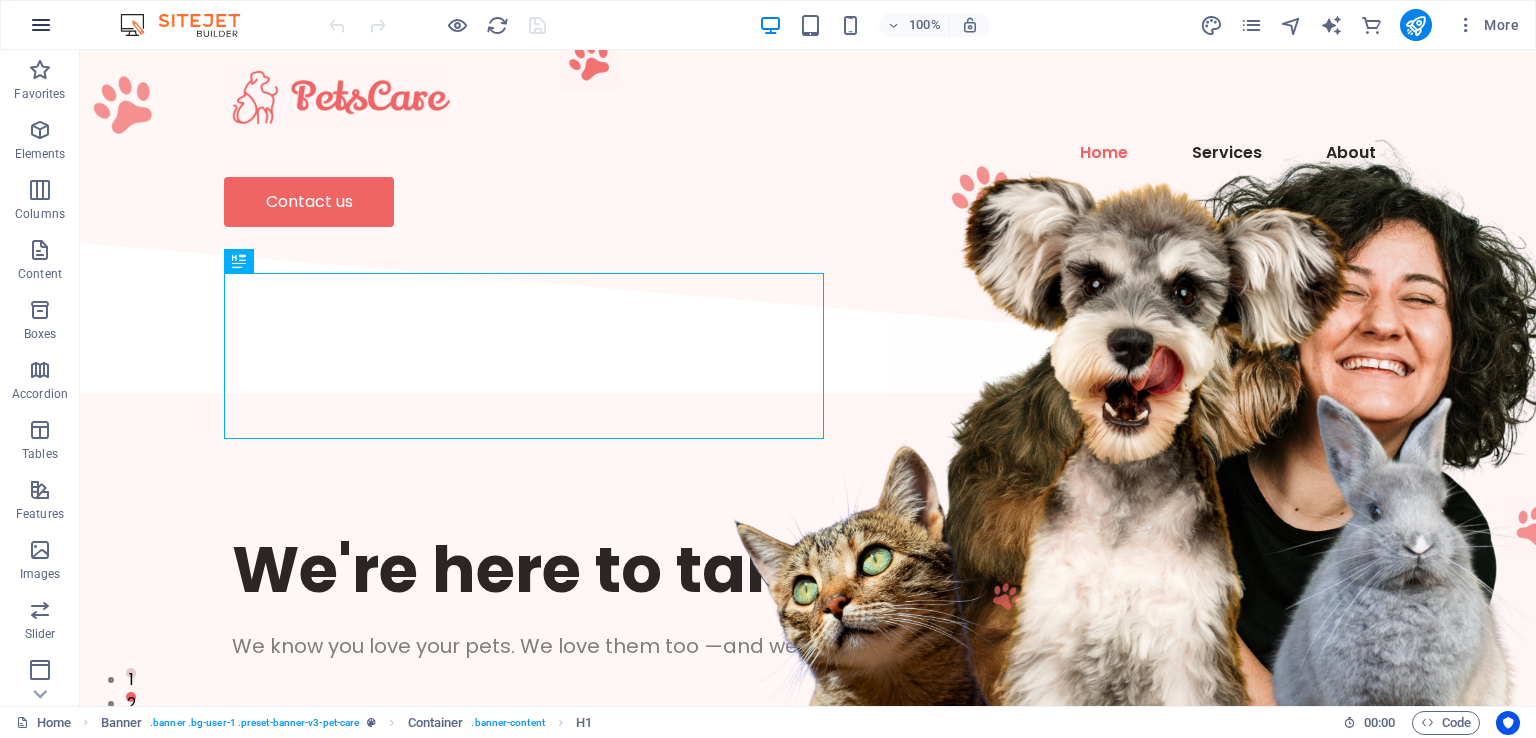 click at bounding box center [41, 25] 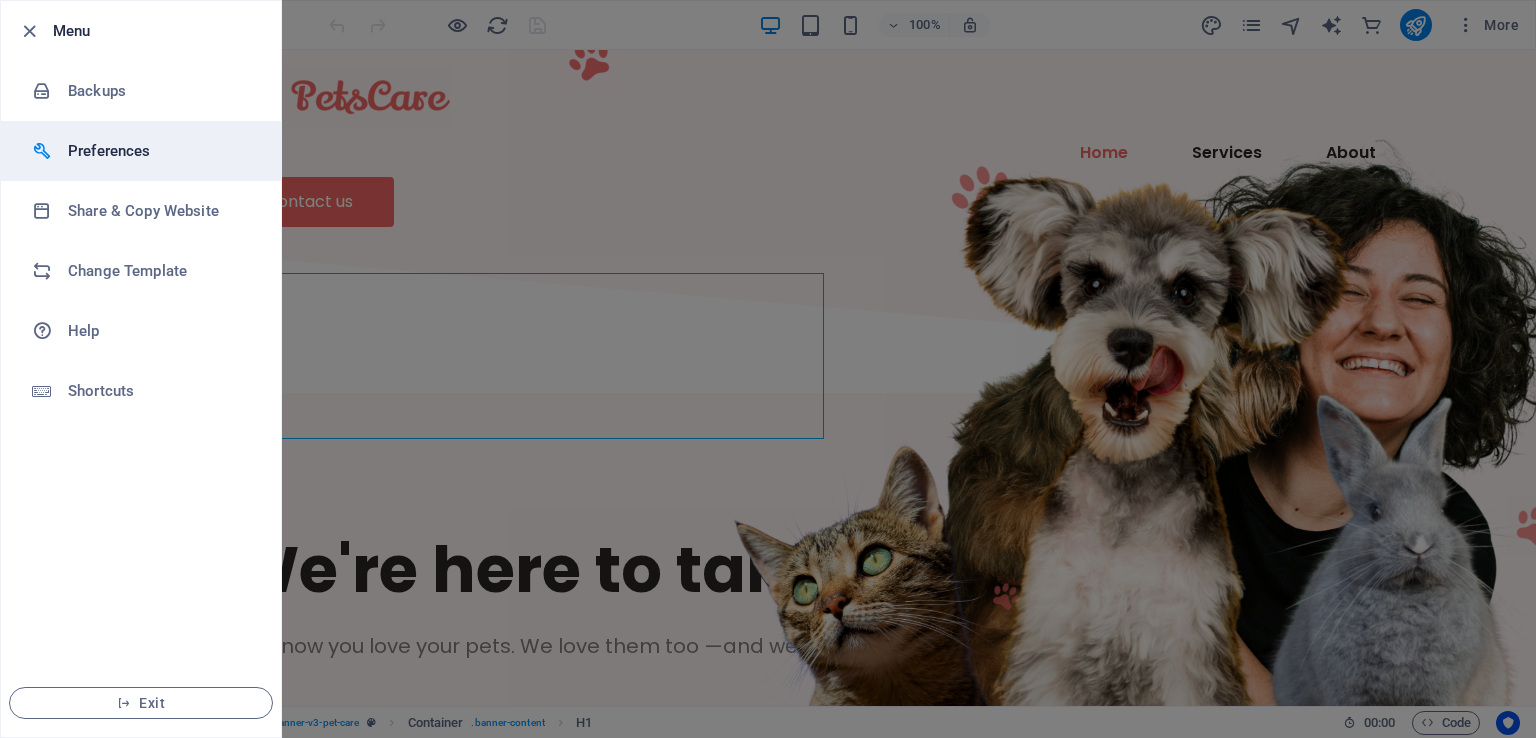 click on "Preferences" at bounding box center [160, 151] 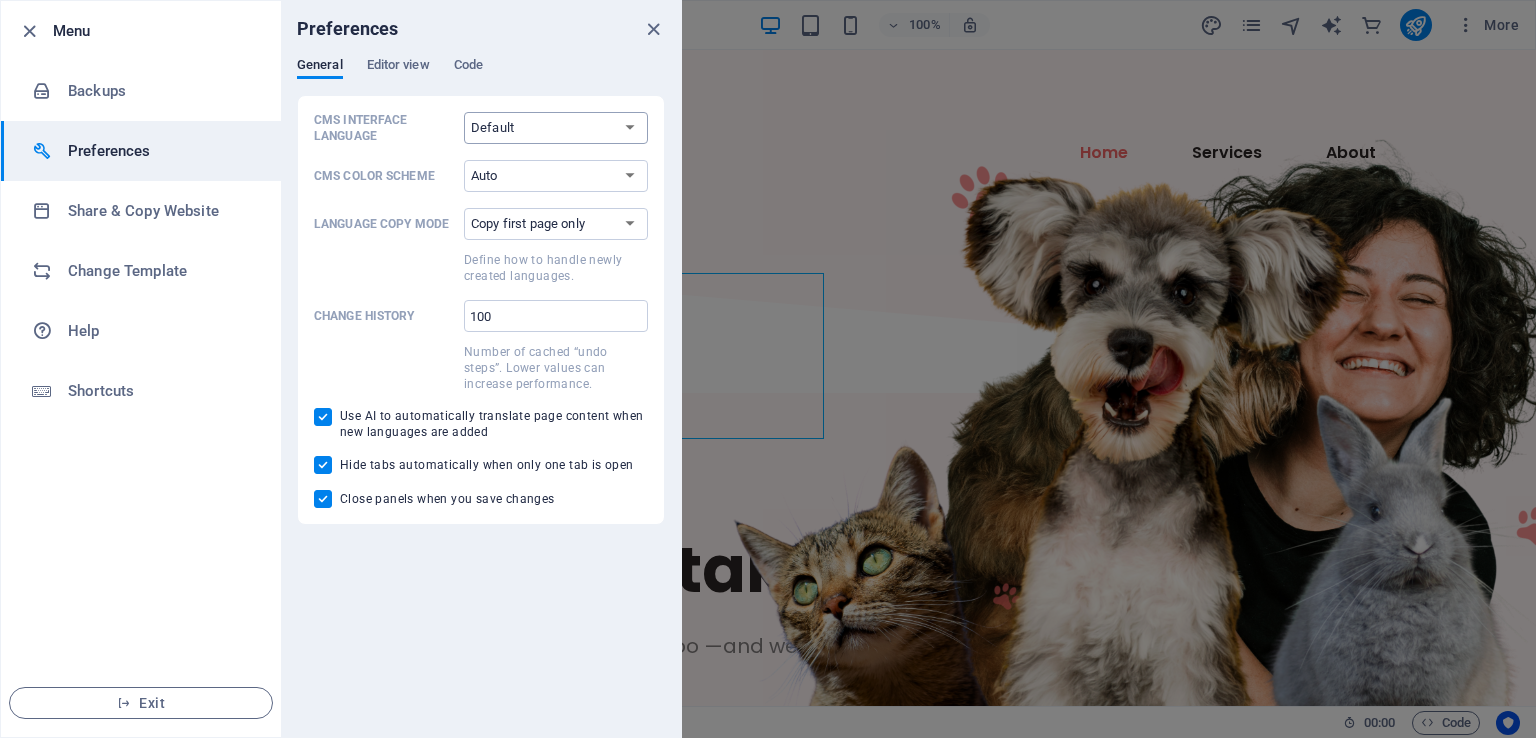 click on "Default Deutsch English Español Français Magyar Italiano Nederlands Polski Português русский язык Svenska Türkçe 日本語" at bounding box center [556, 128] 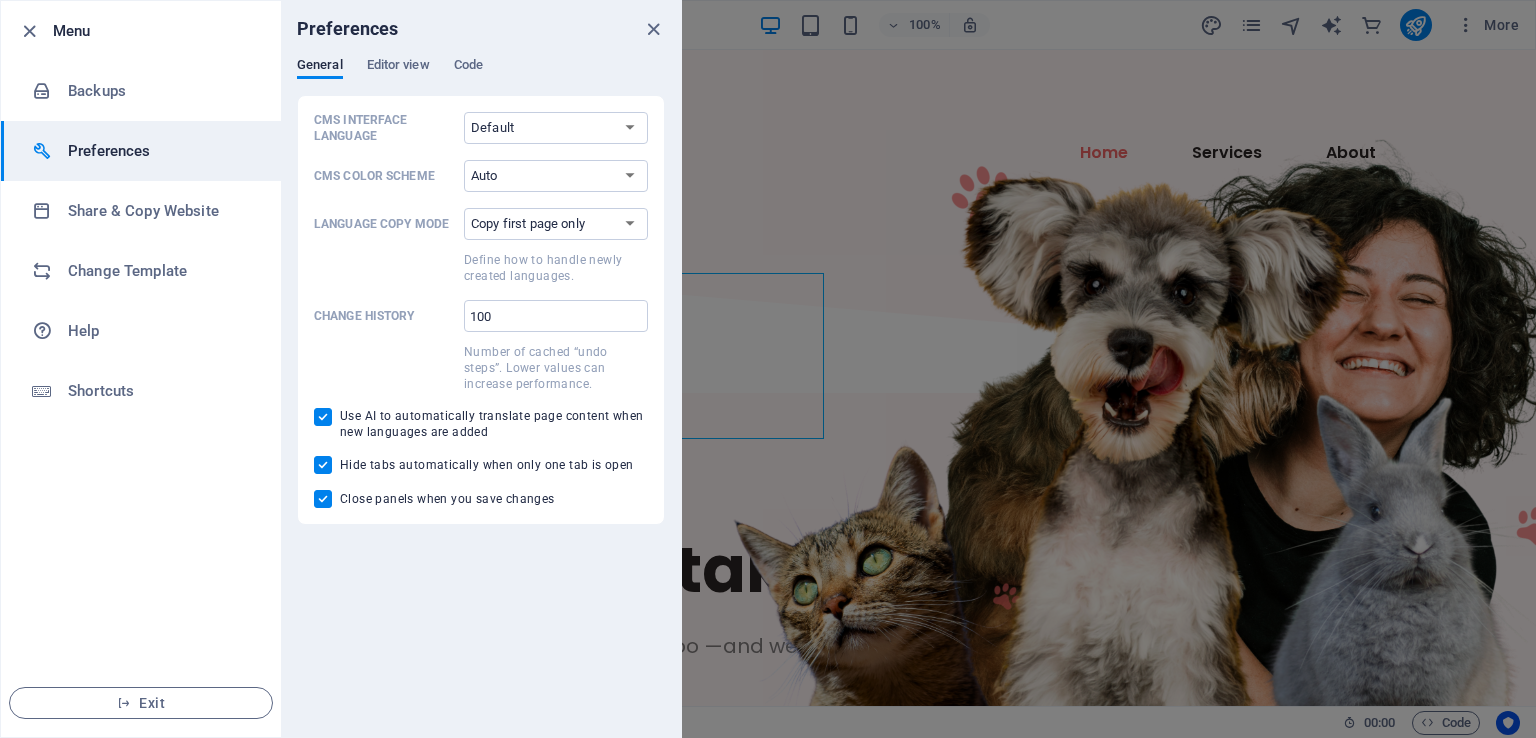 click on "CMS Interface Language" at bounding box center [385, 128] 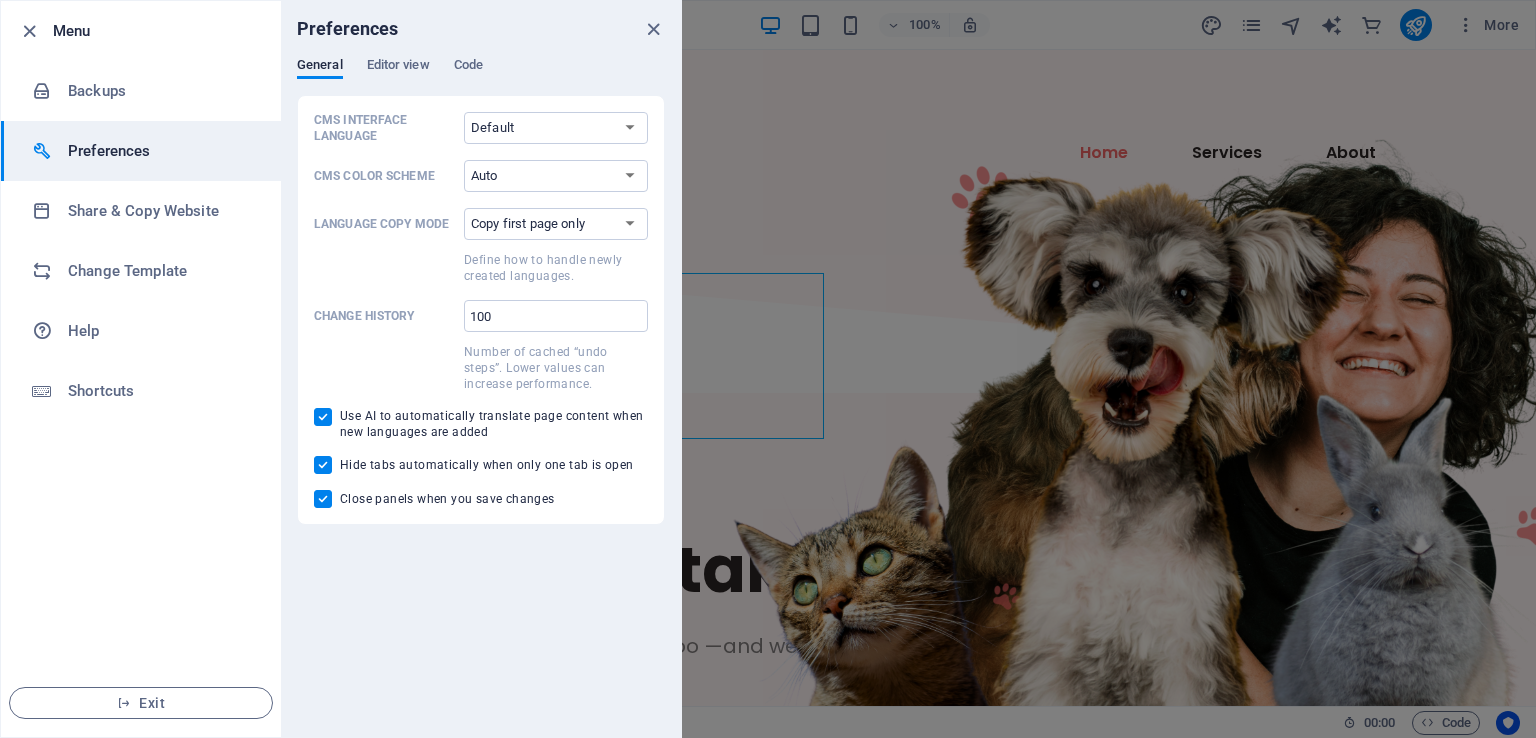 click on "Default Deutsch English Español Français Magyar Italiano Nederlands Polski Português русский язык Svenska Türkçe 日本語" at bounding box center [556, 128] 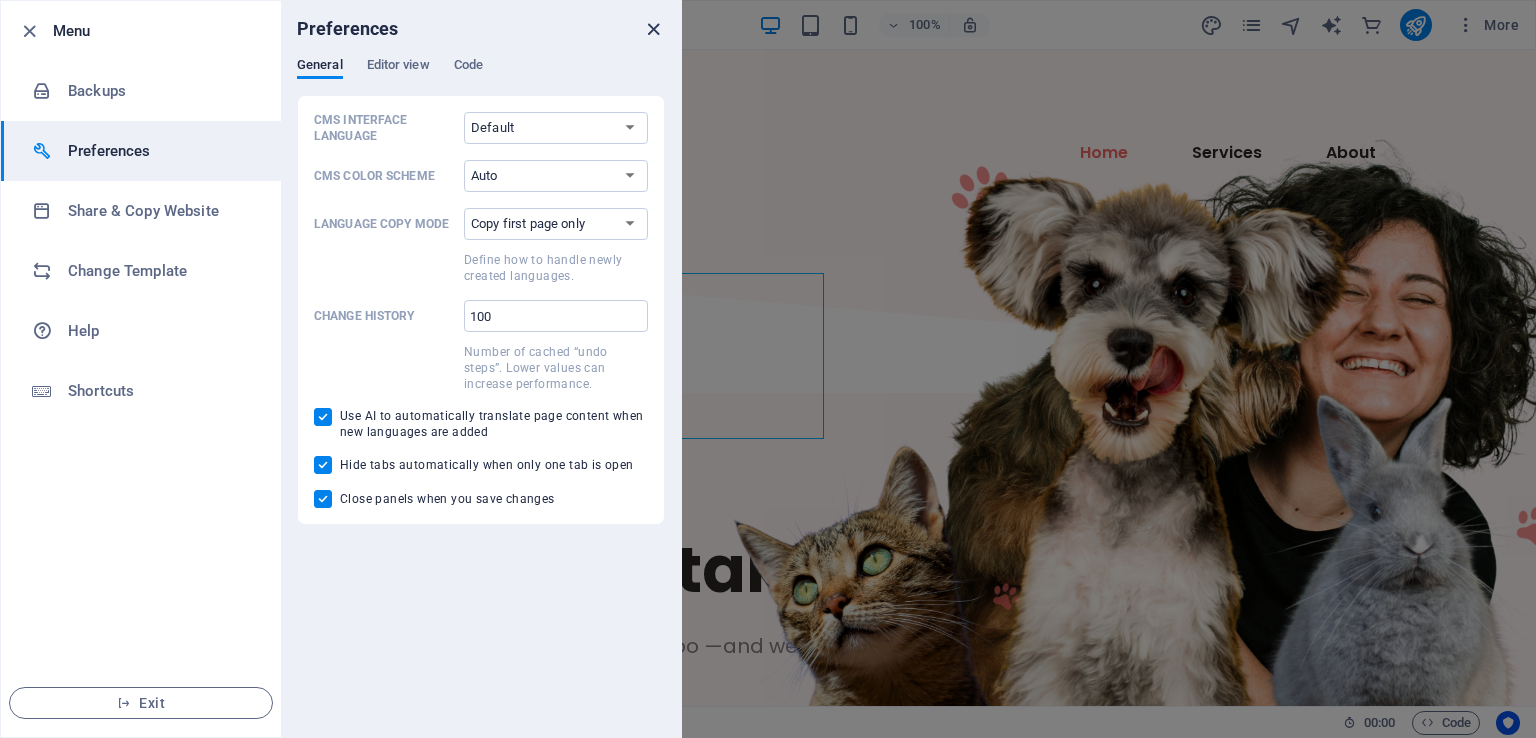 click at bounding box center (653, 29) 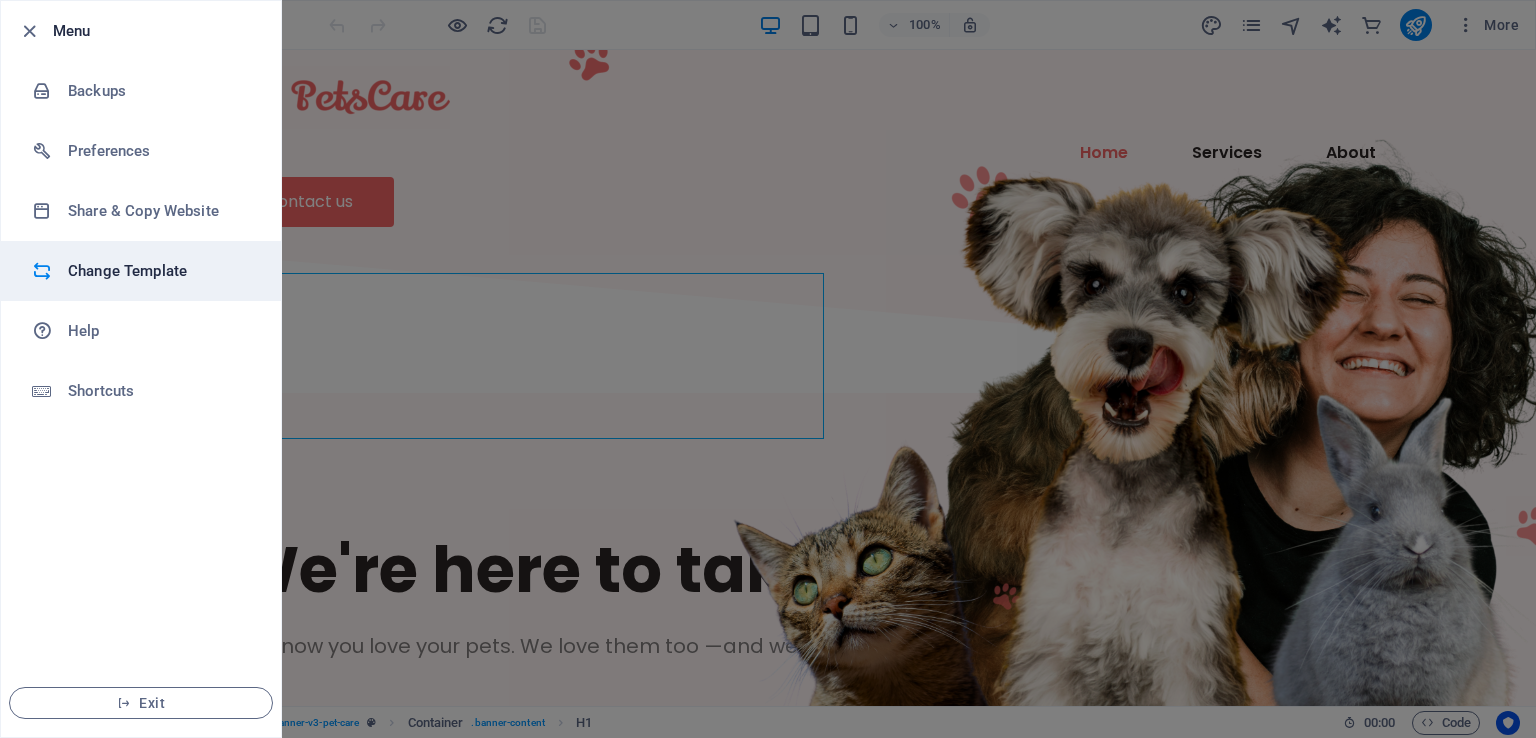 click on "Change Template" at bounding box center [160, 271] 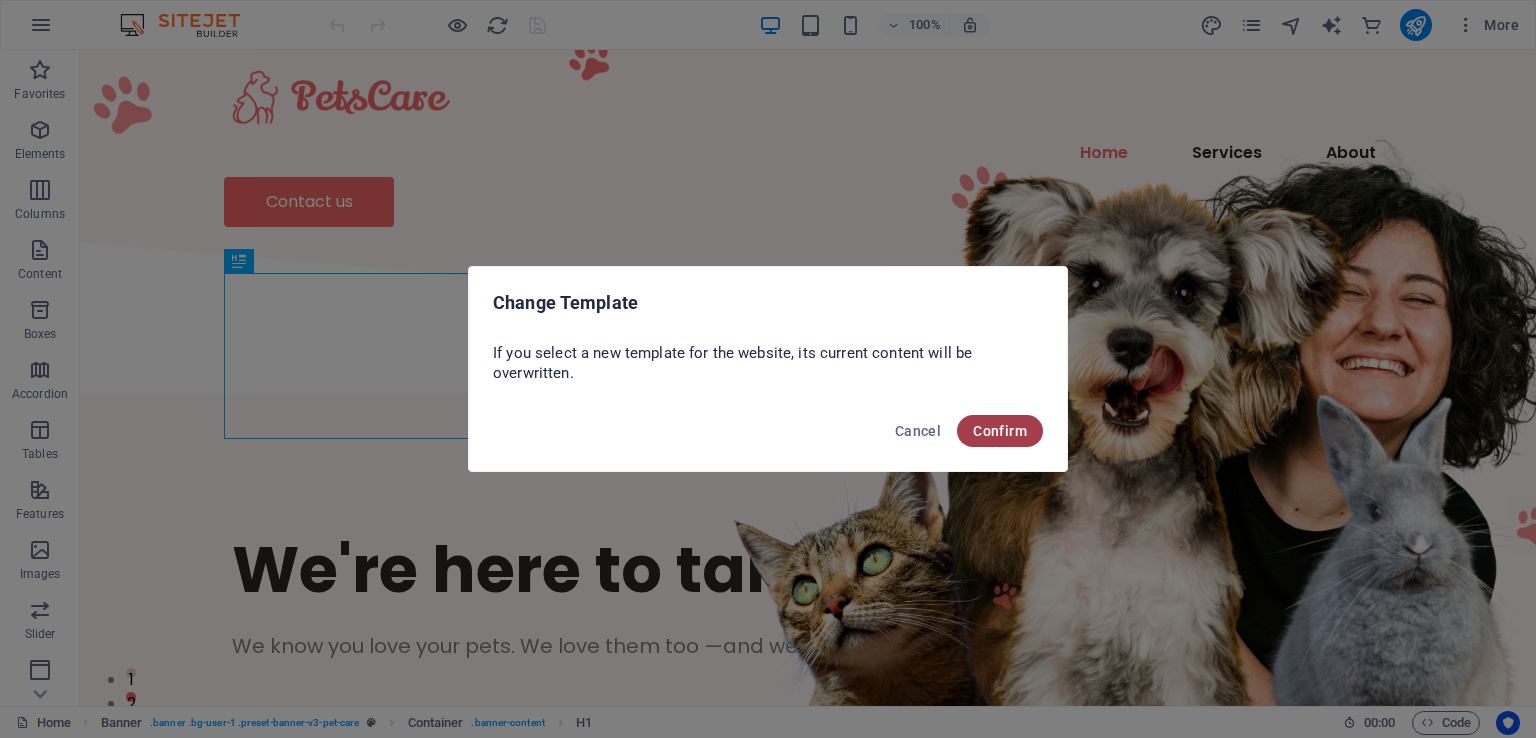 click on "Confirm" at bounding box center (1000, 431) 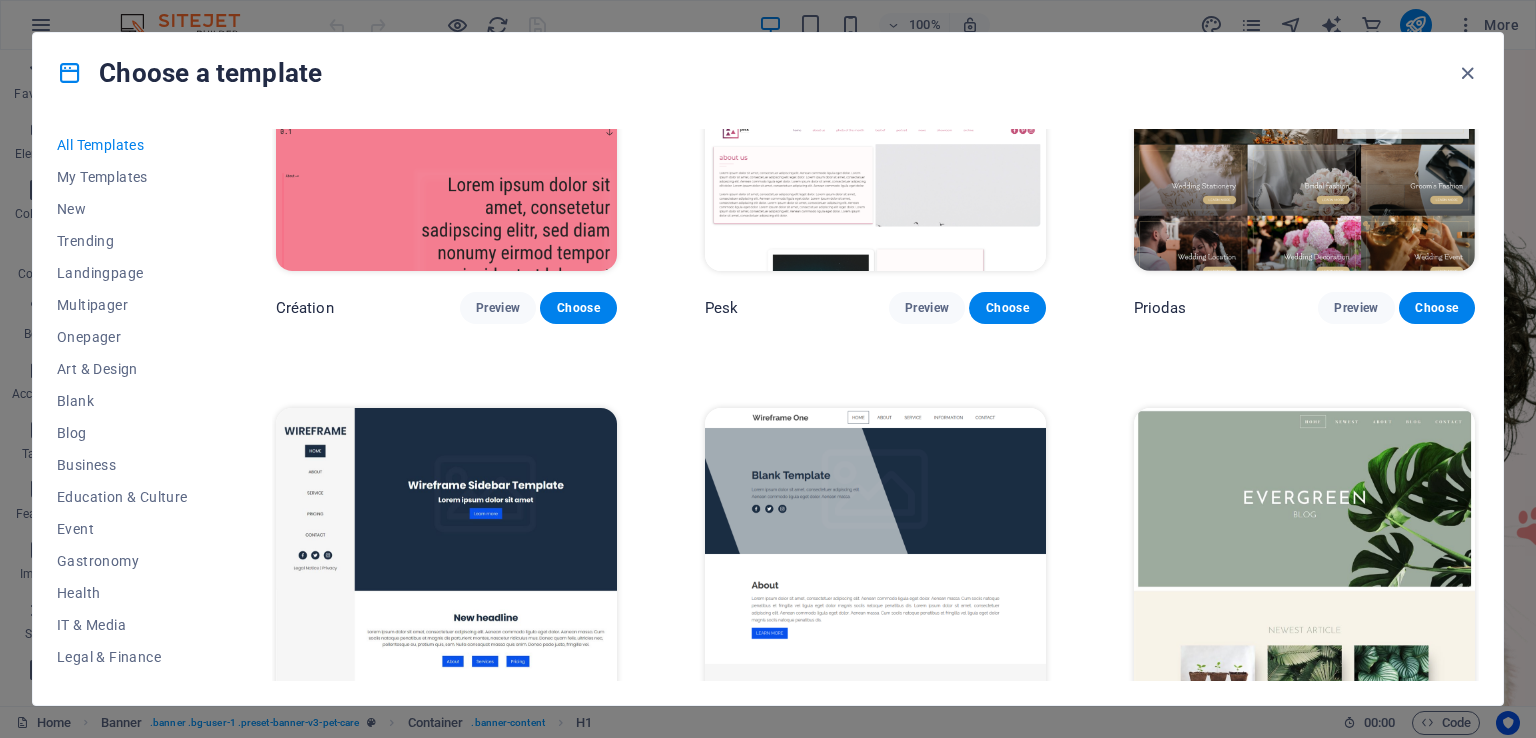 scroll, scrollTop: 8700, scrollLeft: 0, axis: vertical 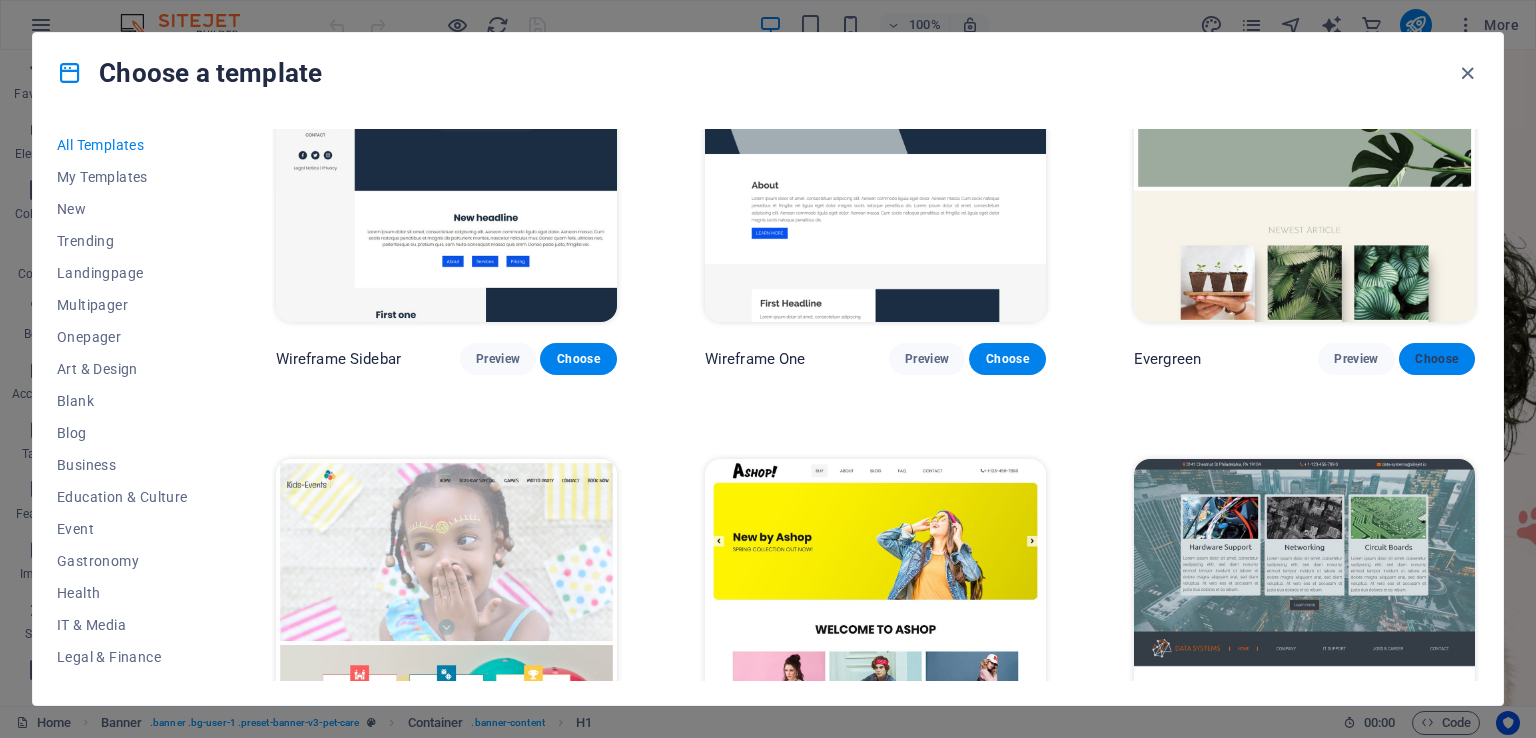 click on "Choose" at bounding box center (1437, 359) 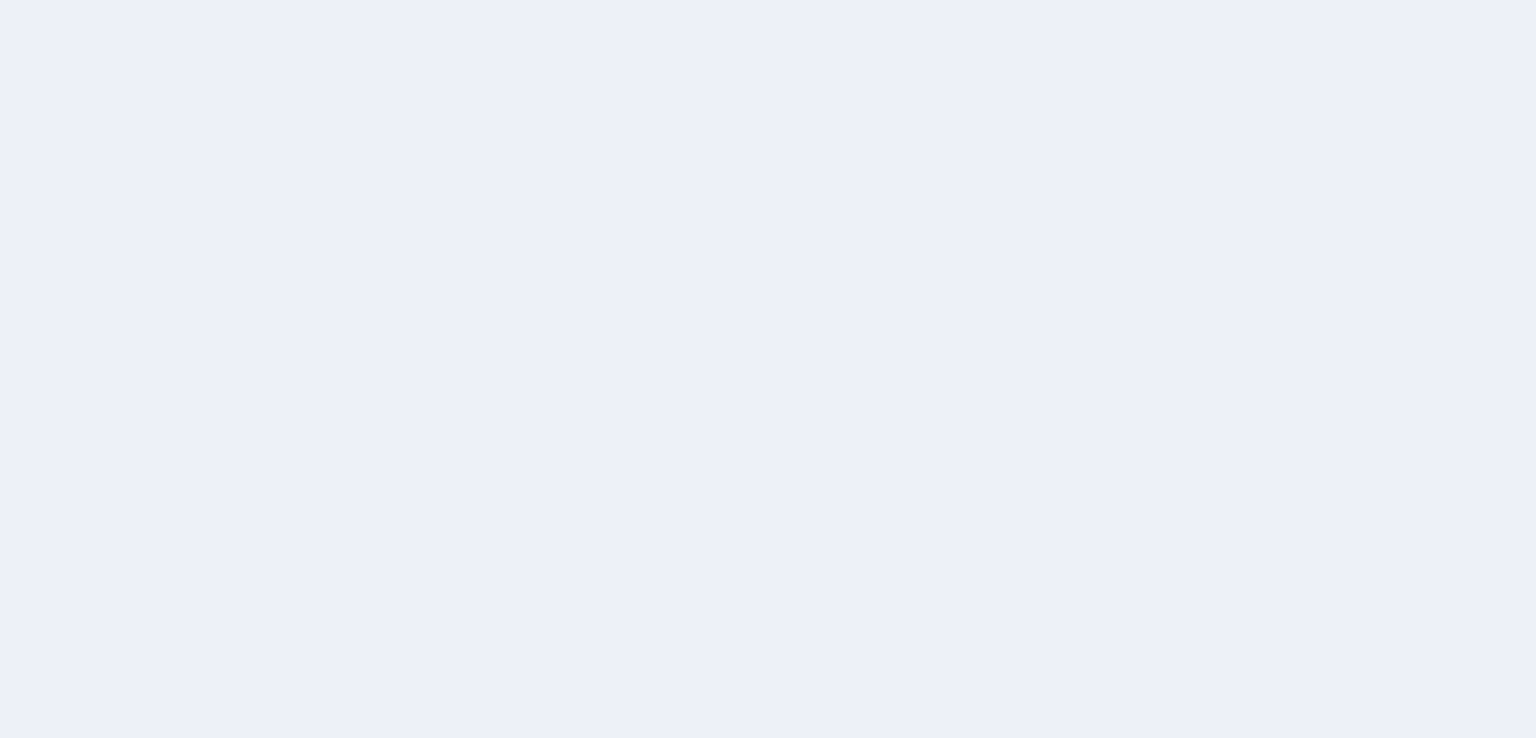 scroll, scrollTop: 0, scrollLeft: 0, axis: both 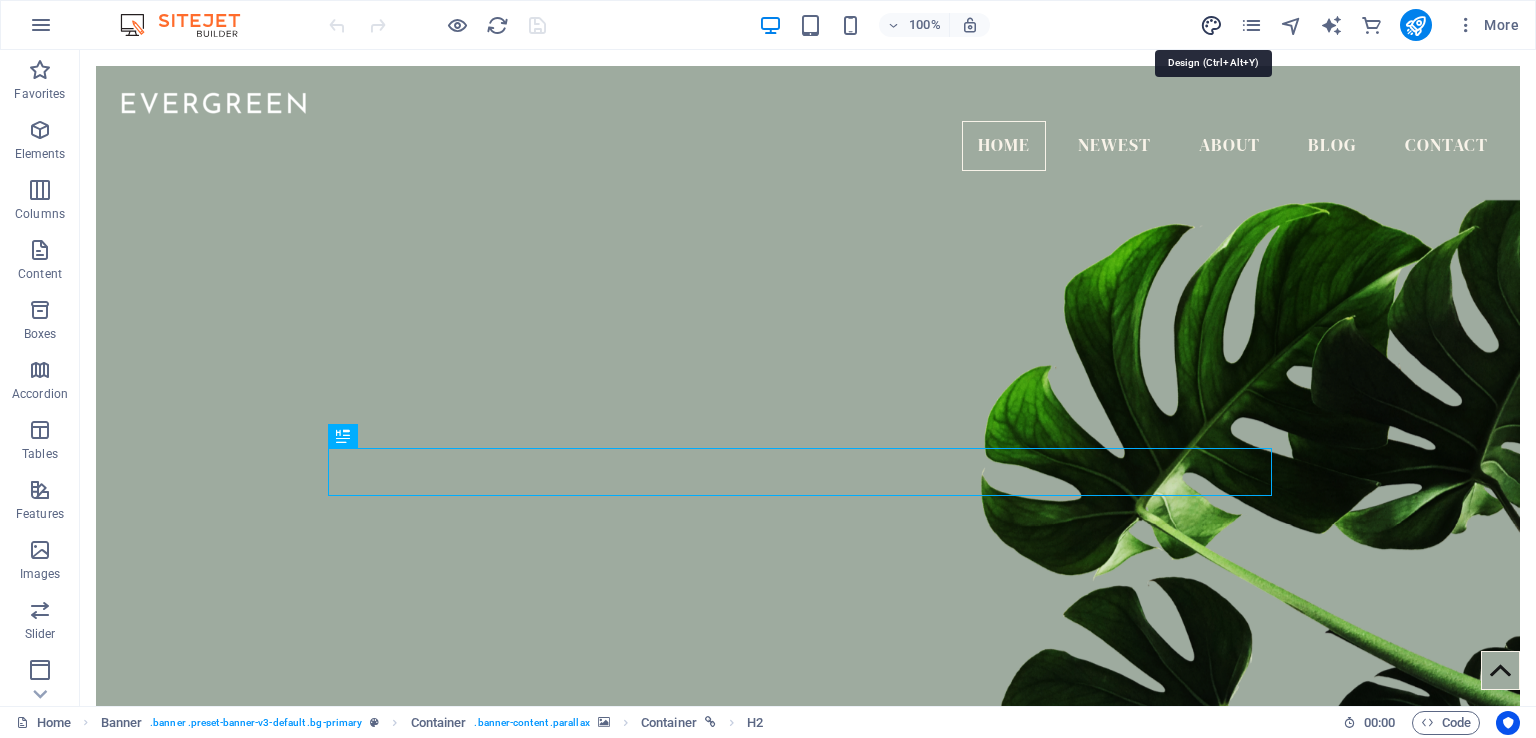 click at bounding box center (1211, 25) 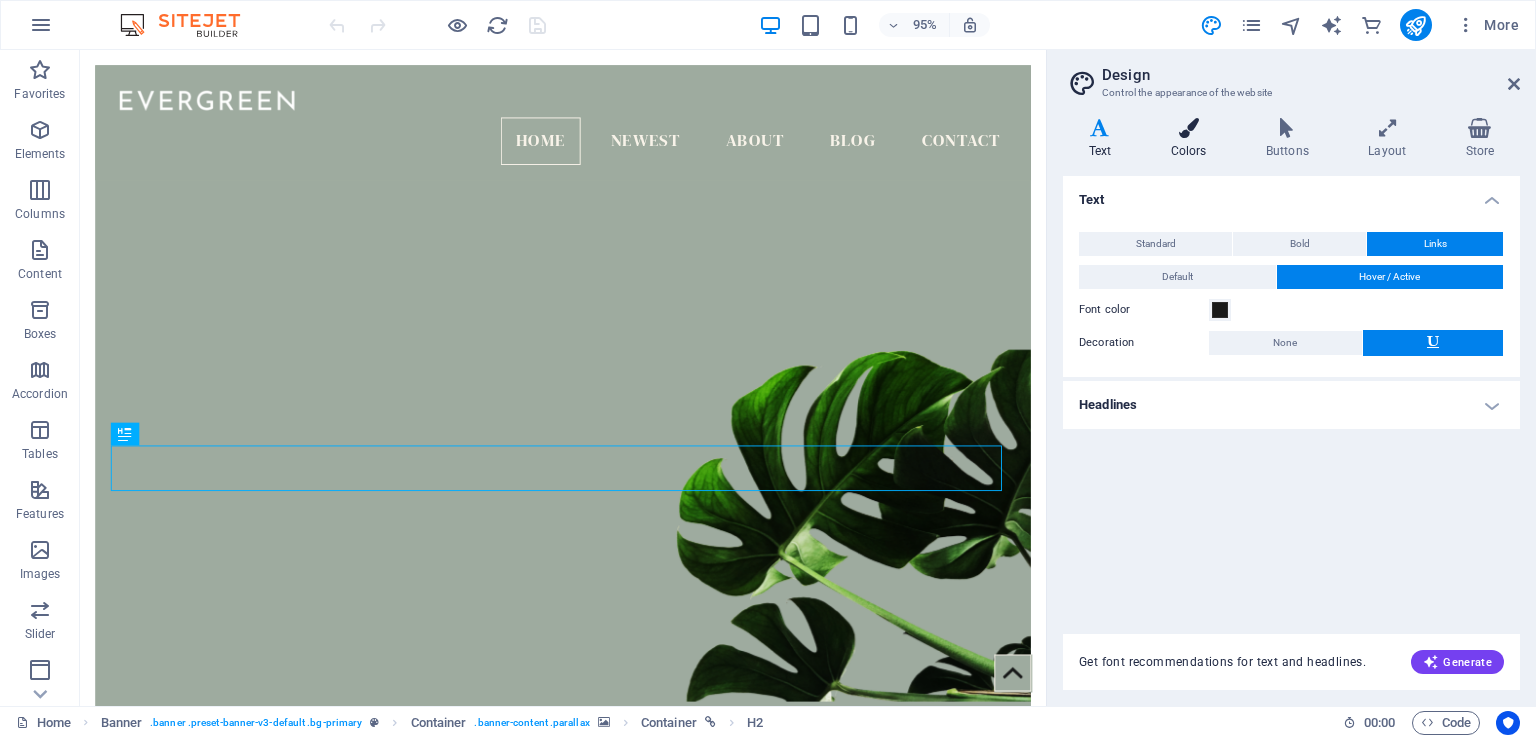 click at bounding box center (1188, 128) 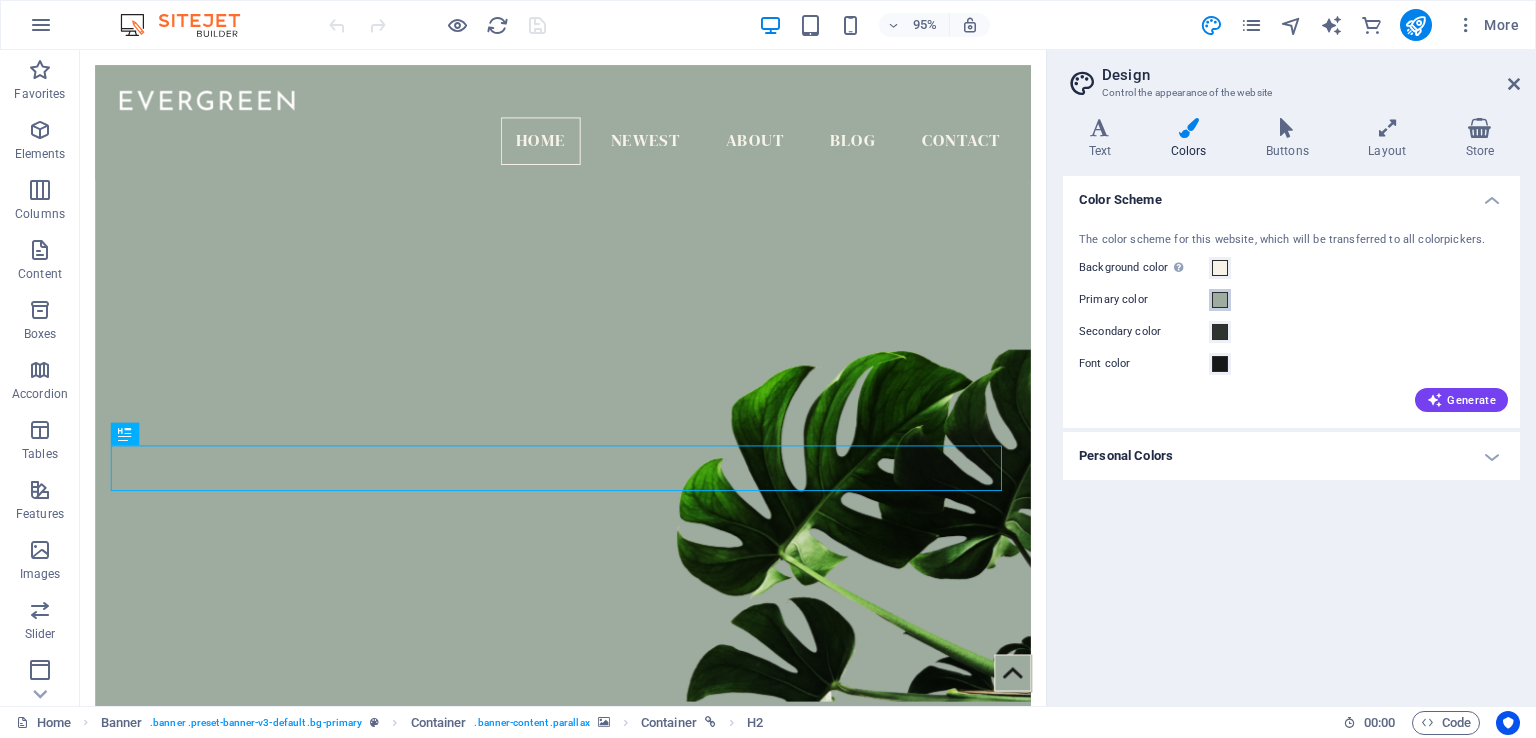 click at bounding box center (1220, 300) 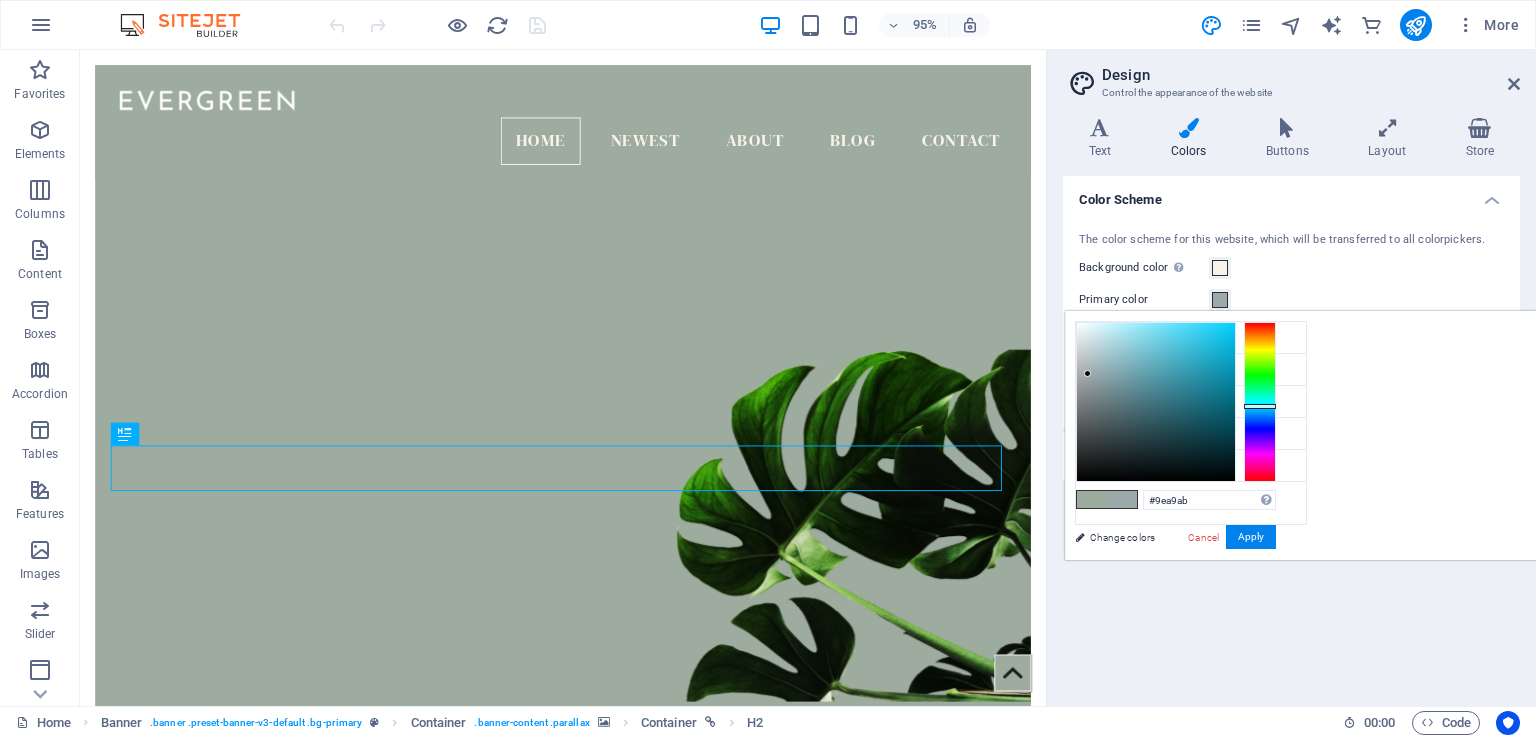 click at bounding box center [1260, 402] 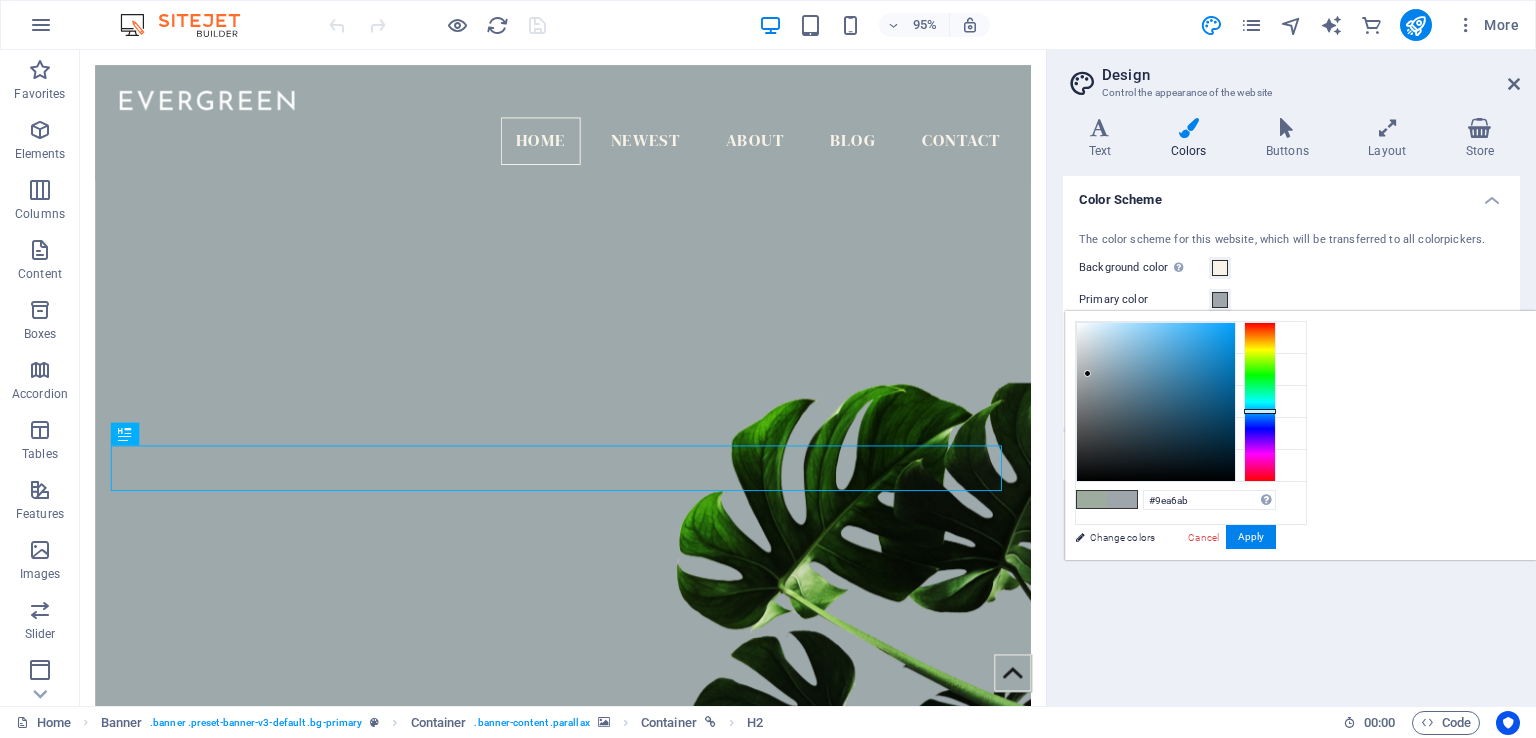 click at bounding box center (1260, 411) 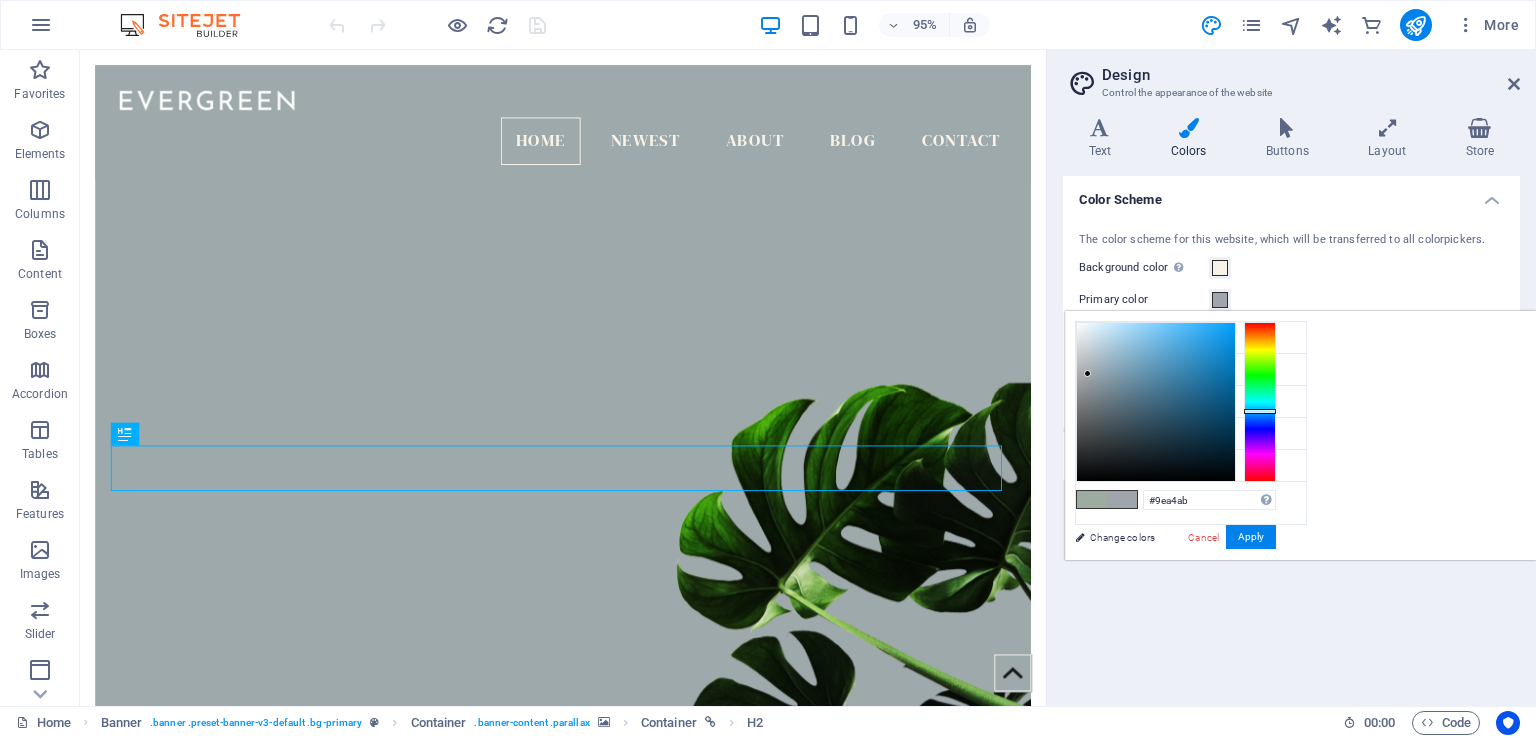 drag, startPoint x: 1505, startPoint y: 410, endPoint x: 1498, endPoint y: 421, distance: 13.038404 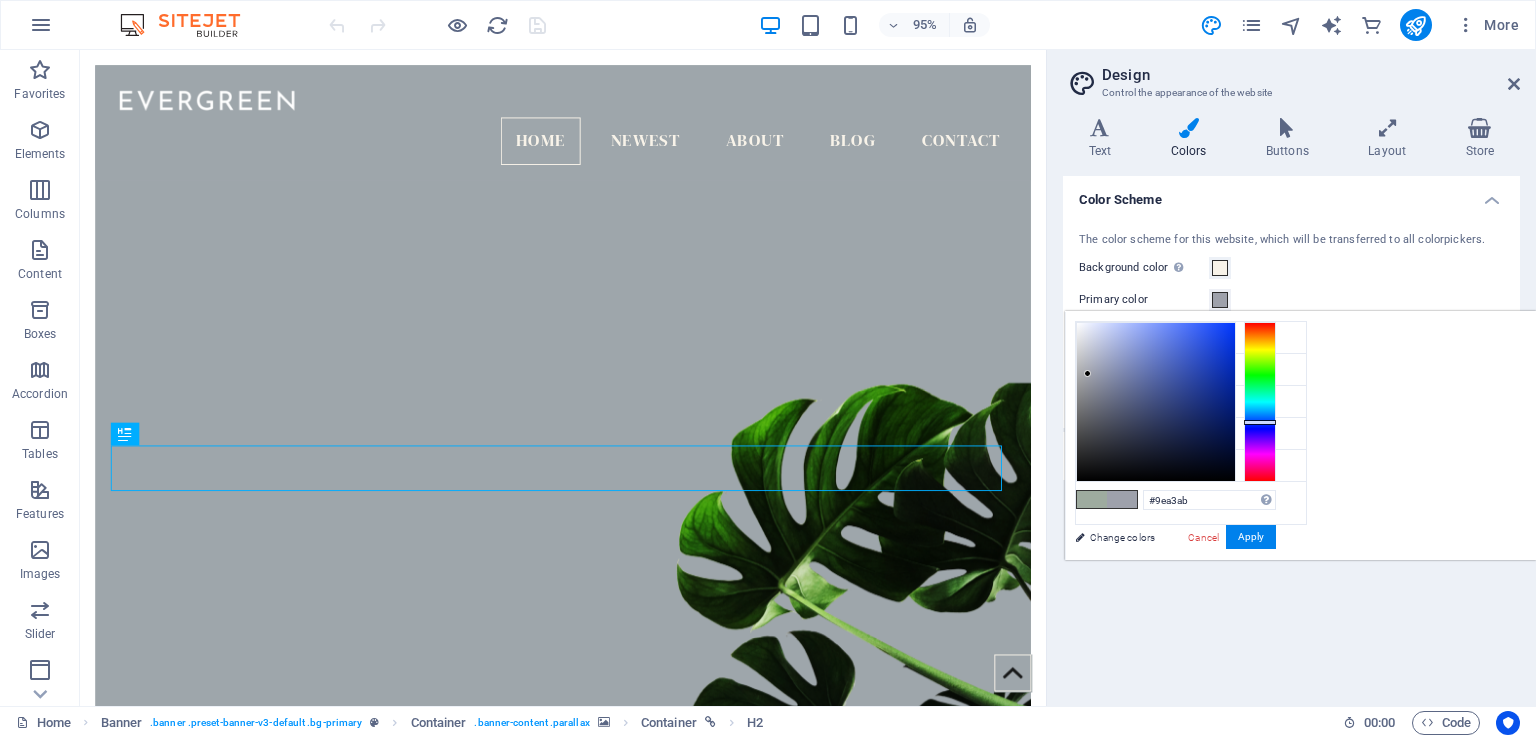 click at bounding box center (1260, 422) 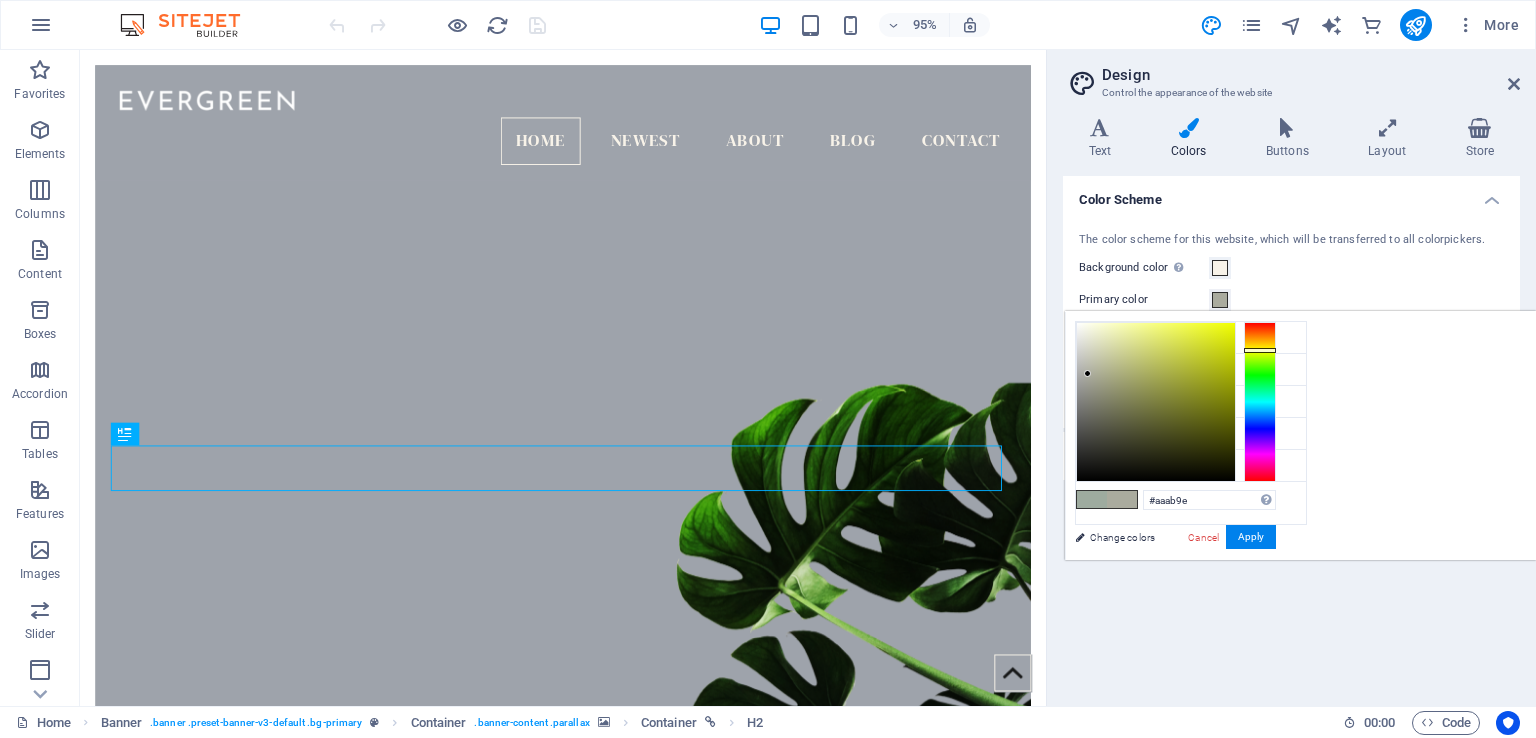 drag, startPoint x: 1501, startPoint y: 417, endPoint x: 1509, endPoint y: 349, distance: 68.46897 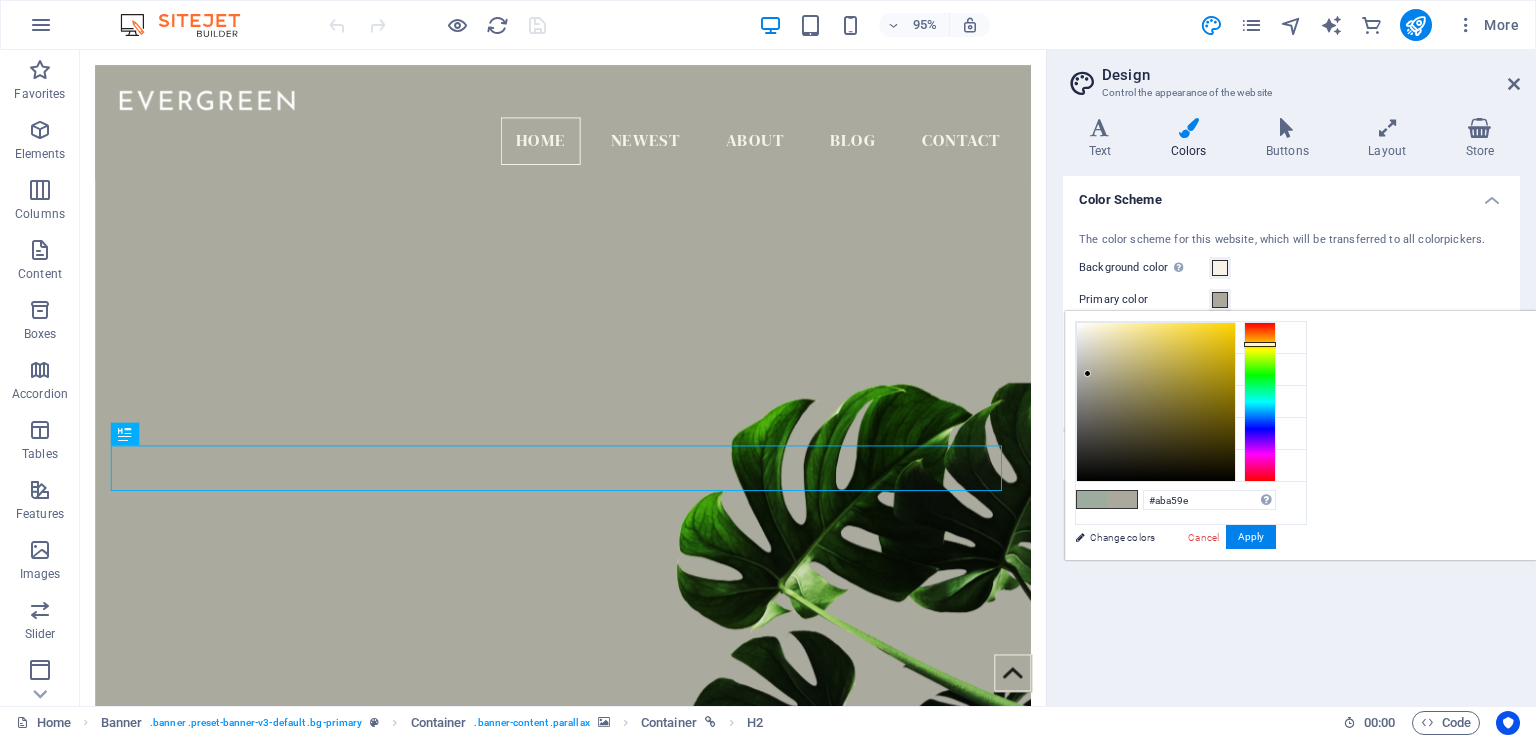 drag, startPoint x: 1515, startPoint y: 346, endPoint x: 1518, endPoint y: 333, distance: 13.341664 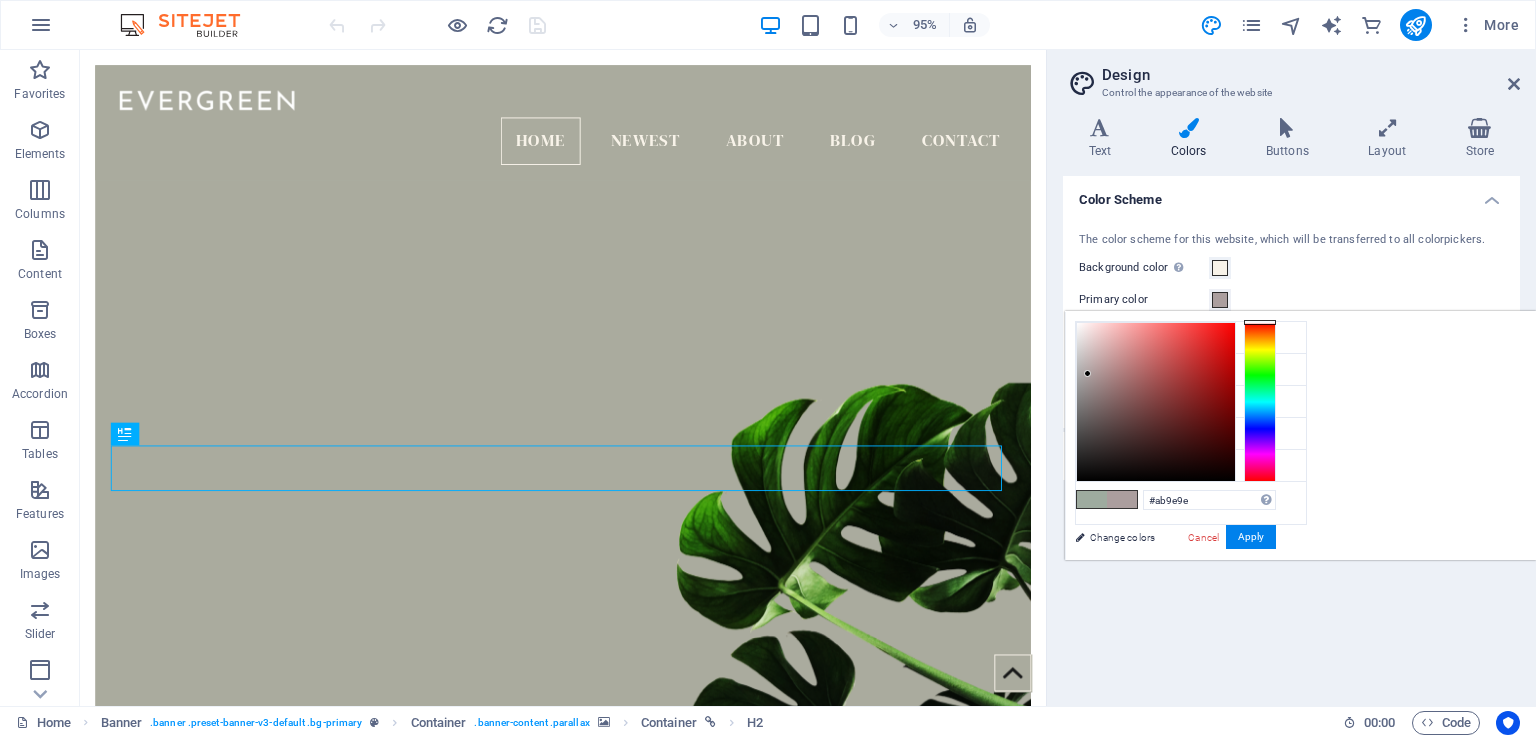 drag, startPoint x: 1523, startPoint y: 333, endPoint x: 1517, endPoint y: 302, distance: 31.575306 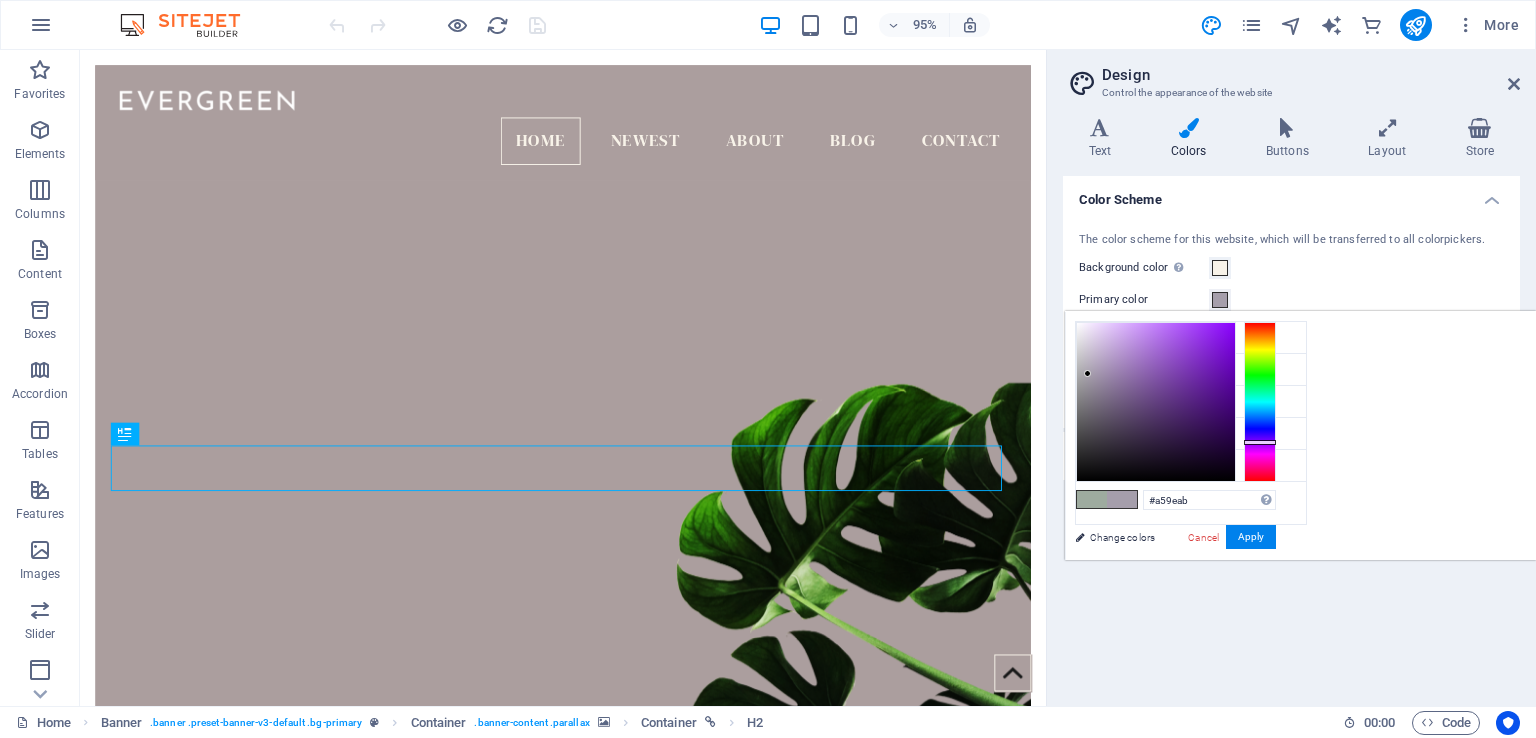 drag, startPoint x: 1520, startPoint y: 321, endPoint x: 1500, endPoint y: 441, distance: 121.65525 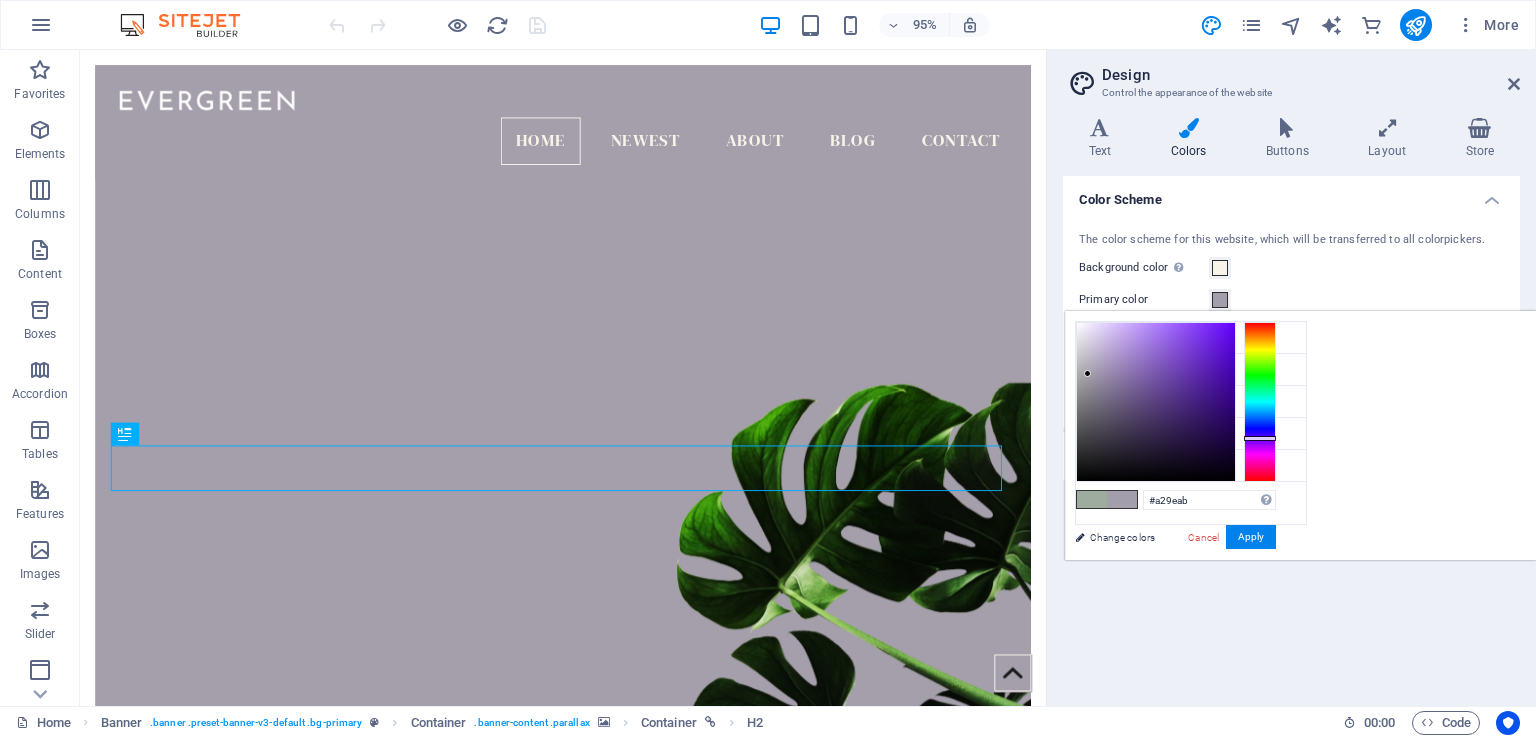 click at bounding box center (1260, 402) 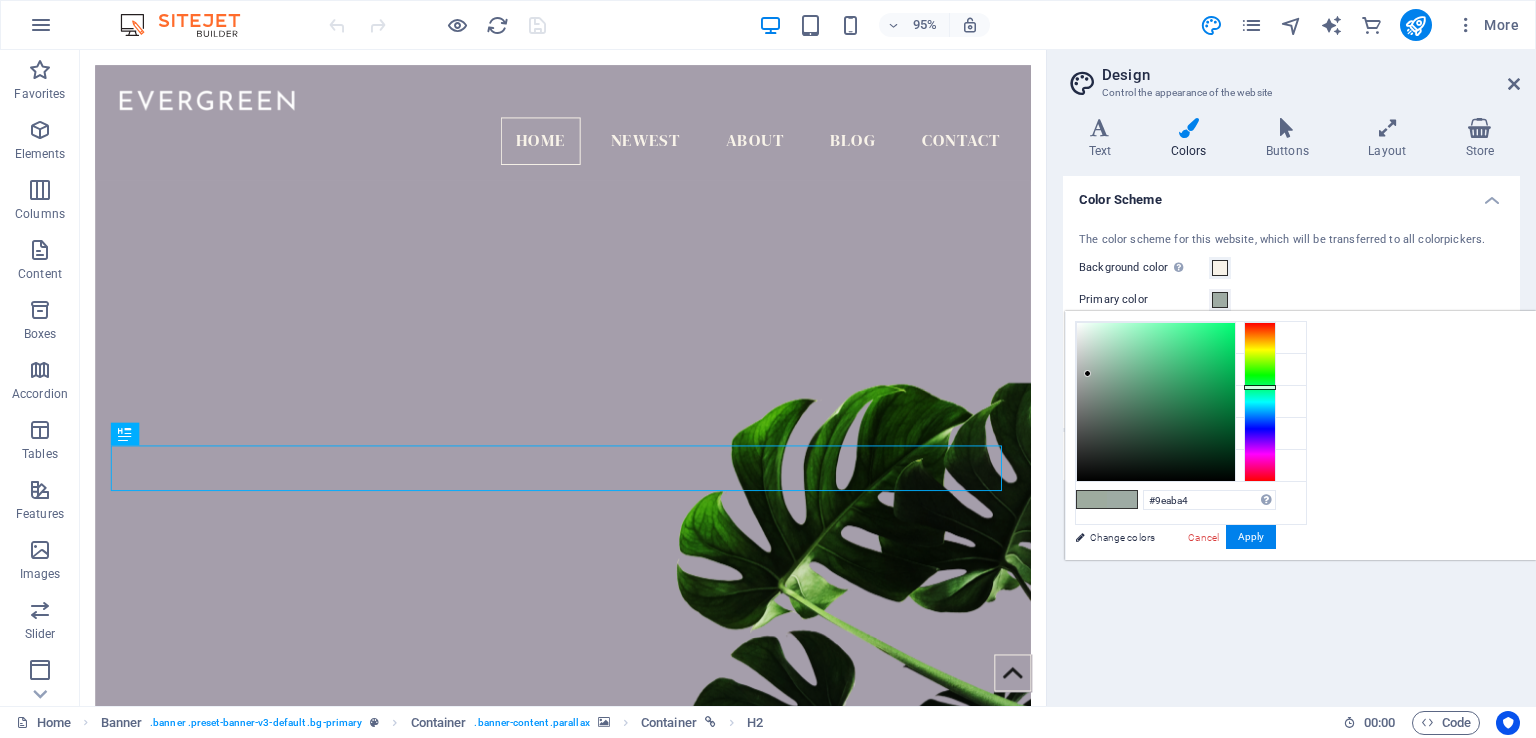 type on "#9eaba0" 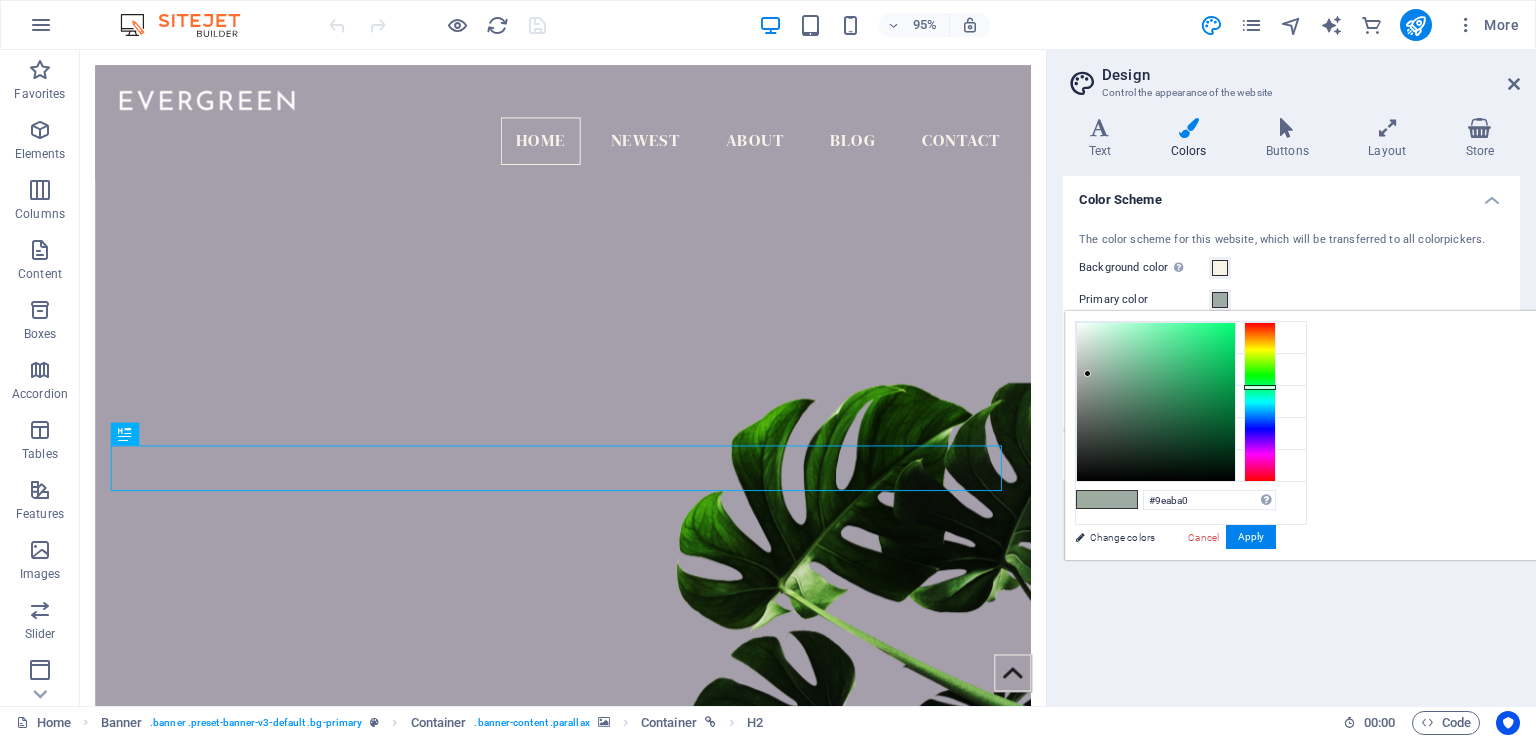 drag, startPoint x: 1512, startPoint y: 435, endPoint x: 1526, endPoint y: 377, distance: 59.665737 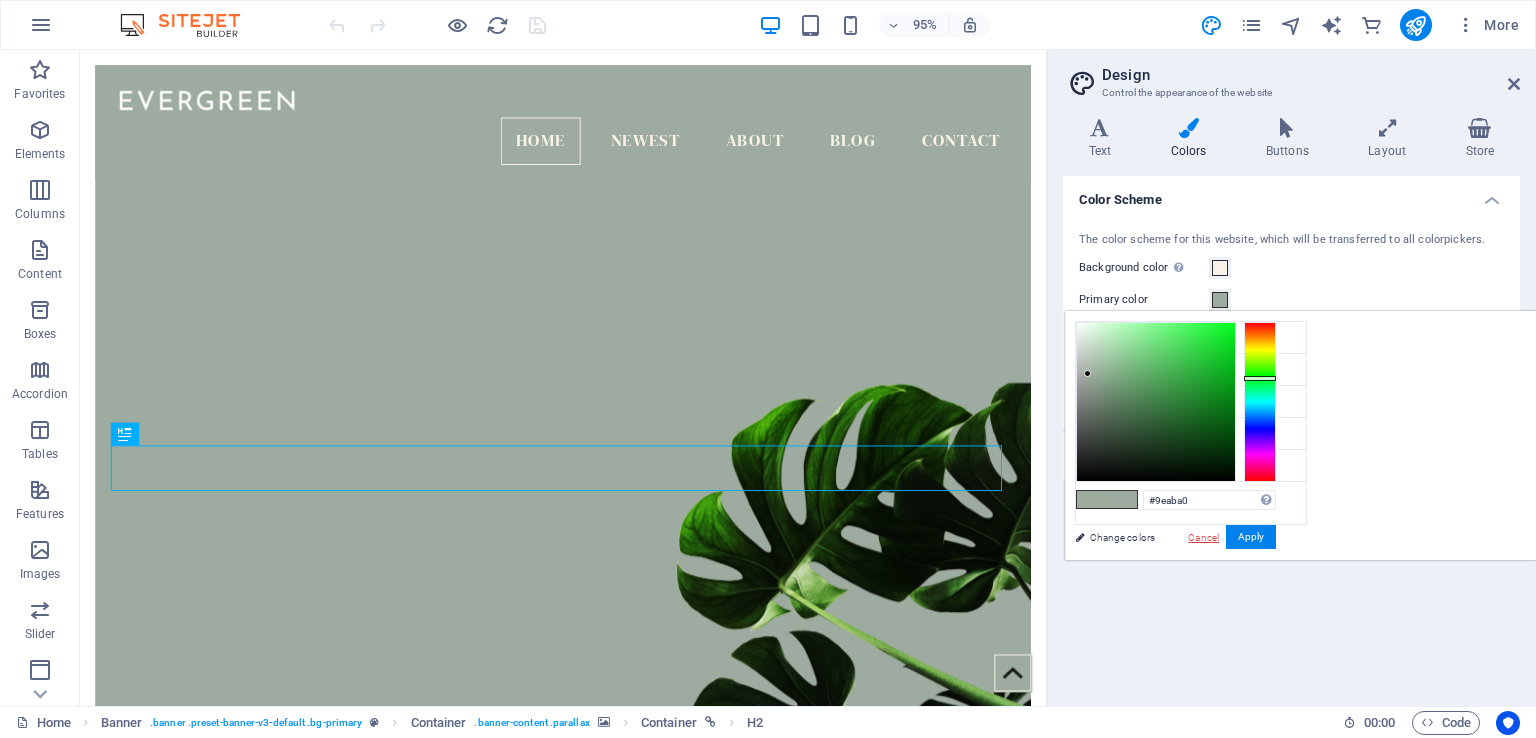 click on "Cancel" at bounding box center [1203, 537] 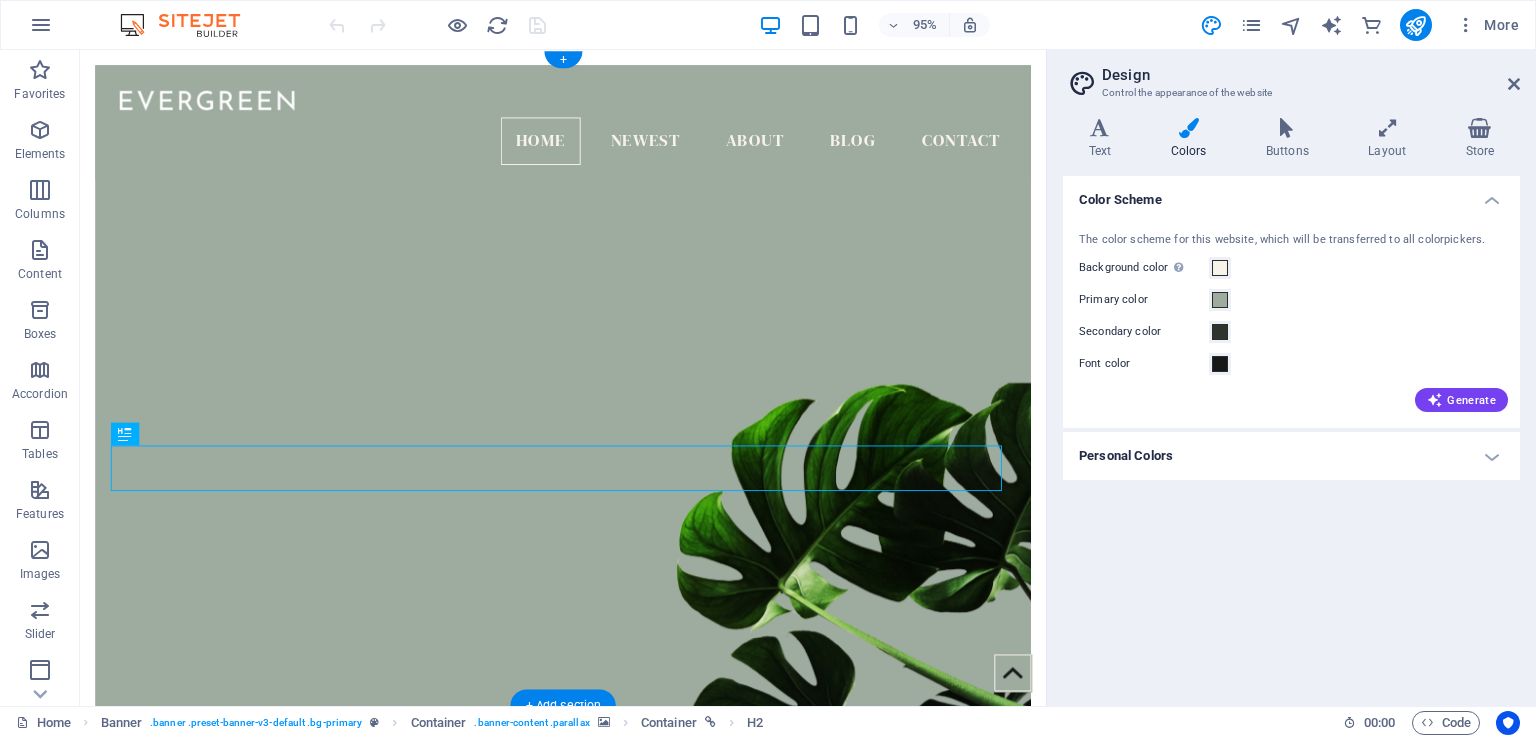 scroll, scrollTop: 400, scrollLeft: 0, axis: vertical 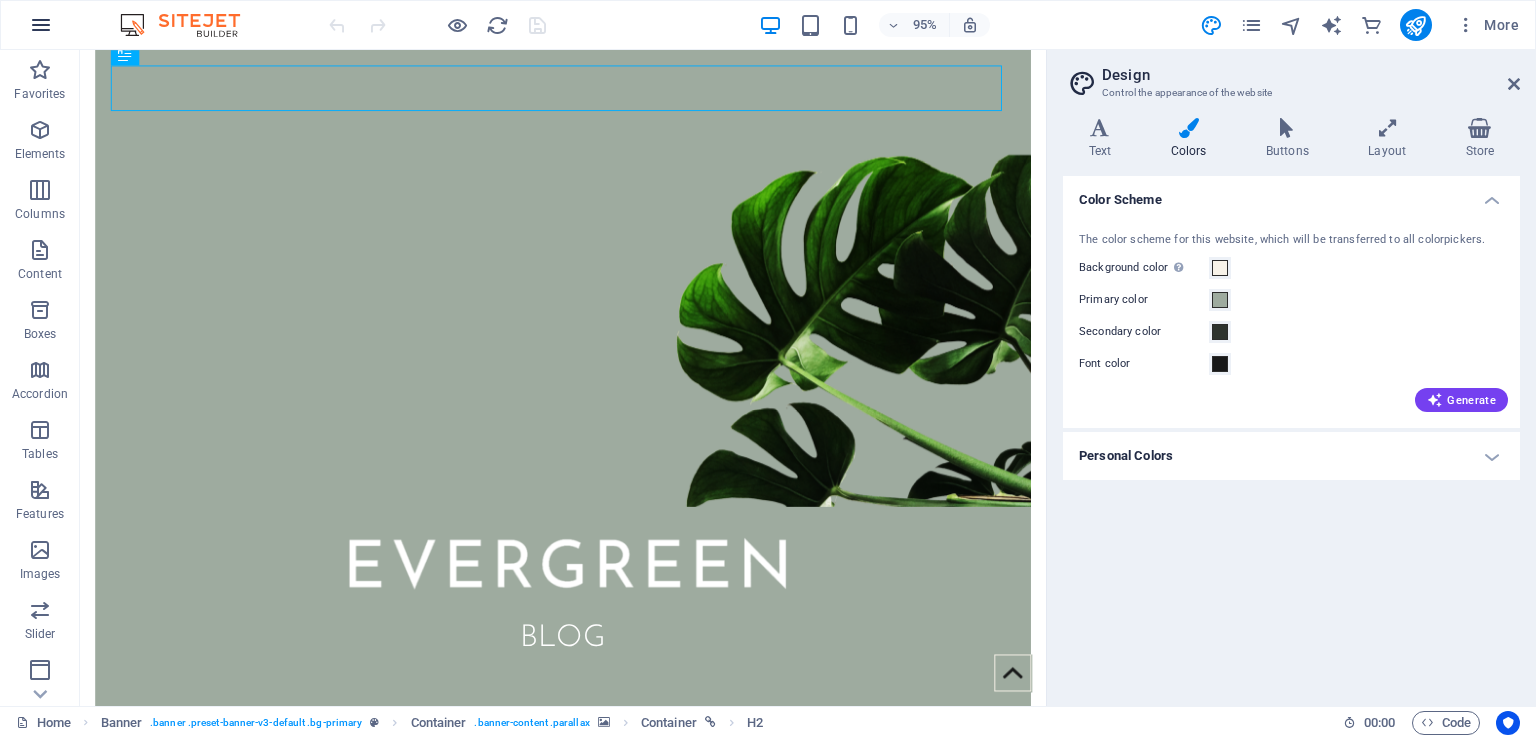 click at bounding box center (41, 25) 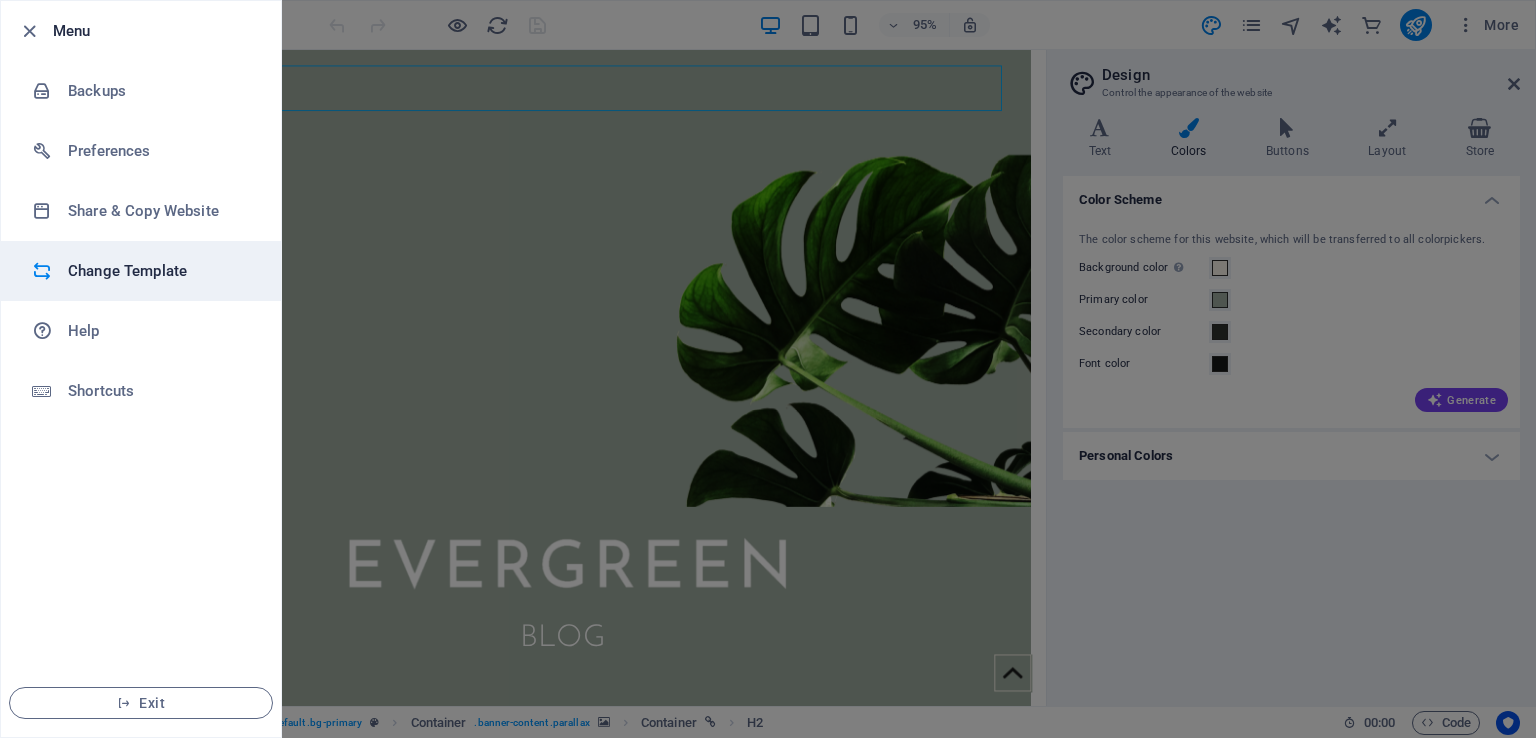 click on "Change Template" at bounding box center (160, 271) 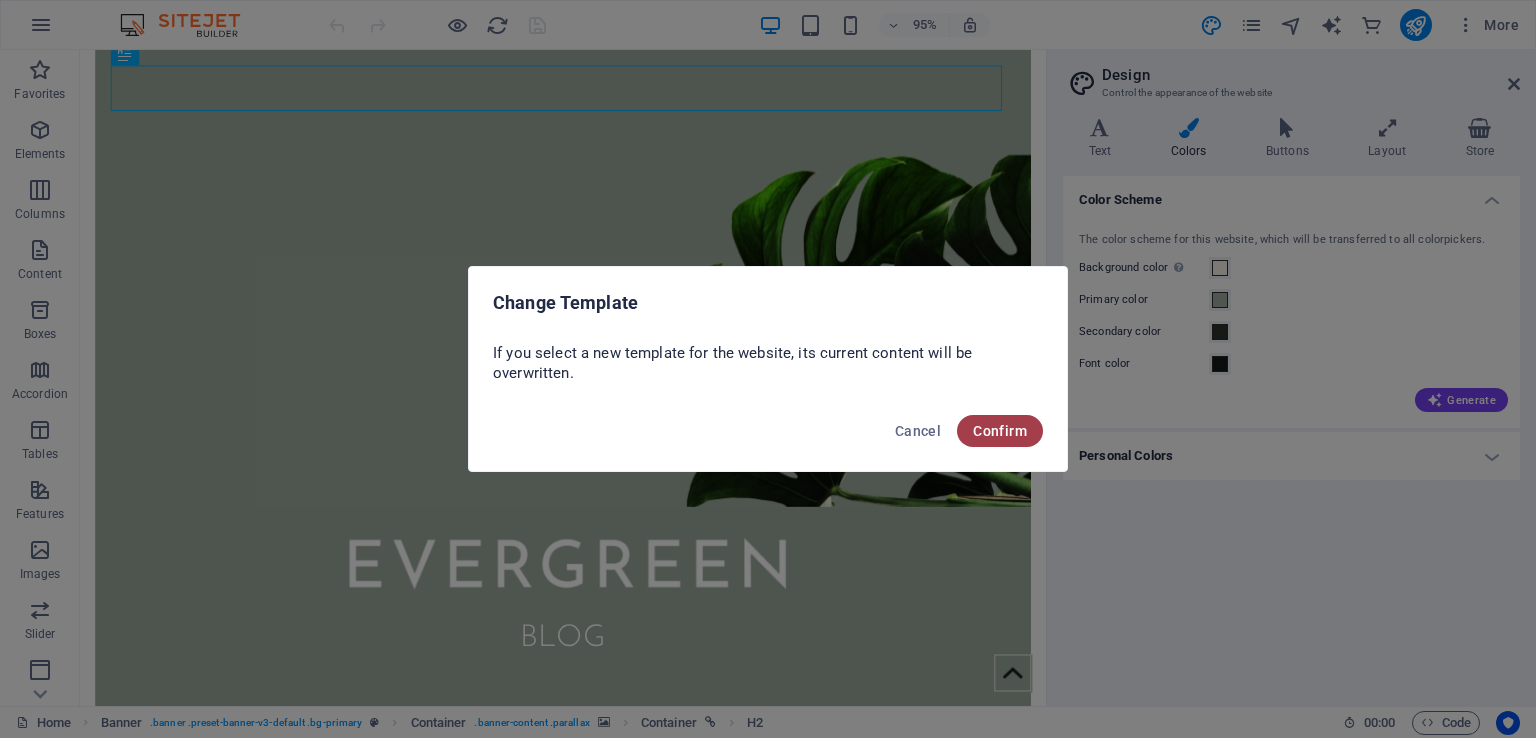 click on "Confirm" at bounding box center (1000, 431) 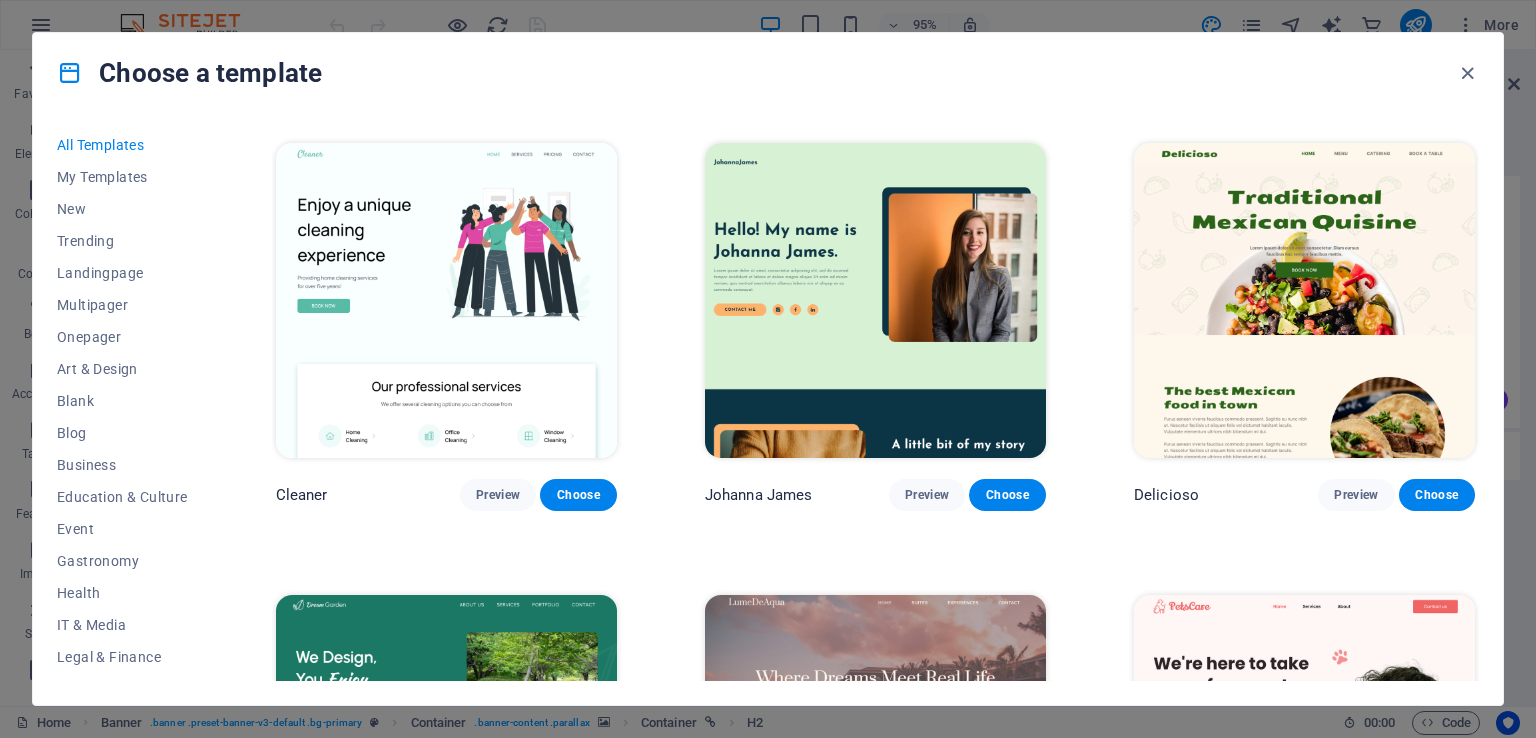 scroll, scrollTop: 3900, scrollLeft: 0, axis: vertical 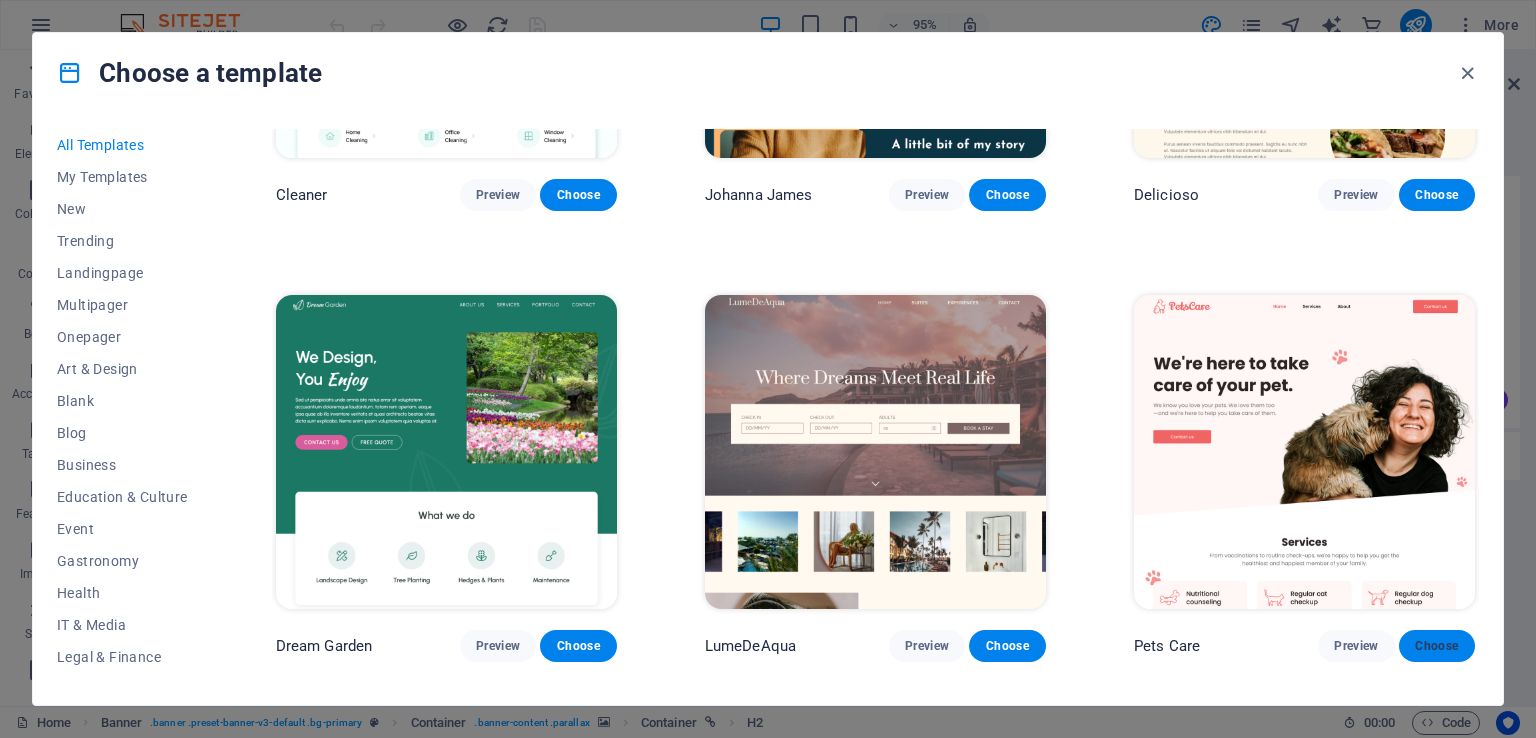 click on "Choose" at bounding box center [1437, 646] 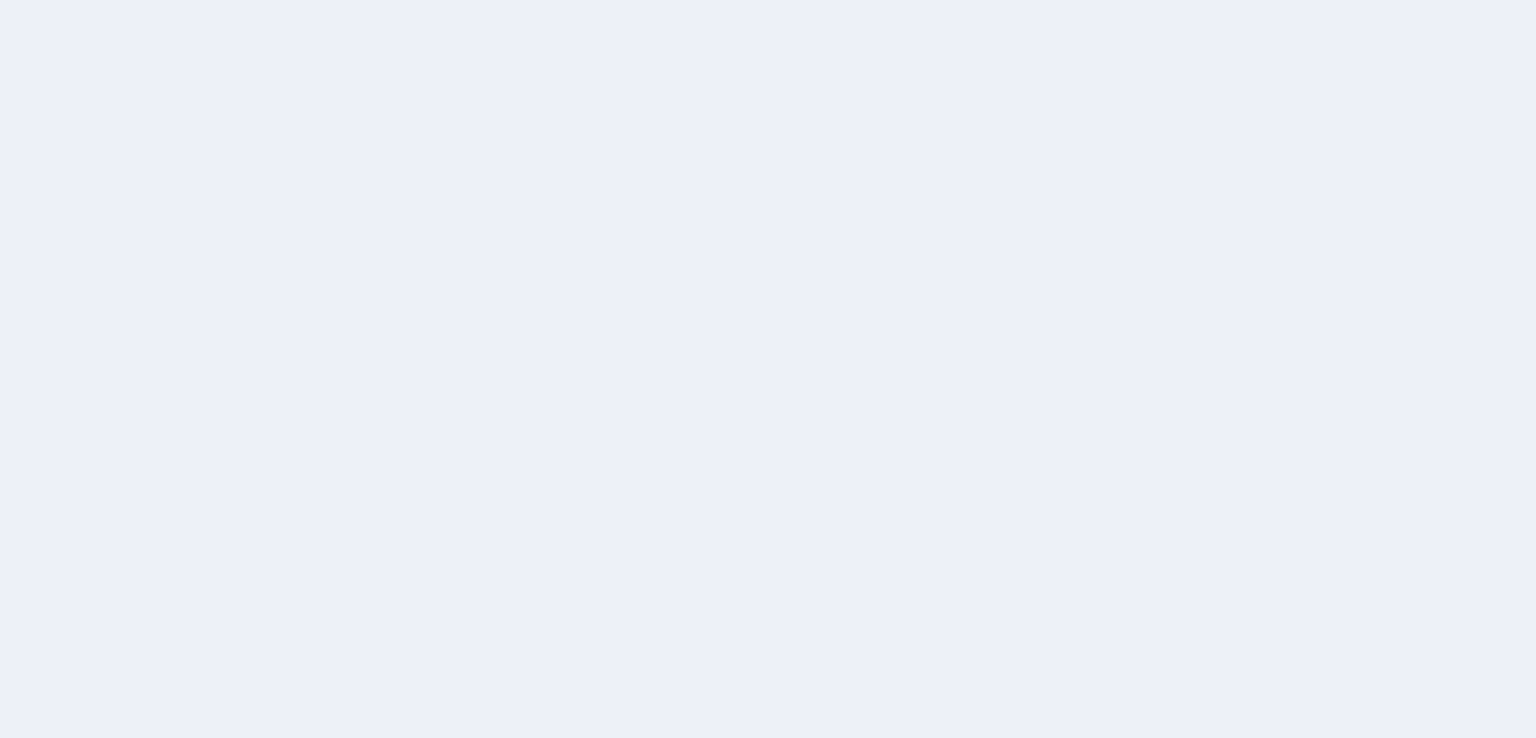 scroll, scrollTop: 0, scrollLeft: 0, axis: both 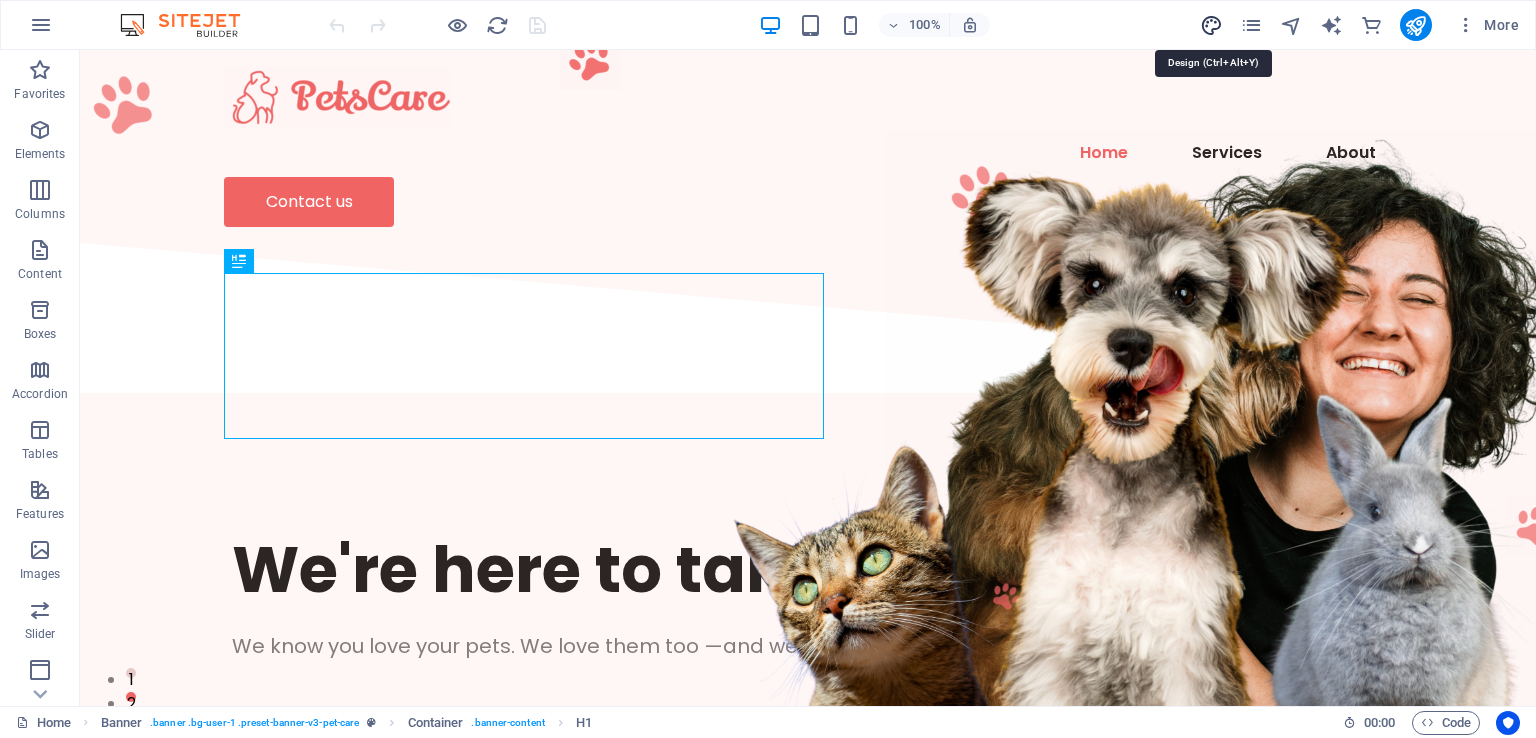 click at bounding box center [1211, 25] 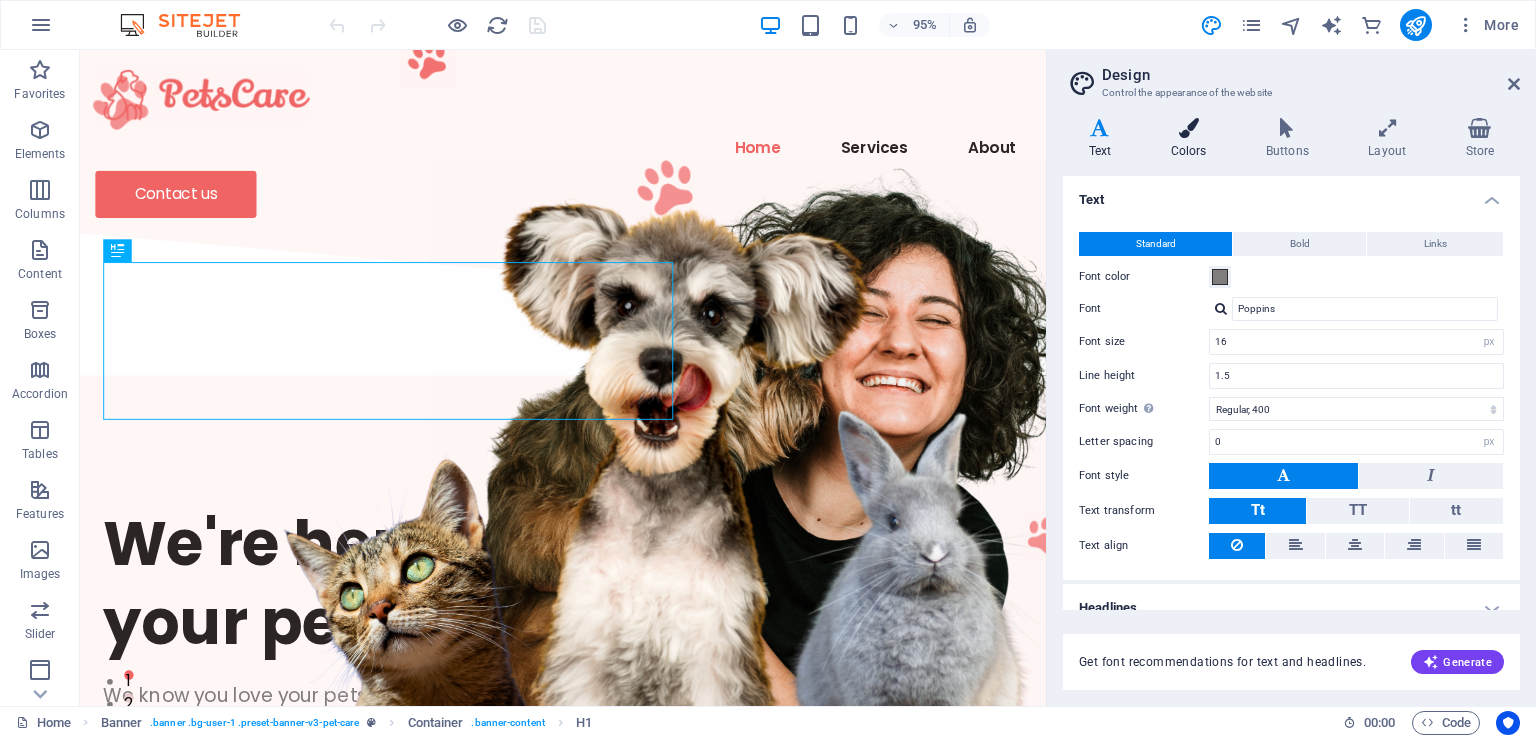 click on "Colors" at bounding box center (1192, 139) 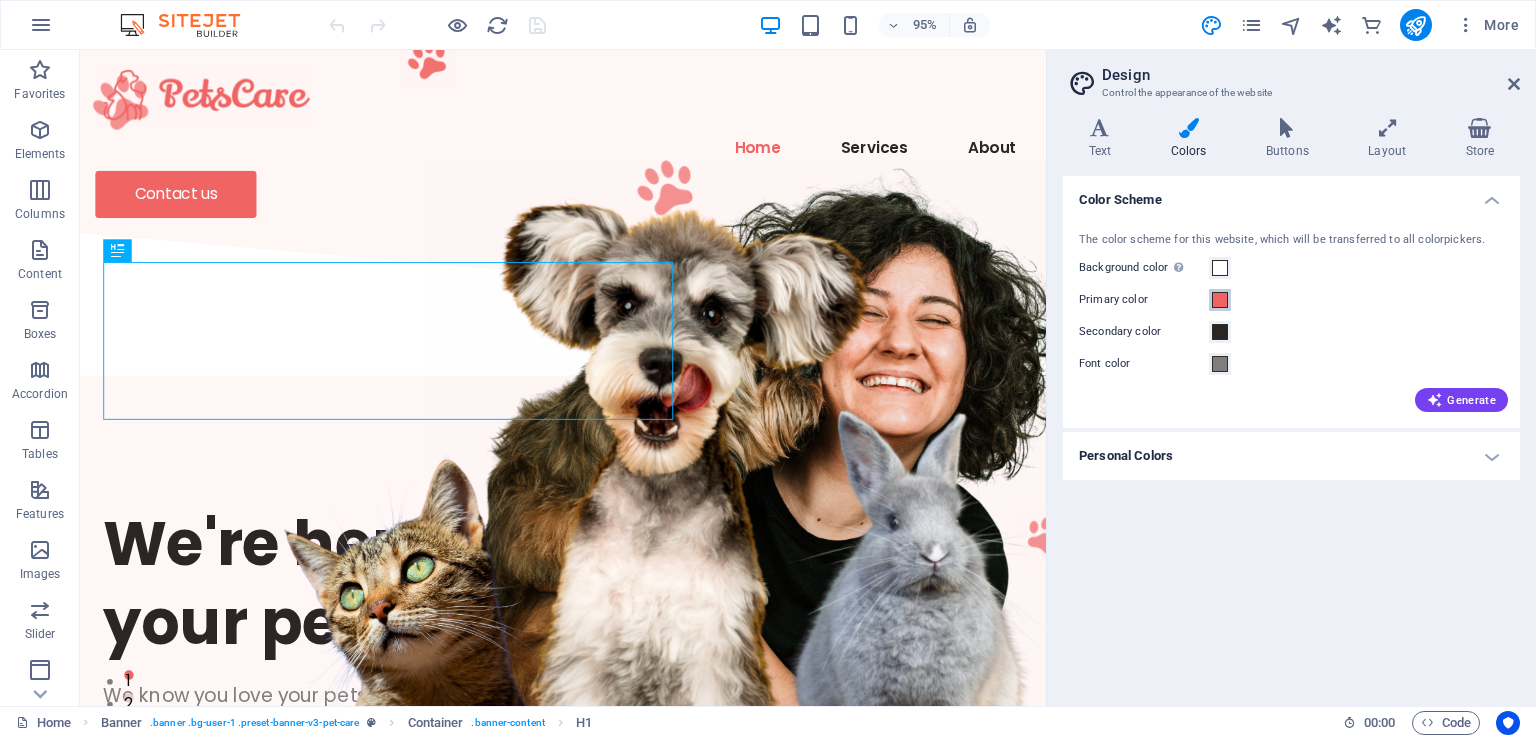 click at bounding box center [1220, 300] 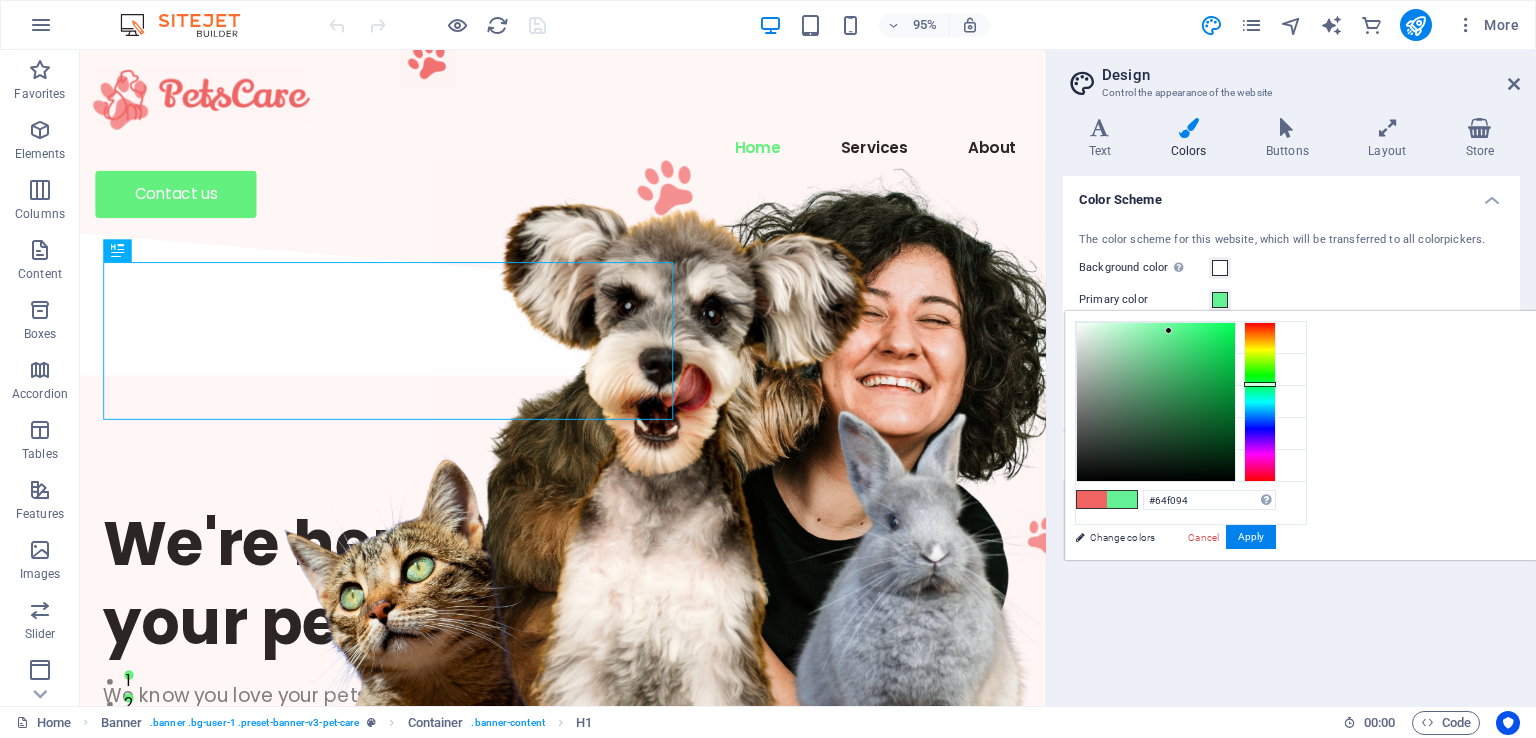 drag, startPoint x: 1515, startPoint y: 329, endPoint x: 1511, endPoint y: 383, distance: 54.147945 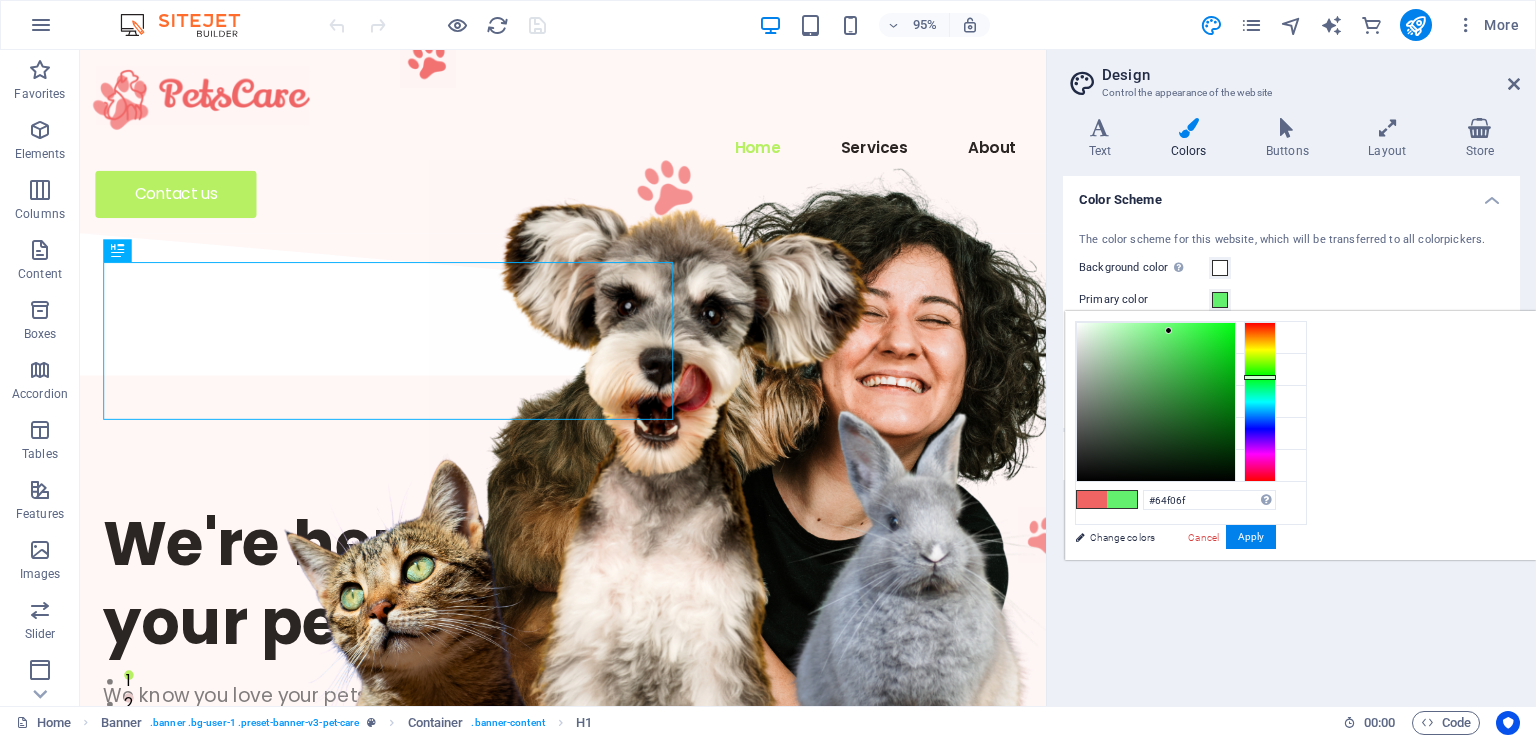 drag, startPoint x: 1505, startPoint y: 380, endPoint x: 1519, endPoint y: 376, distance: 14.56022 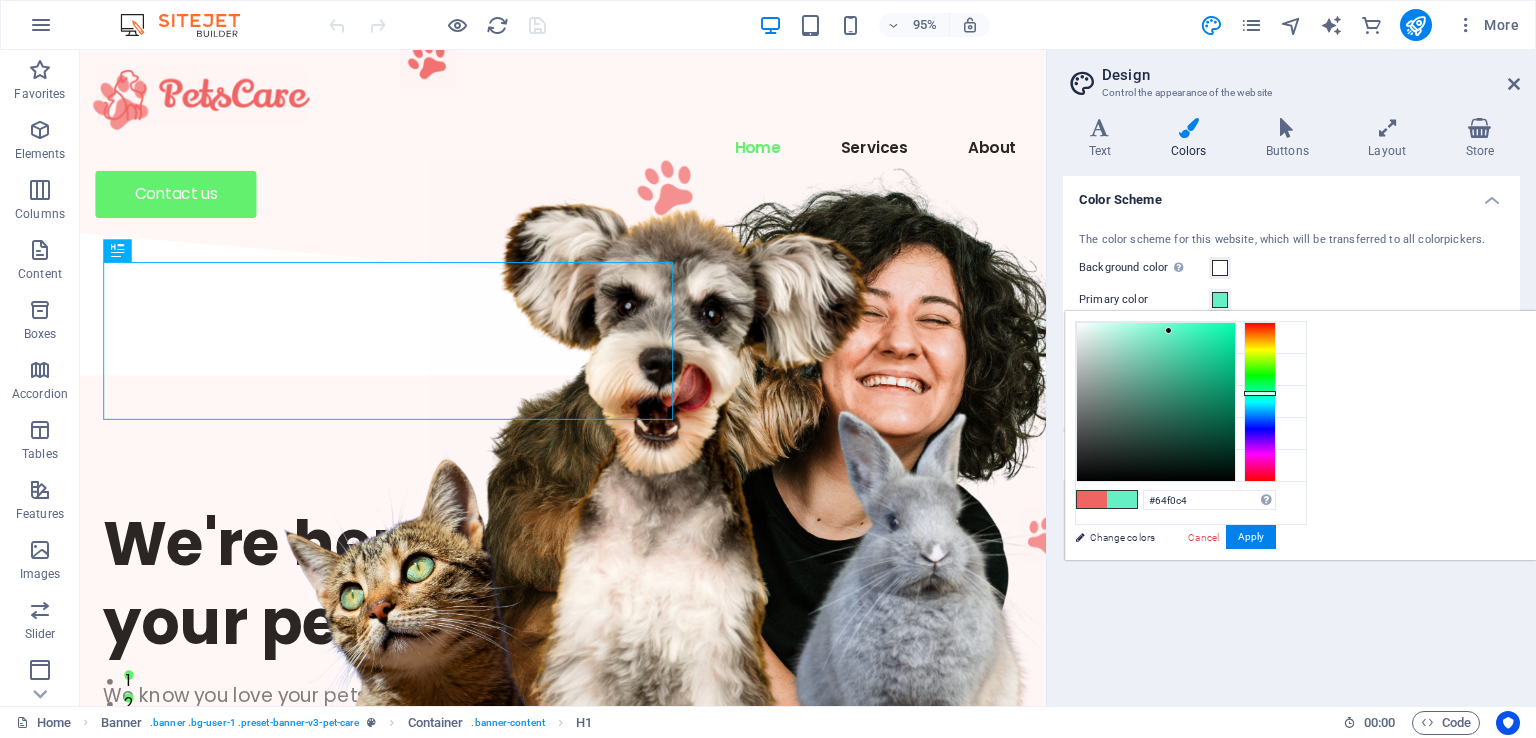 drag, startPoint x: 1520, startPoint y: 373, endPoint x: 1514, endPoint y: 392, distance: 19.924858 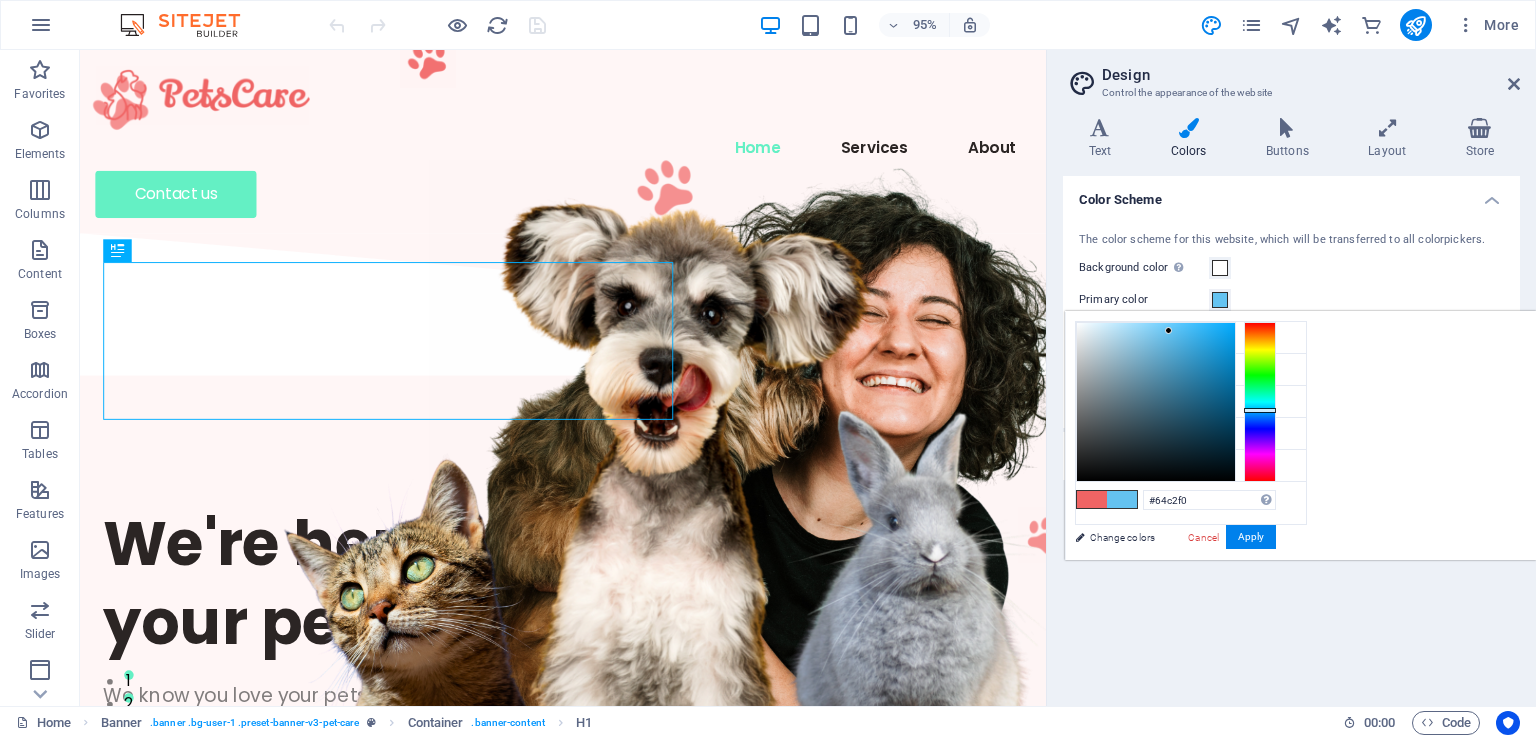 drag, startPoint x: 1514, startPoint y: 392, endPoint x: 1516, endPoint y: 409, distance: 17.117243 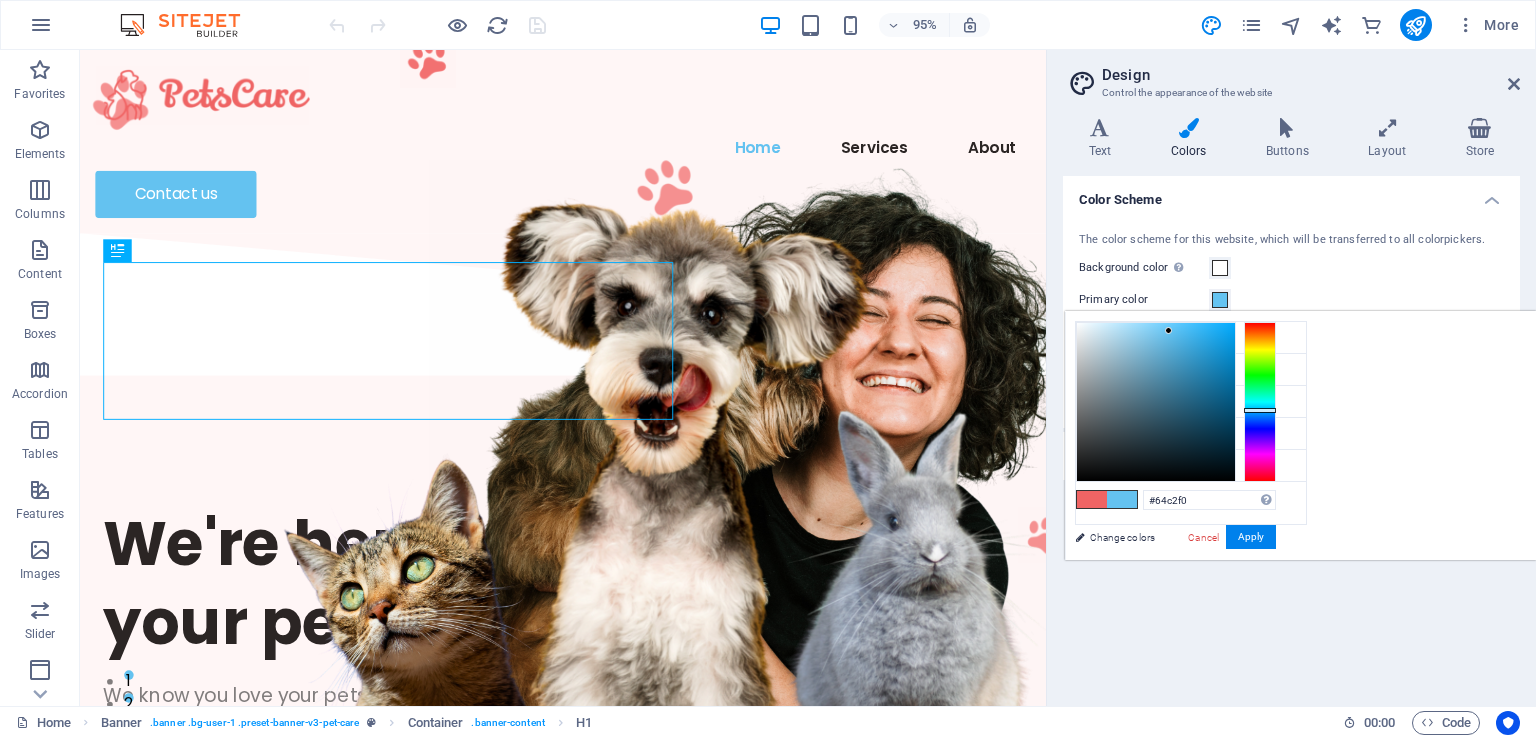 click at bounding box center [1260, 410] 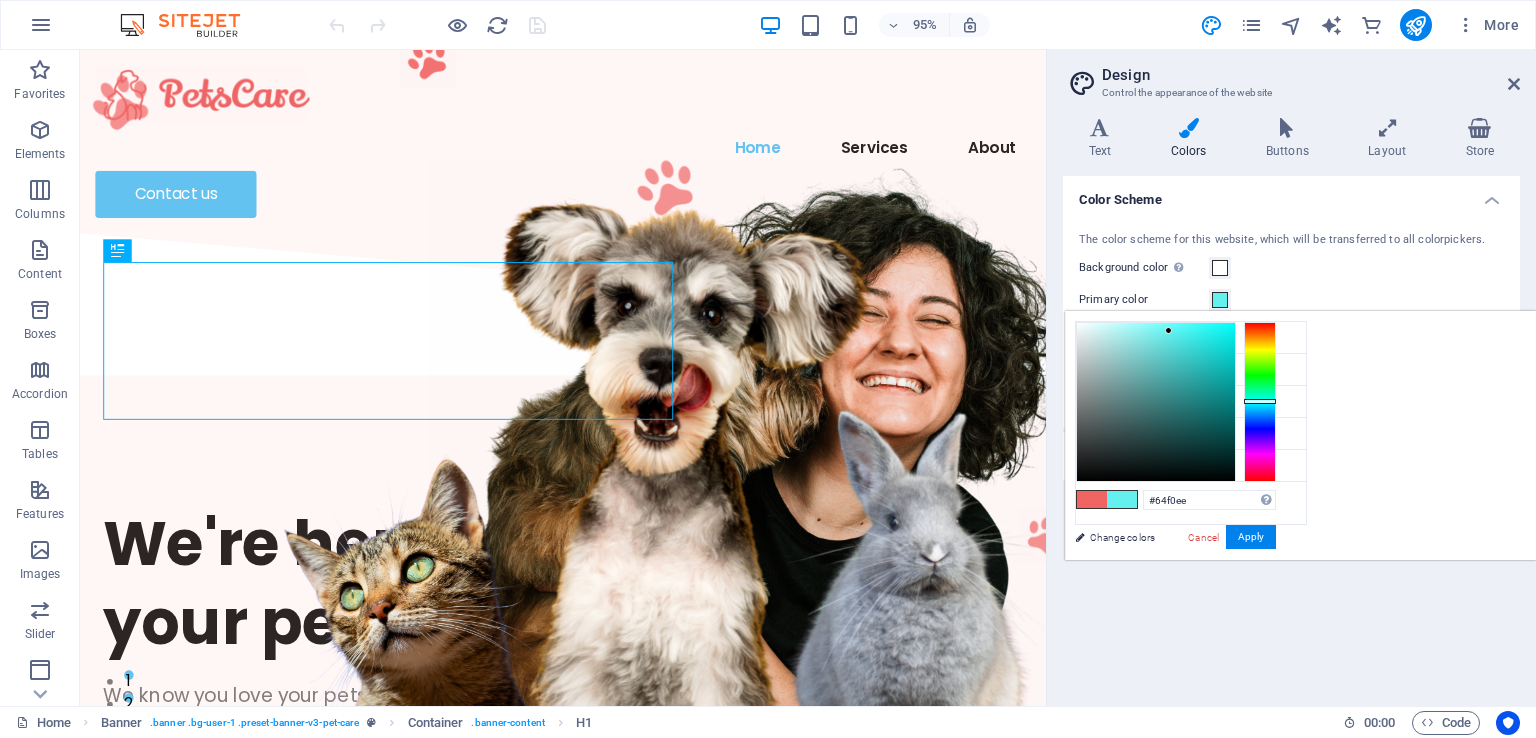 drag, startPoint x: 1516, startPoint y: 409, endPoint x: 1522, endPoint y: 400, distance: 10.816654 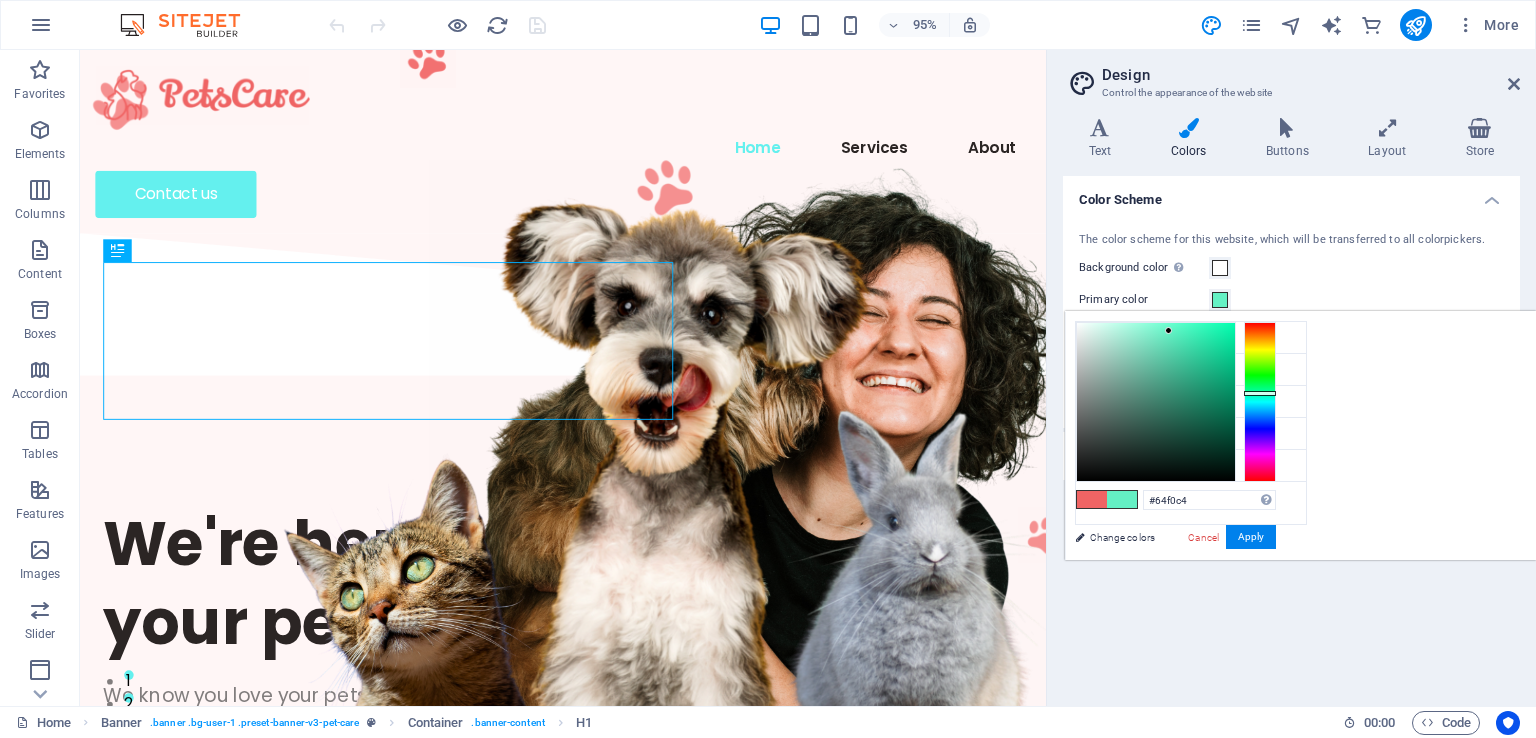 click at bounding box center (1260, 393) 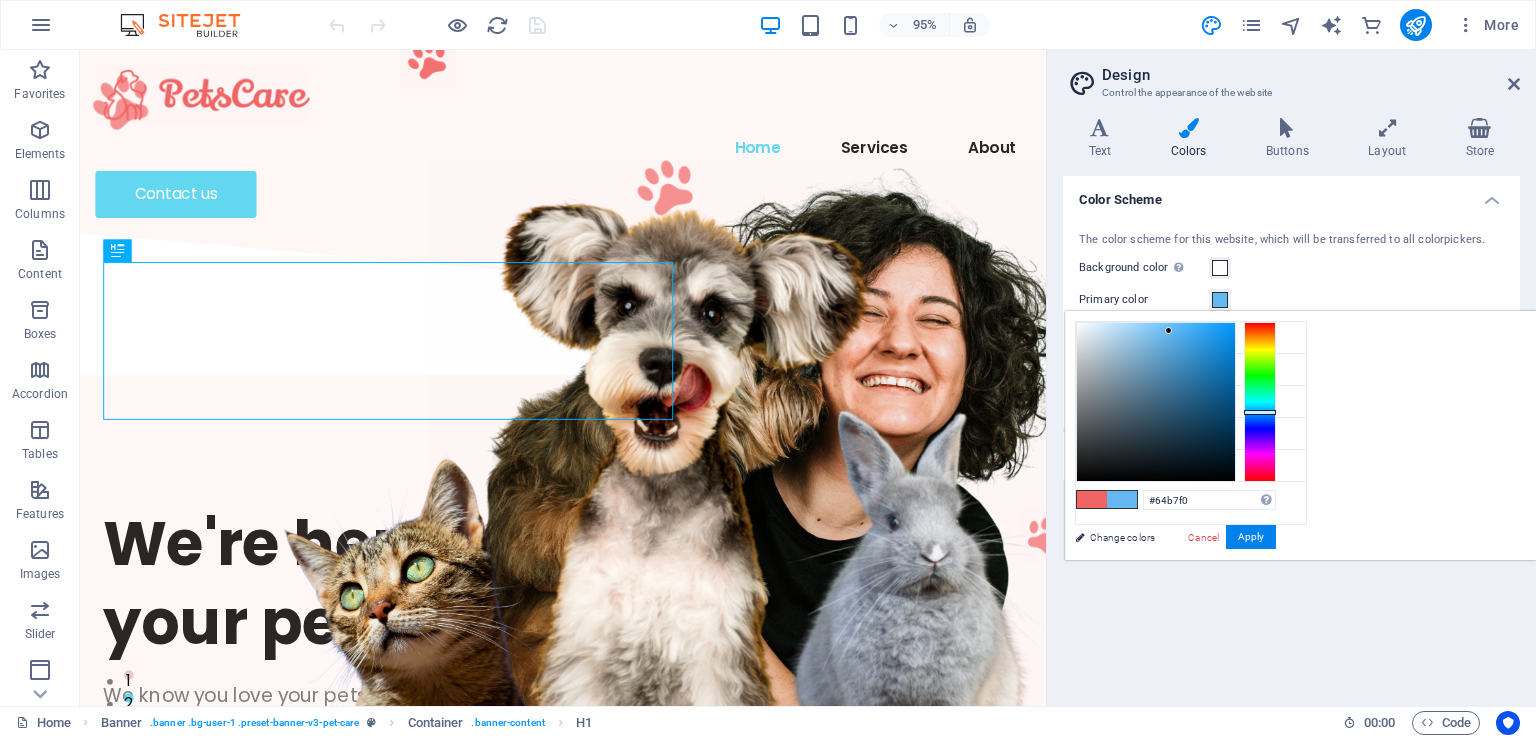 drag, startPoint x: 1512, startPoint y: 393, endPoint x: 1509, endPoint y: 412, distance: 19.235384 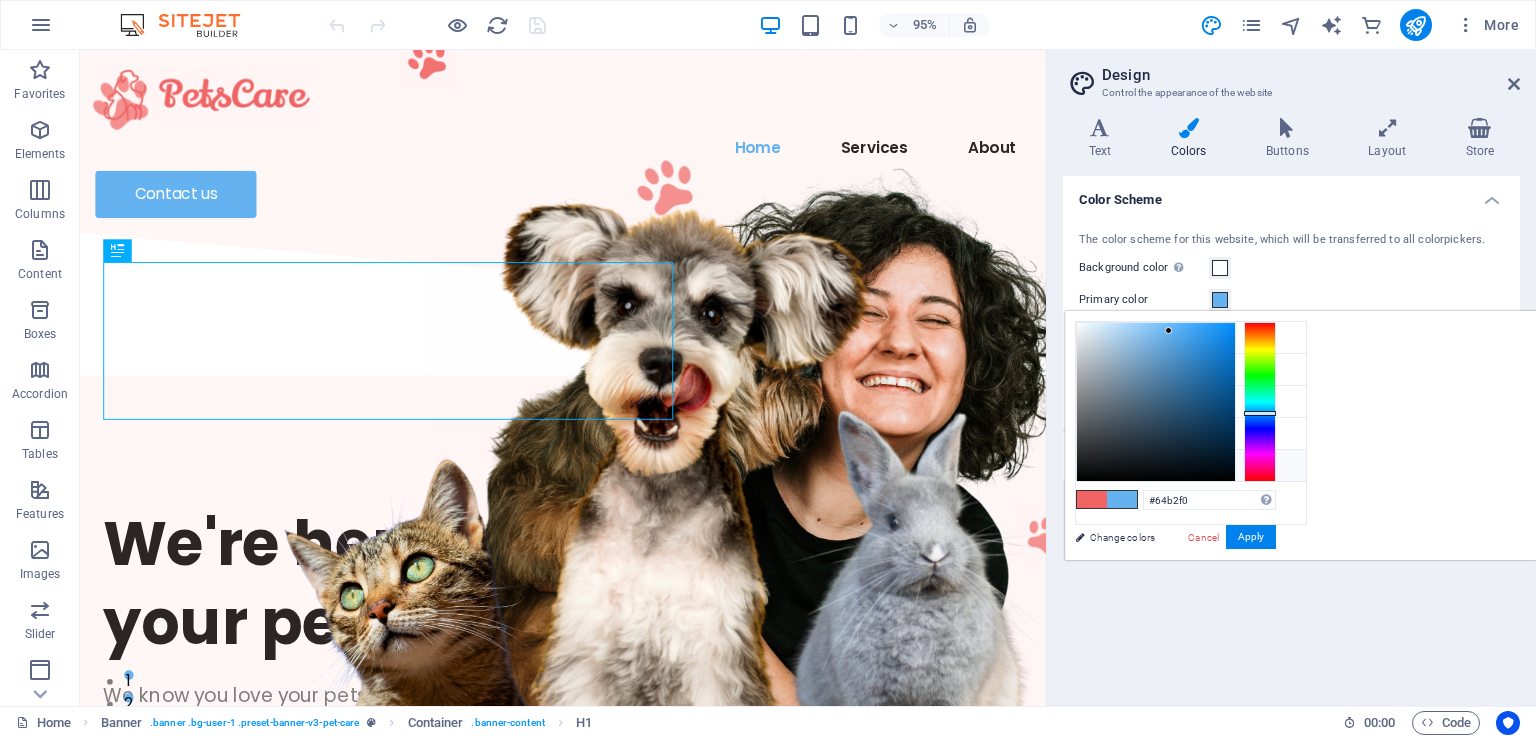 click at bounding box center [1092, 465] 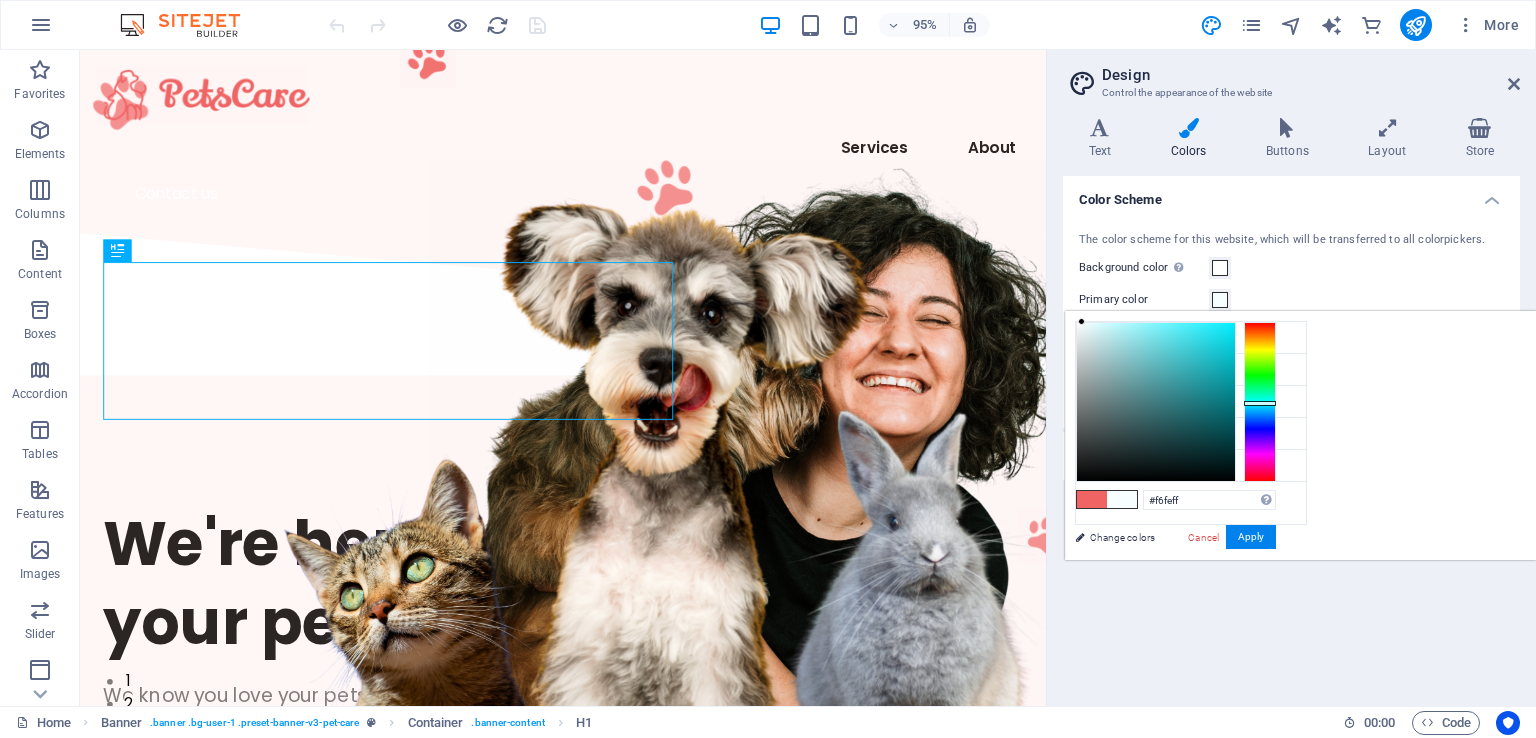 drag, startPoint x: 1514, startPoint y: 320, endPoint x: 1512, endPoint y: 404, distance: 84.0238 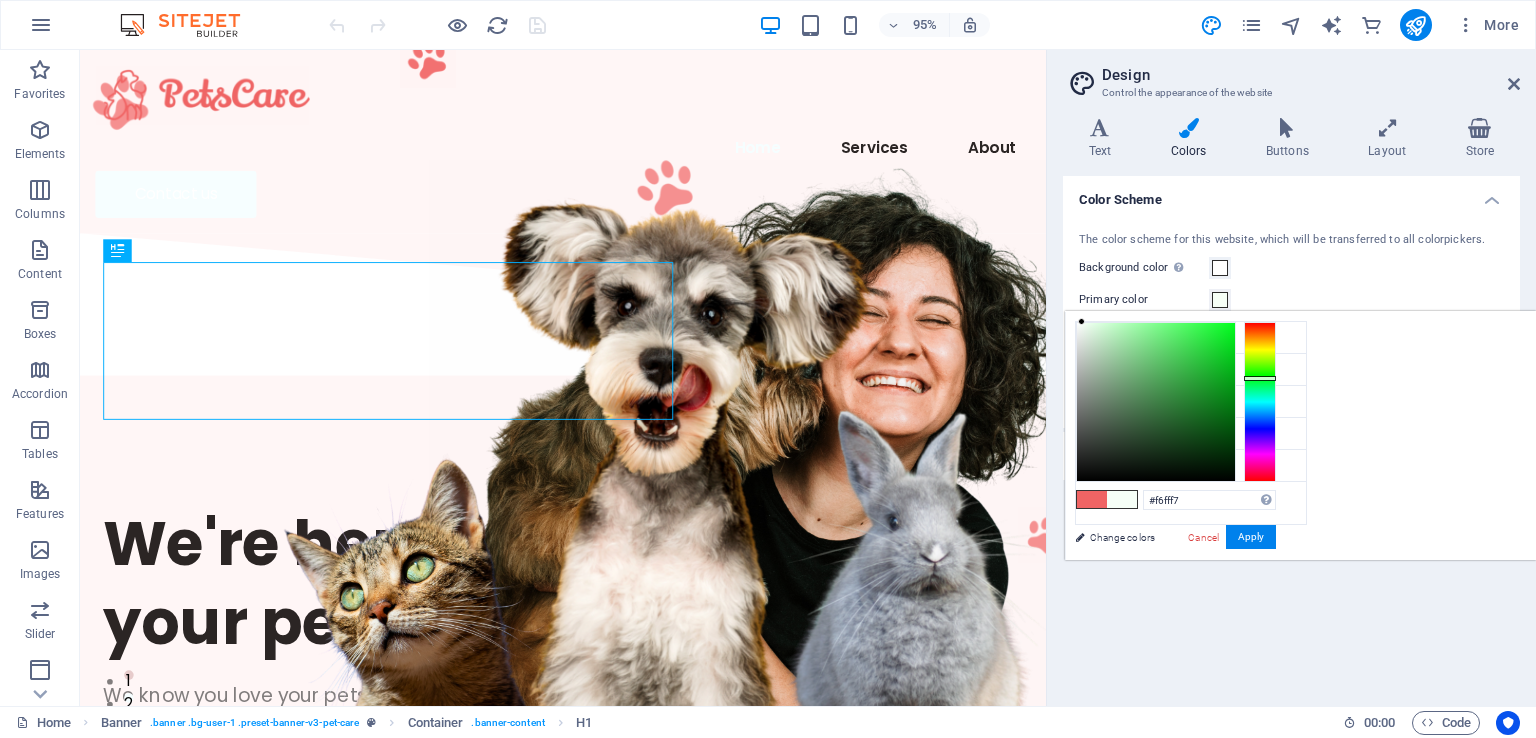 drag, startPoint x: 1512, startPoint y: 401, endPoint x: 1520, endPoint y: 377, distance: 25.298222 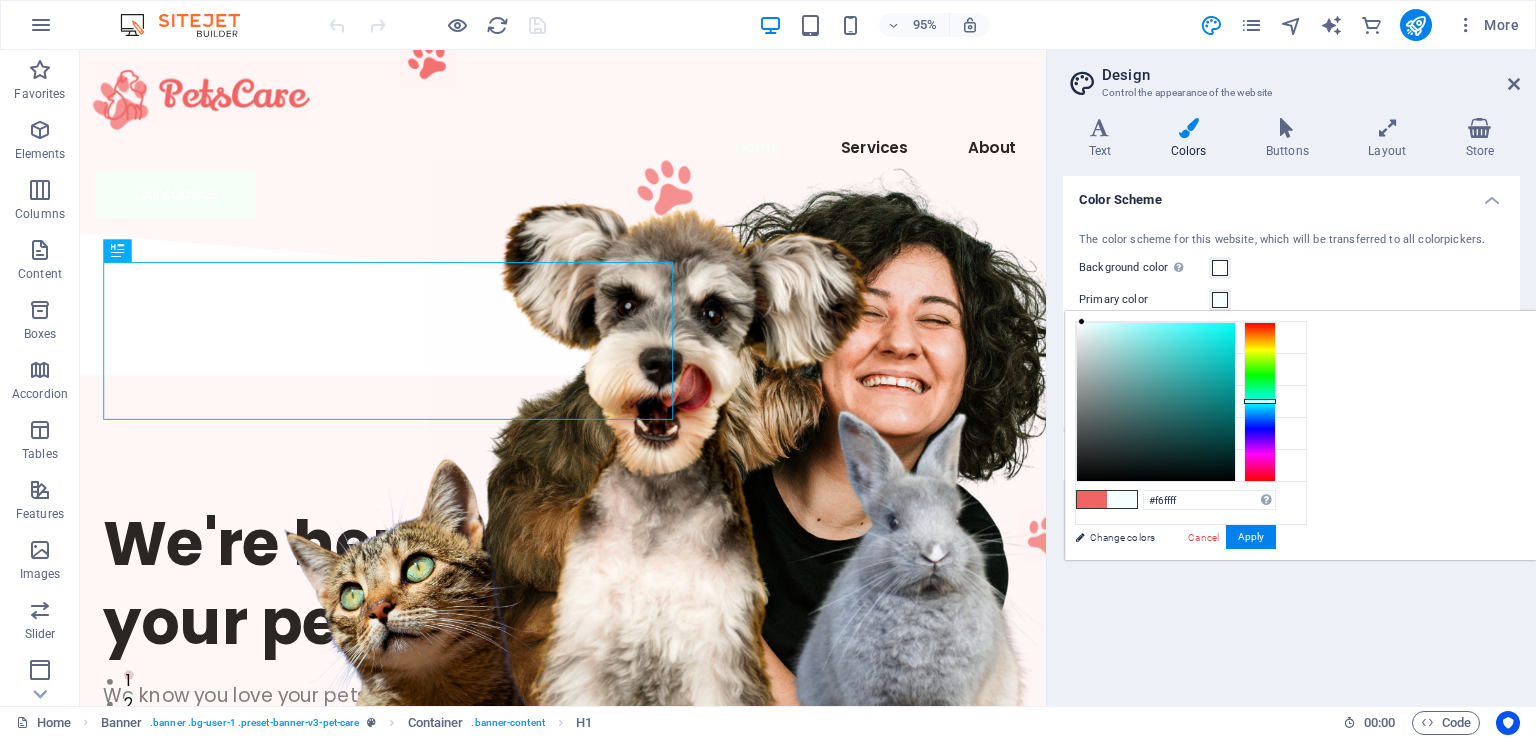 drag, startPoint x: 1520, startPoint y: 378, endPoint x: 1520, endPoint y: 400, distance: 22 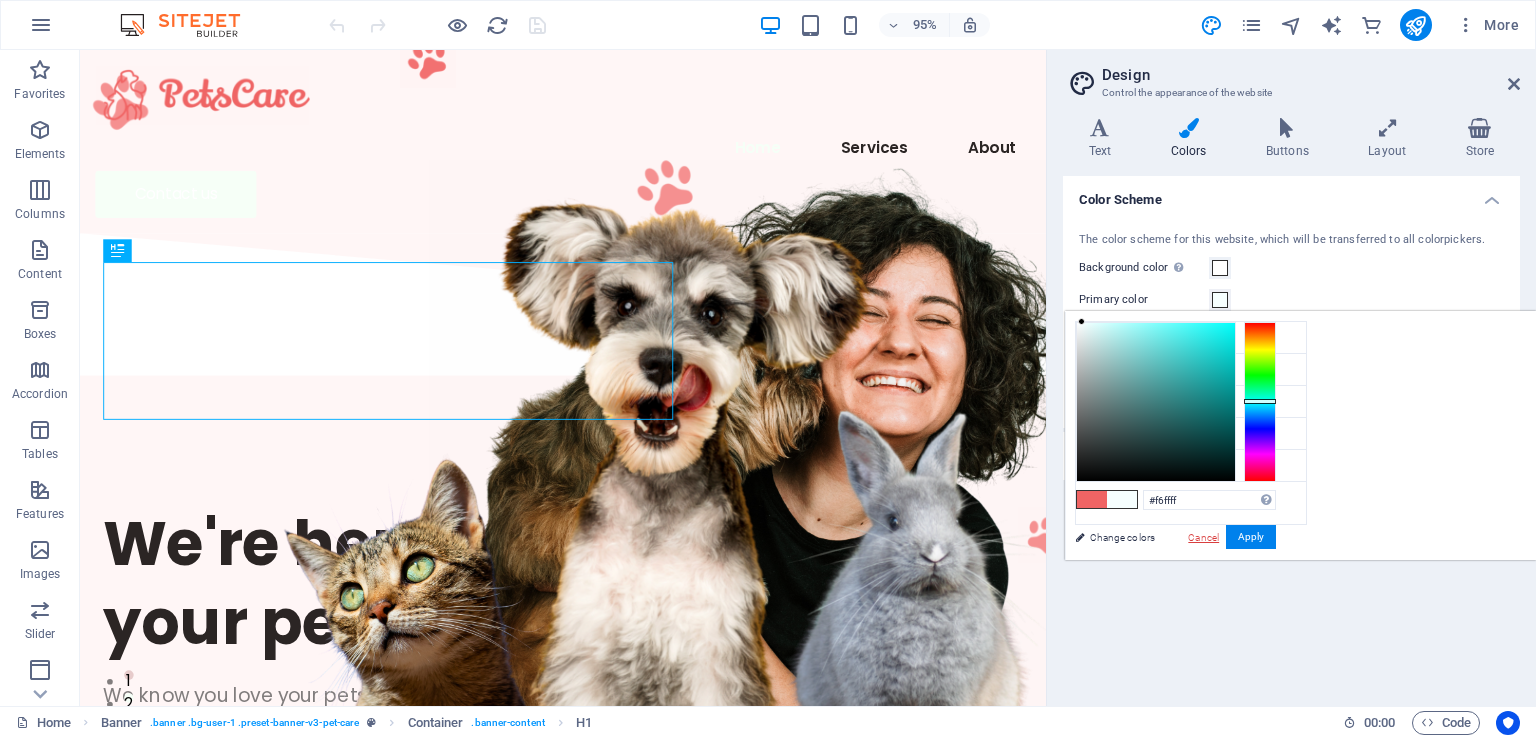 click on "Cancel" at bounding box center (1203, 537) 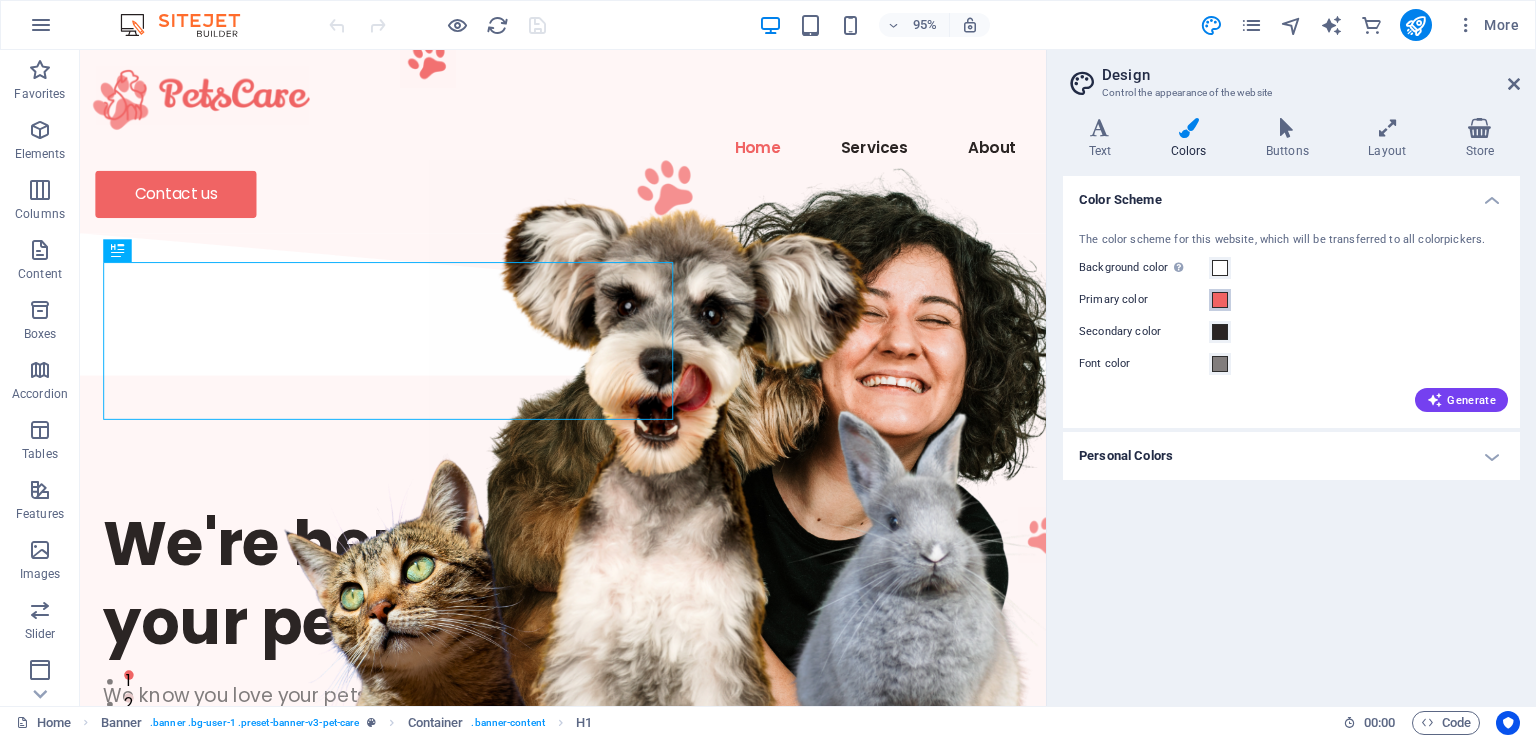 click at bounding box center [1220, 300] 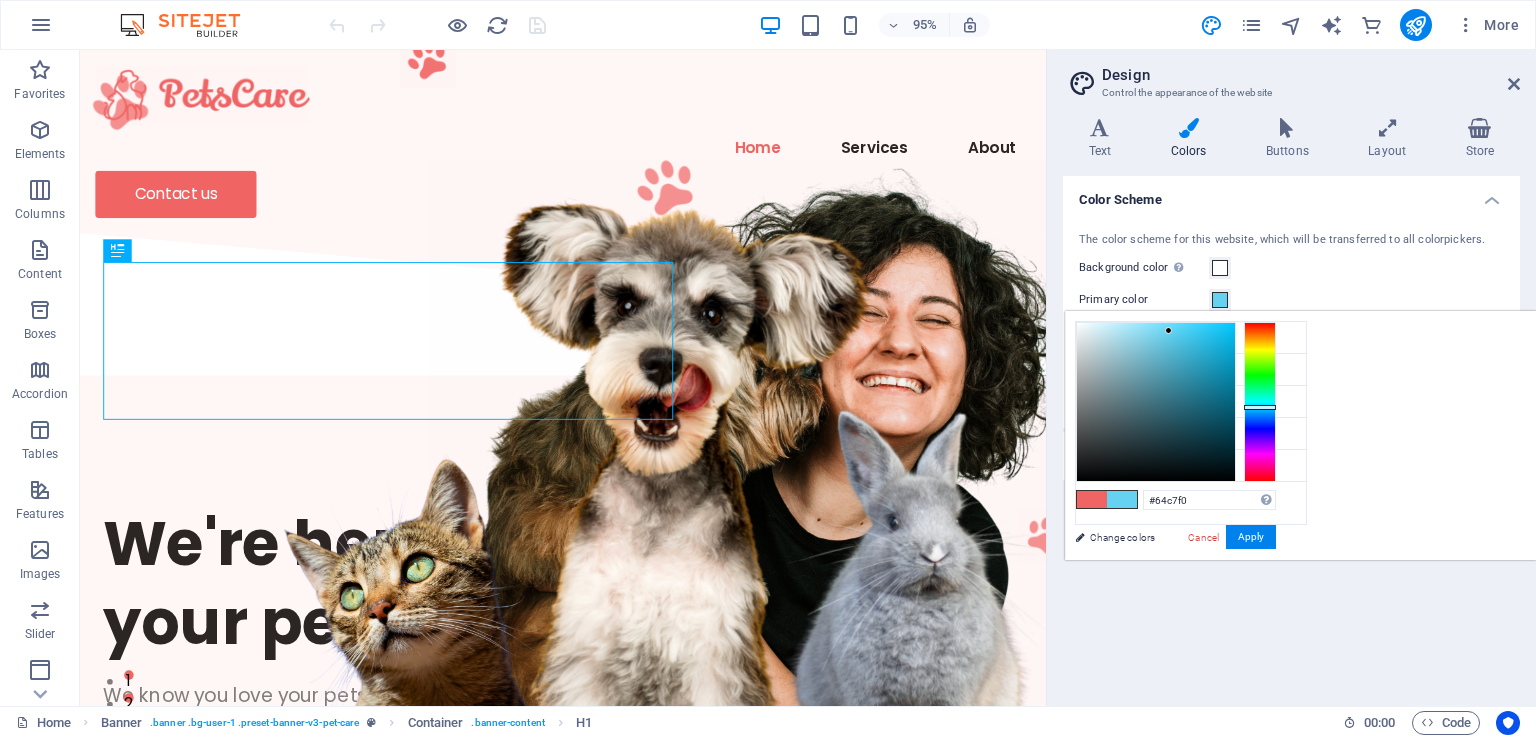 type on "#64c2f0" 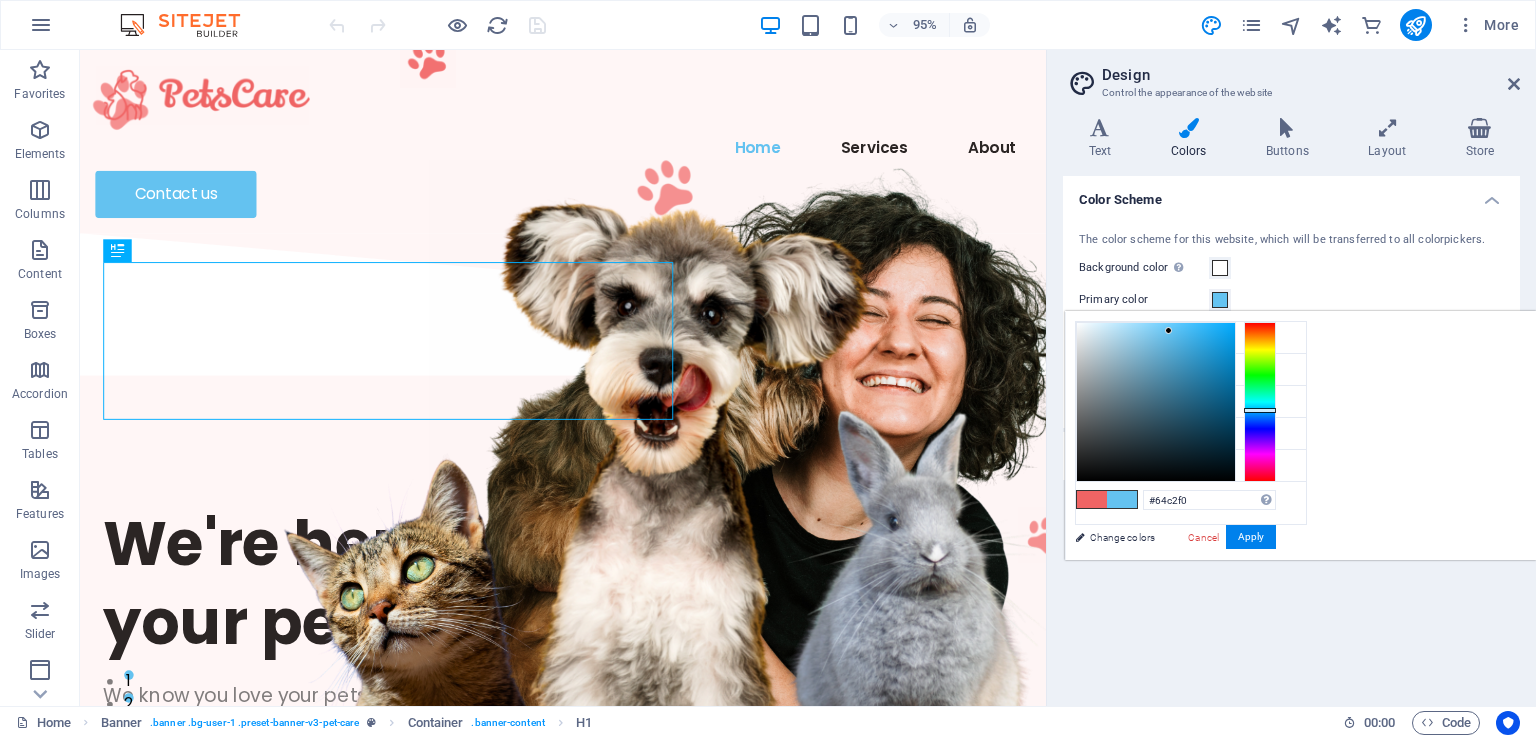 drag, startPoint x: 1512, startPoint y: 318, endPoint x: 1507, endPoint y: 409, distance: 91.13726 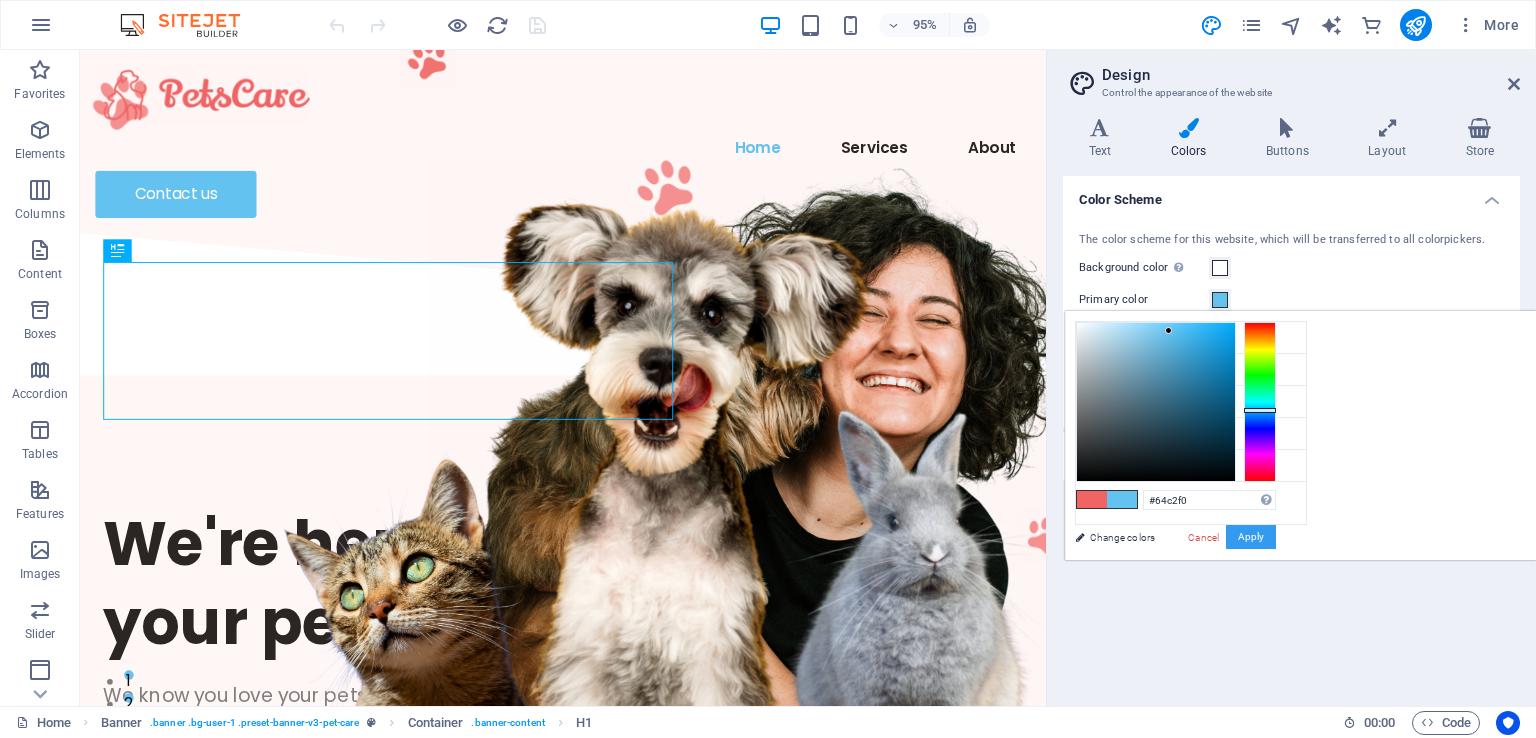 click on "Apply" at bounding box center (1251, 537) 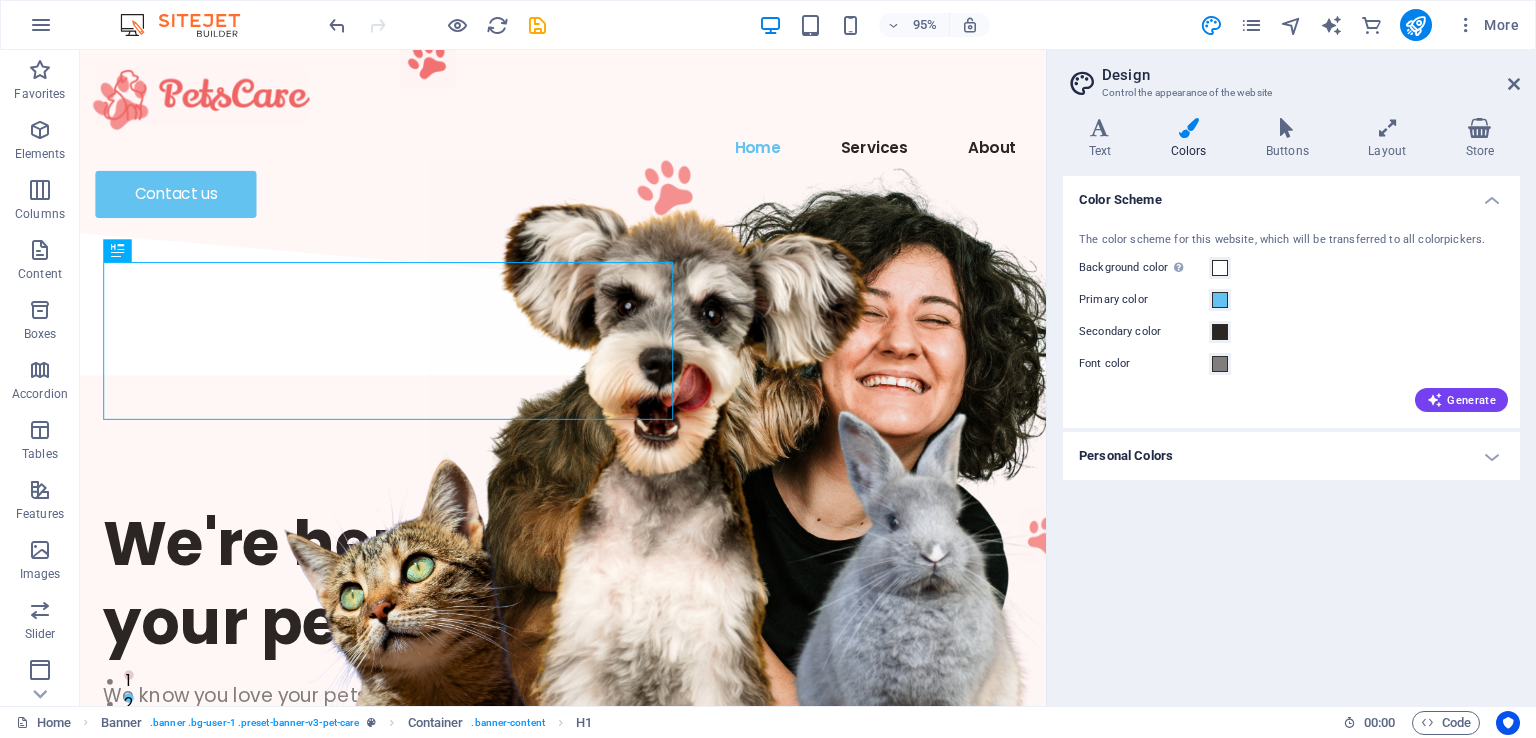 click on "Personal Colors" at bounding box center (1291, 456) 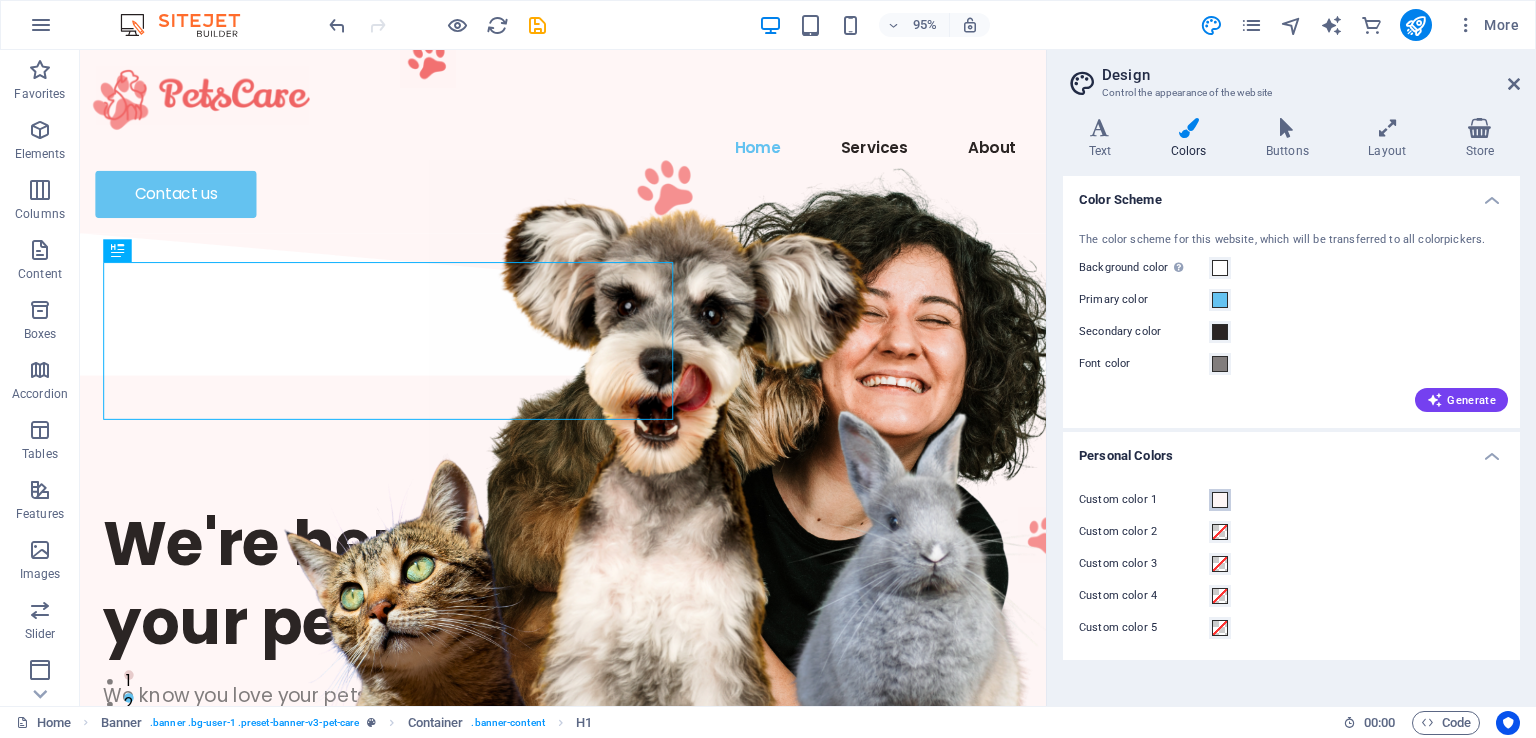 click at bounding box center [1220, 500] 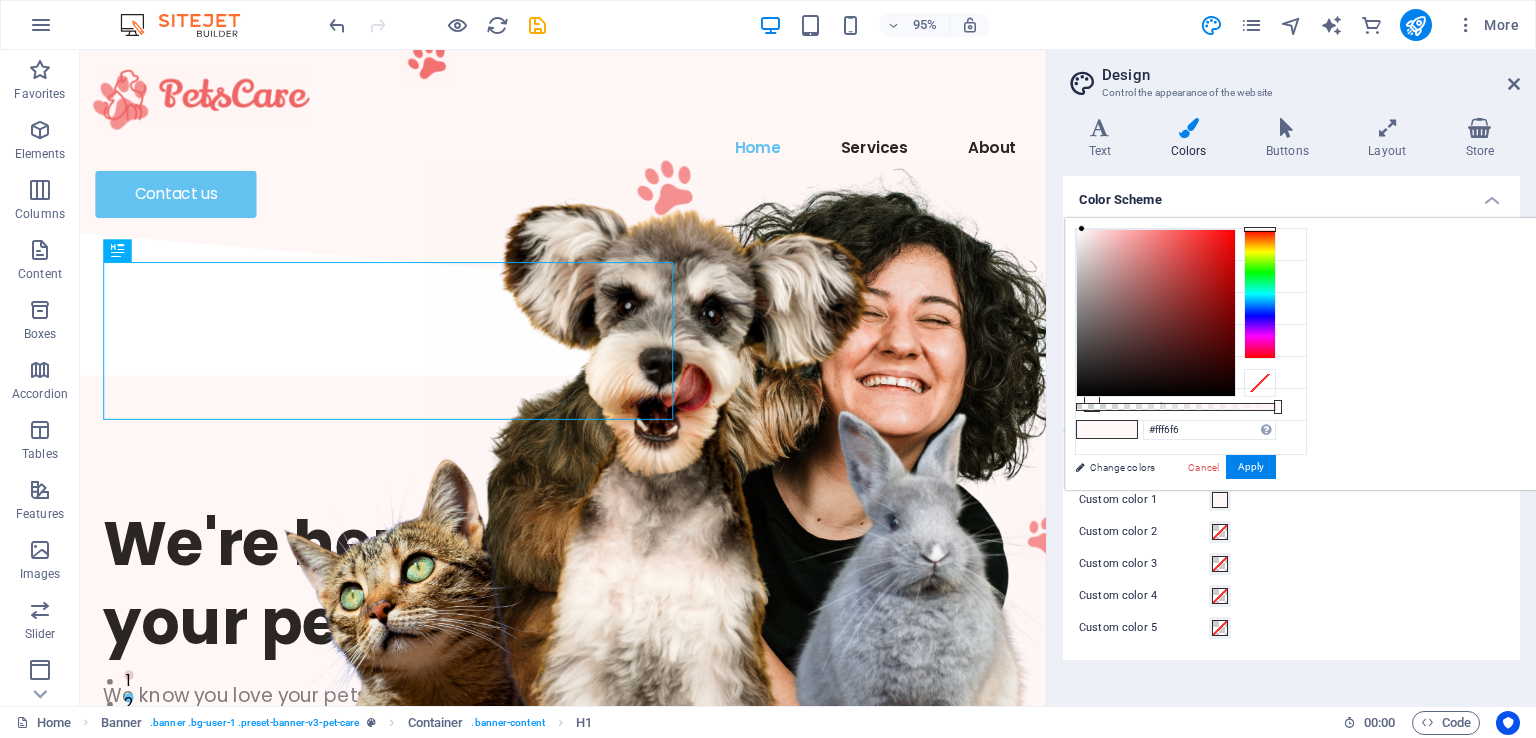 click on "#fff6f6 Supported formats #0852ed rgb(8, 82, 237) rgba(8, 82, 237, 90%) hsv(221,97,93) hsl(221, 93%, 48%) Cancel Apply" at bounding box center [1175, 499] 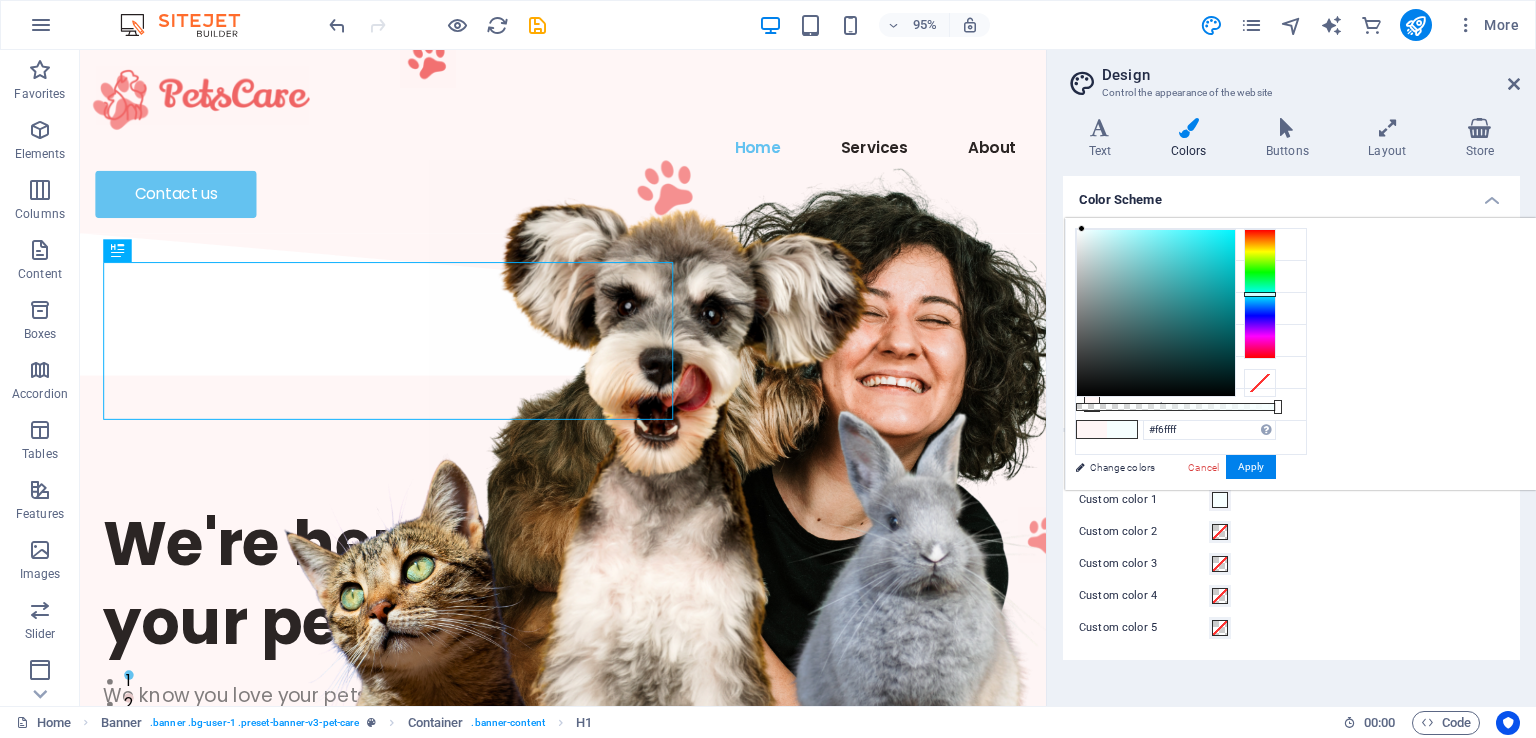 drag, startPoint x: 1511, startPoint y: 229, endPoint x: 1504, endPoint y: 293, distance: 64.381676 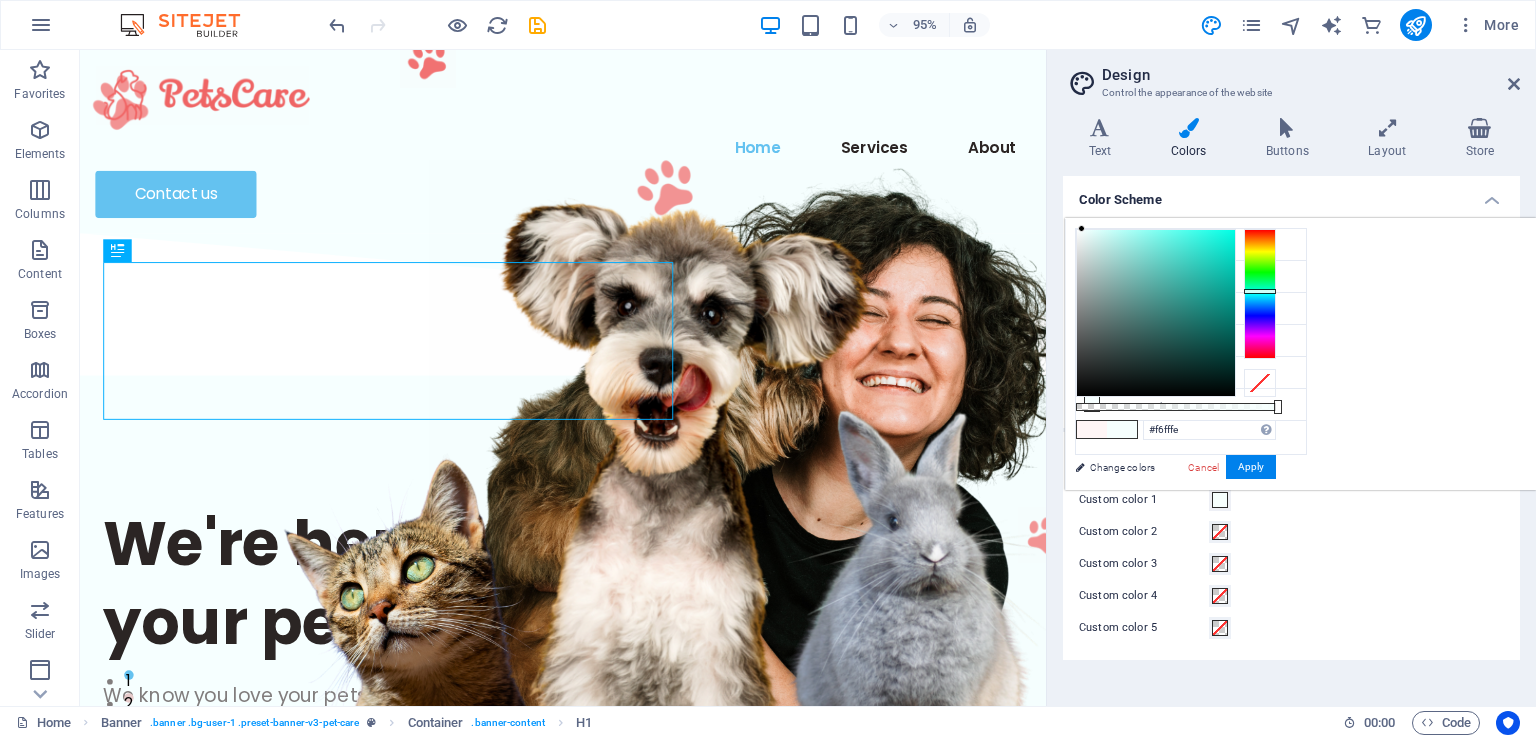 click at bounding box center (1260, 291) 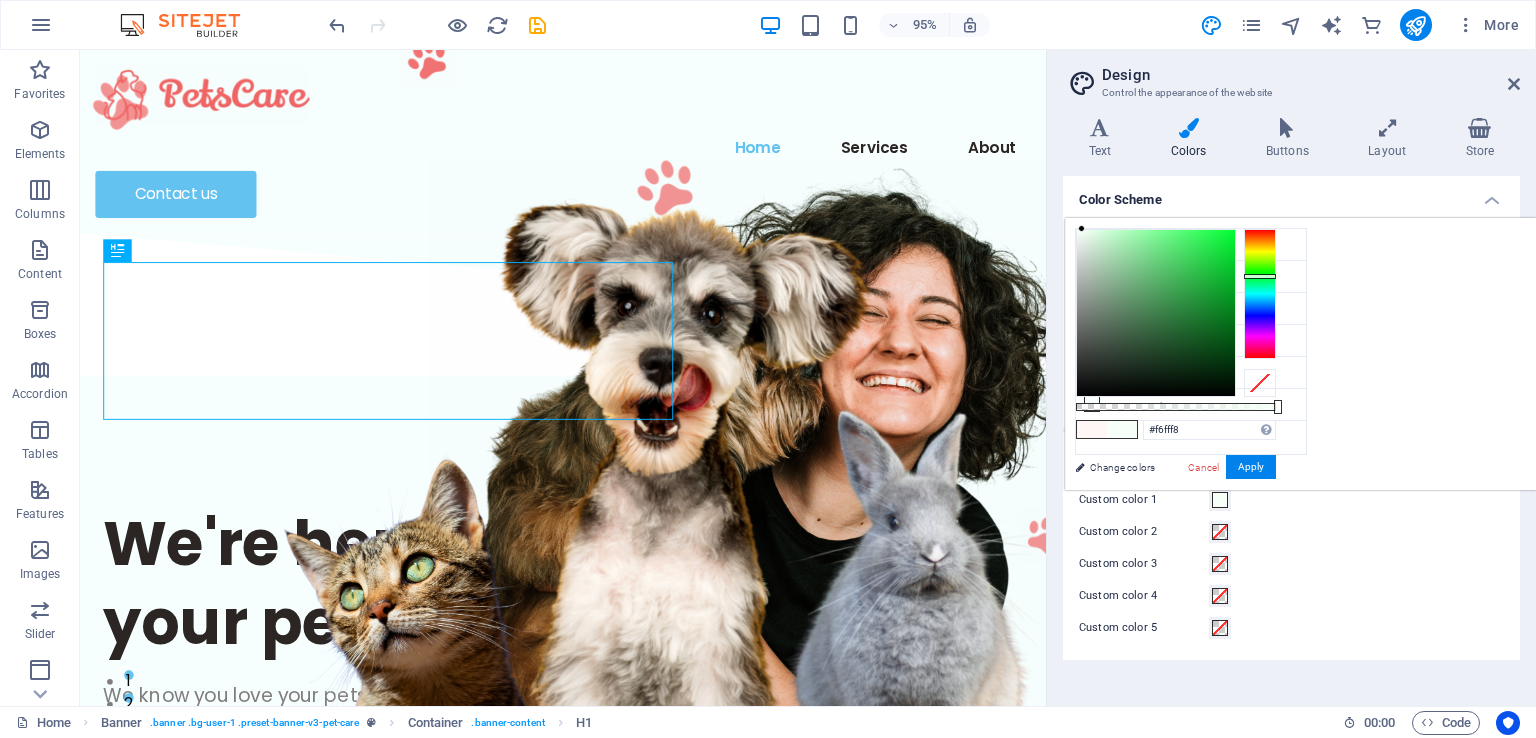 drag, startPoint x: 1522, startPoint y: 290, endPoint x: 1522, endPoint y: 275, distance: 15 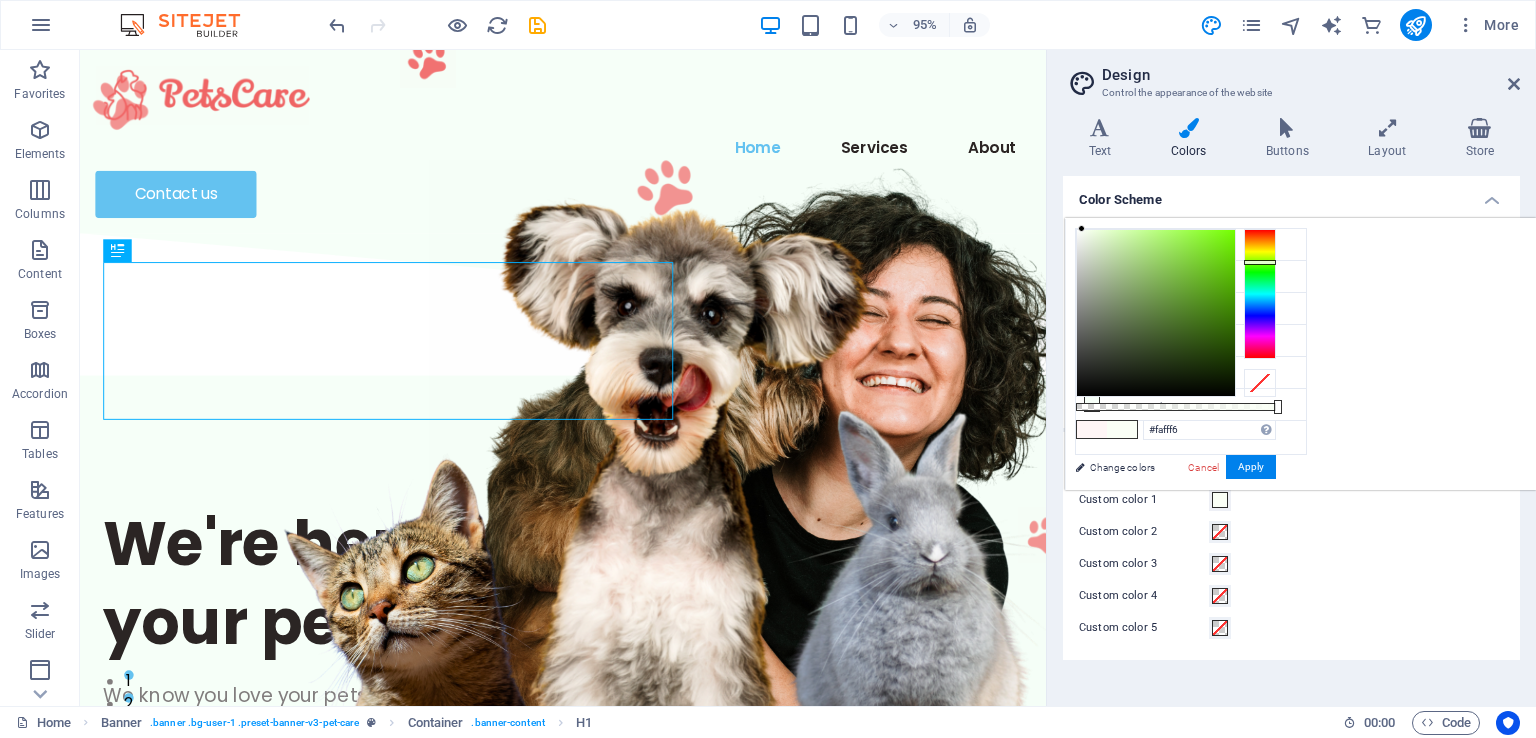 drag, startPoint x: 1520, startPoint y: 272, endPoint x: 1520, endPoint y: 261, distance: 11 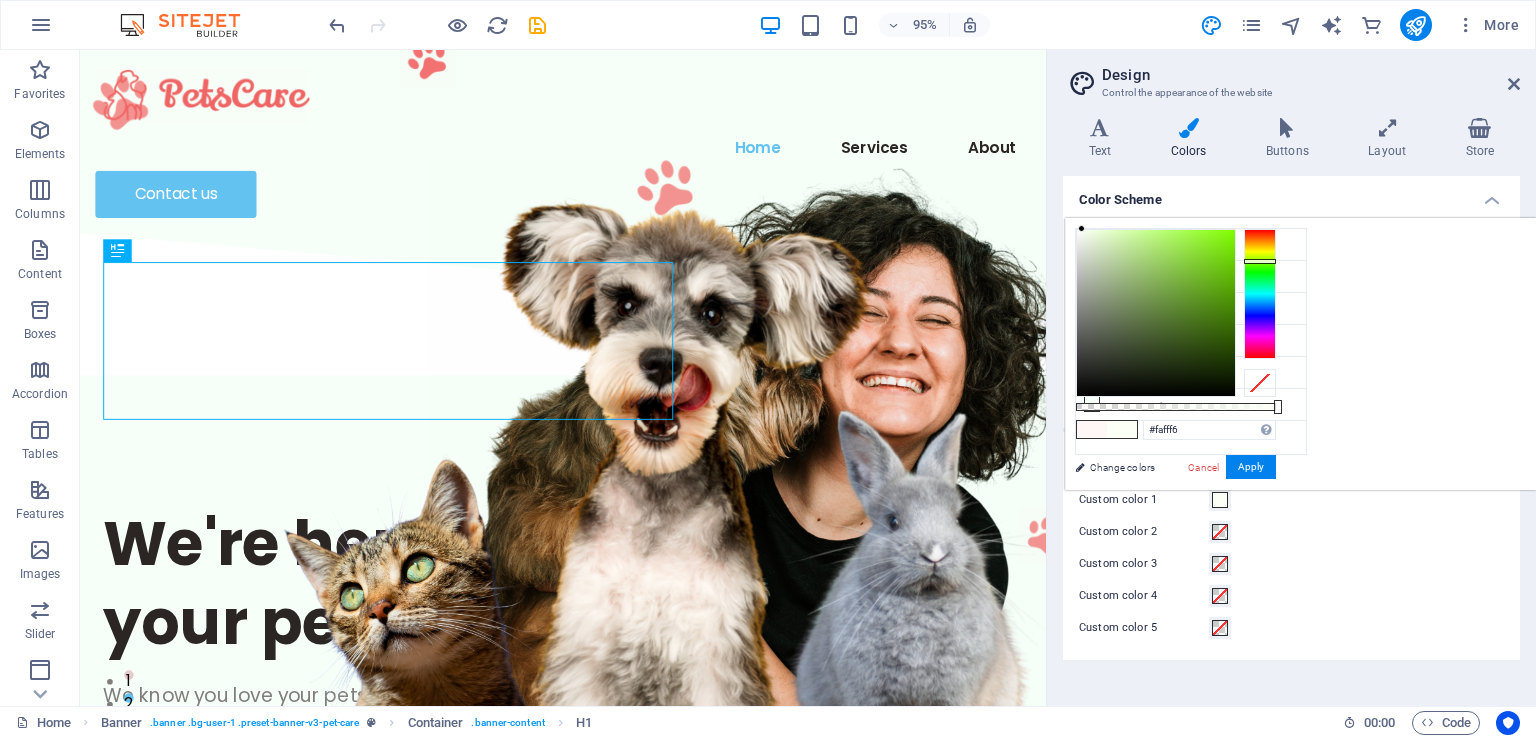 click at bounding box center (1260, 294) 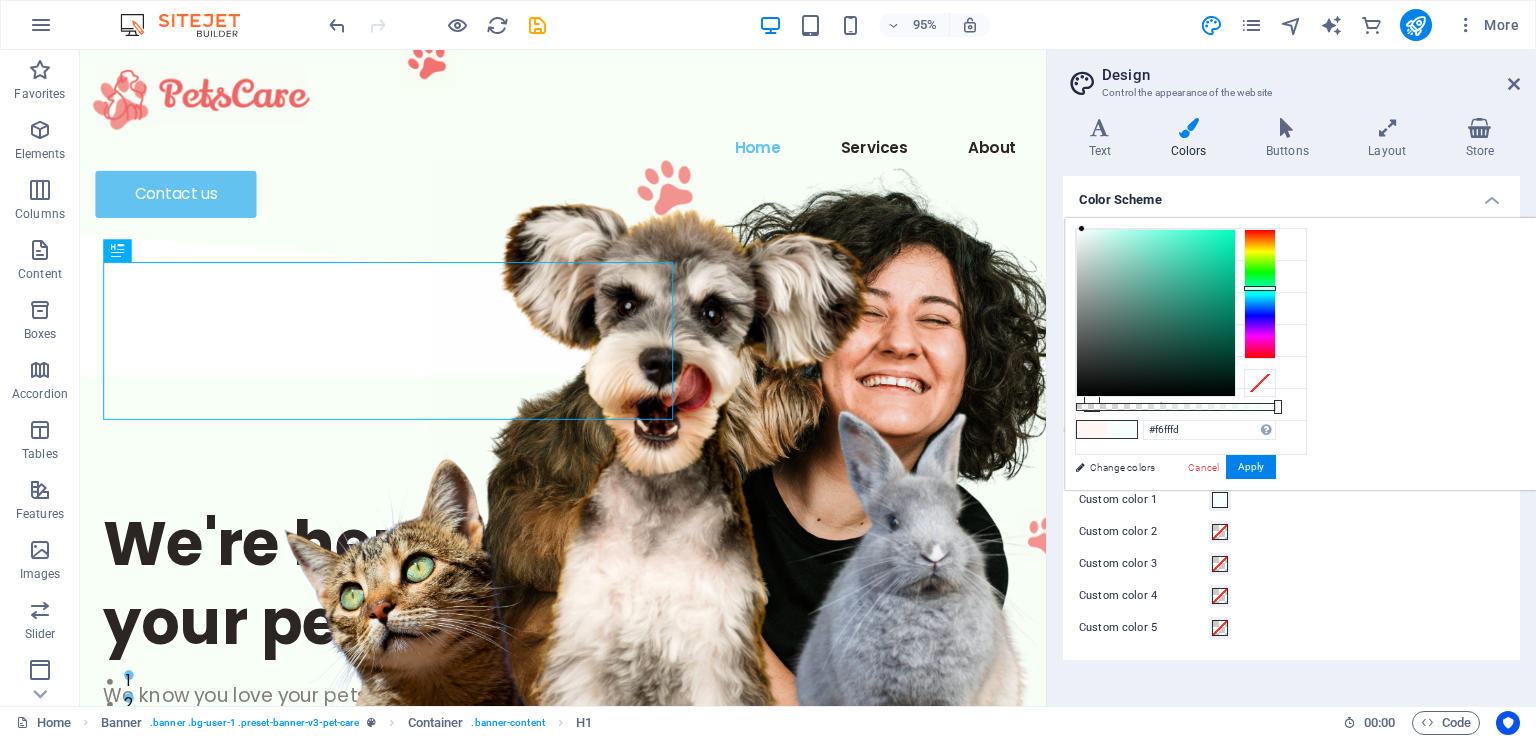 type on "#f6fffe" 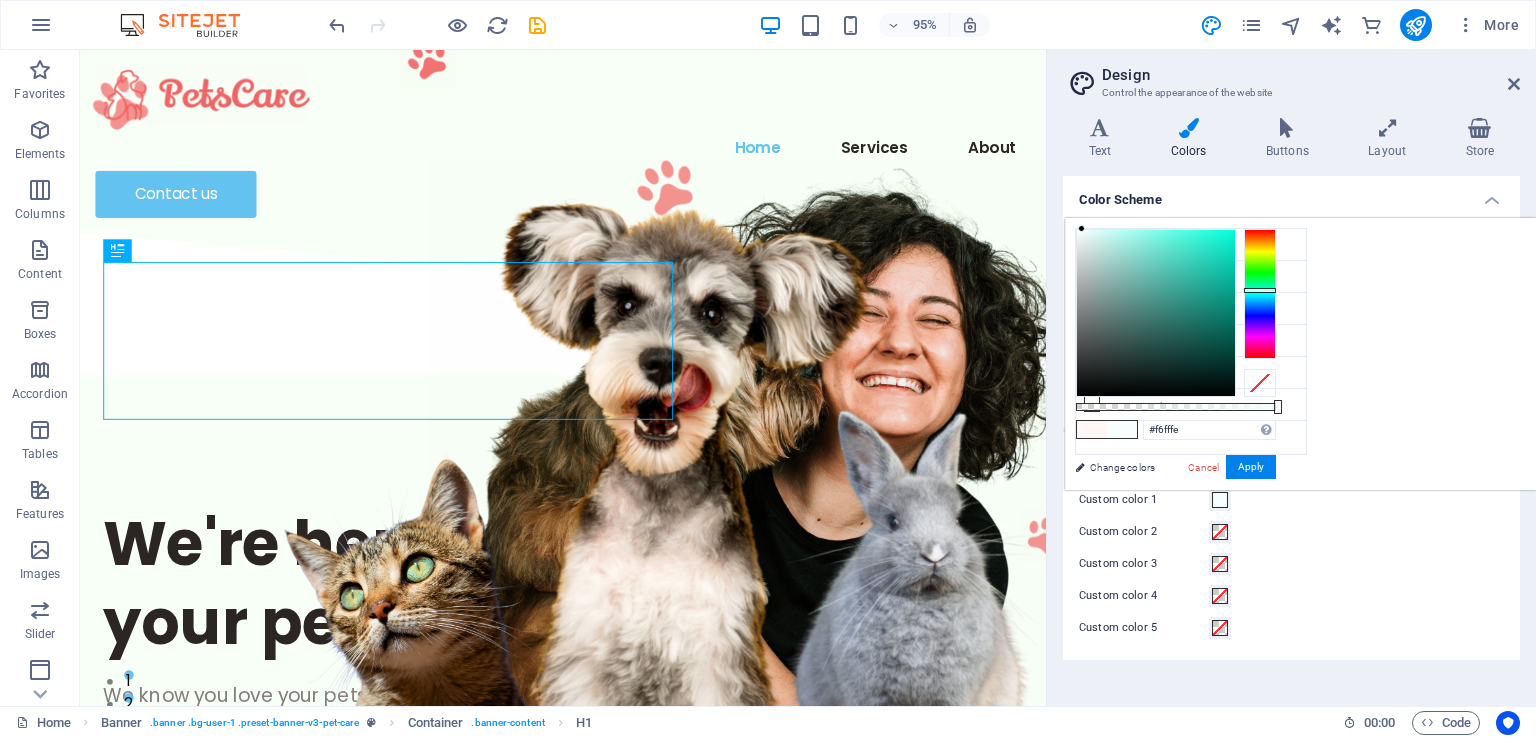drag, startPoint x: 1516, startPoint y: 278, endPoint x: 1518, endPoint y: 289, distance: 11.18034 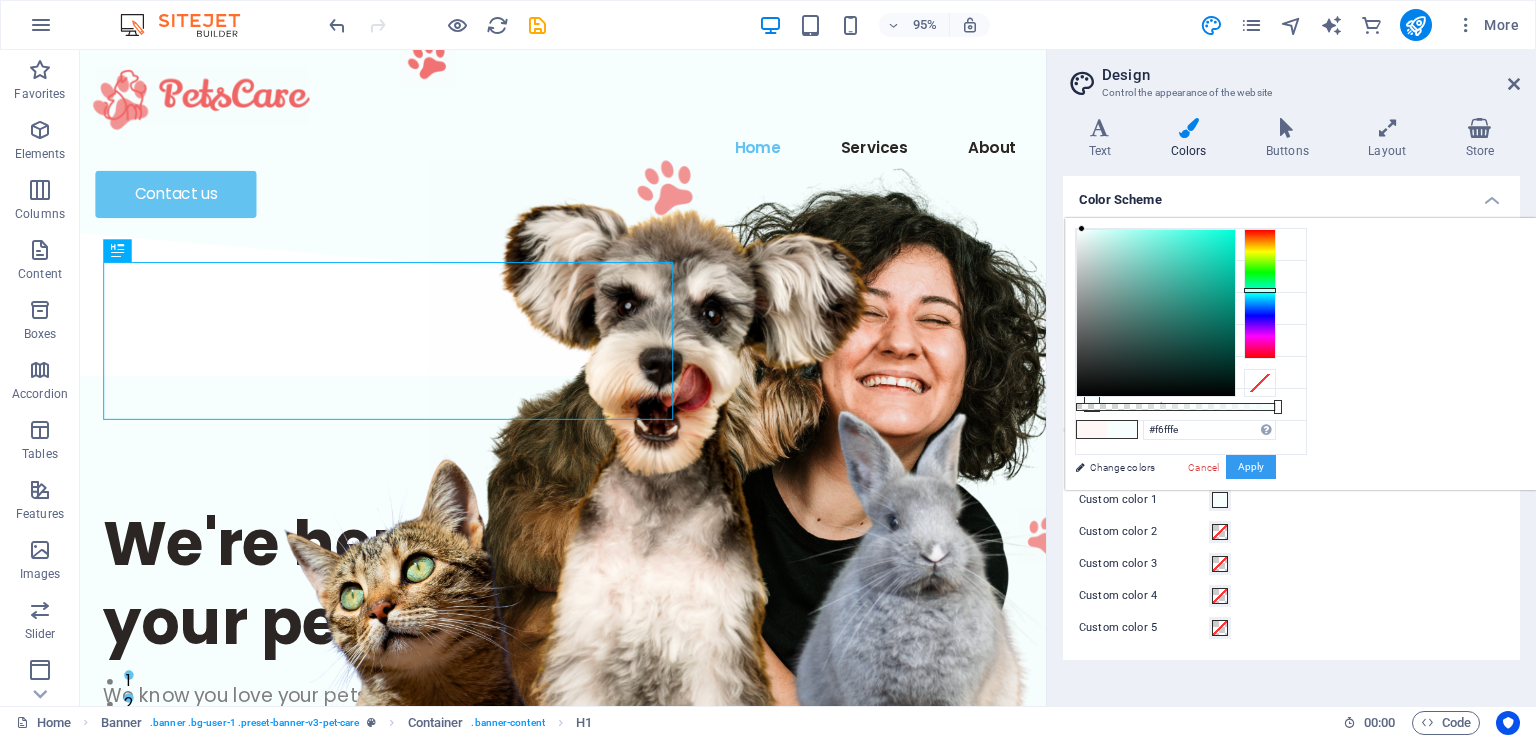 click on "Apply" at bounding box center (1251, 467) 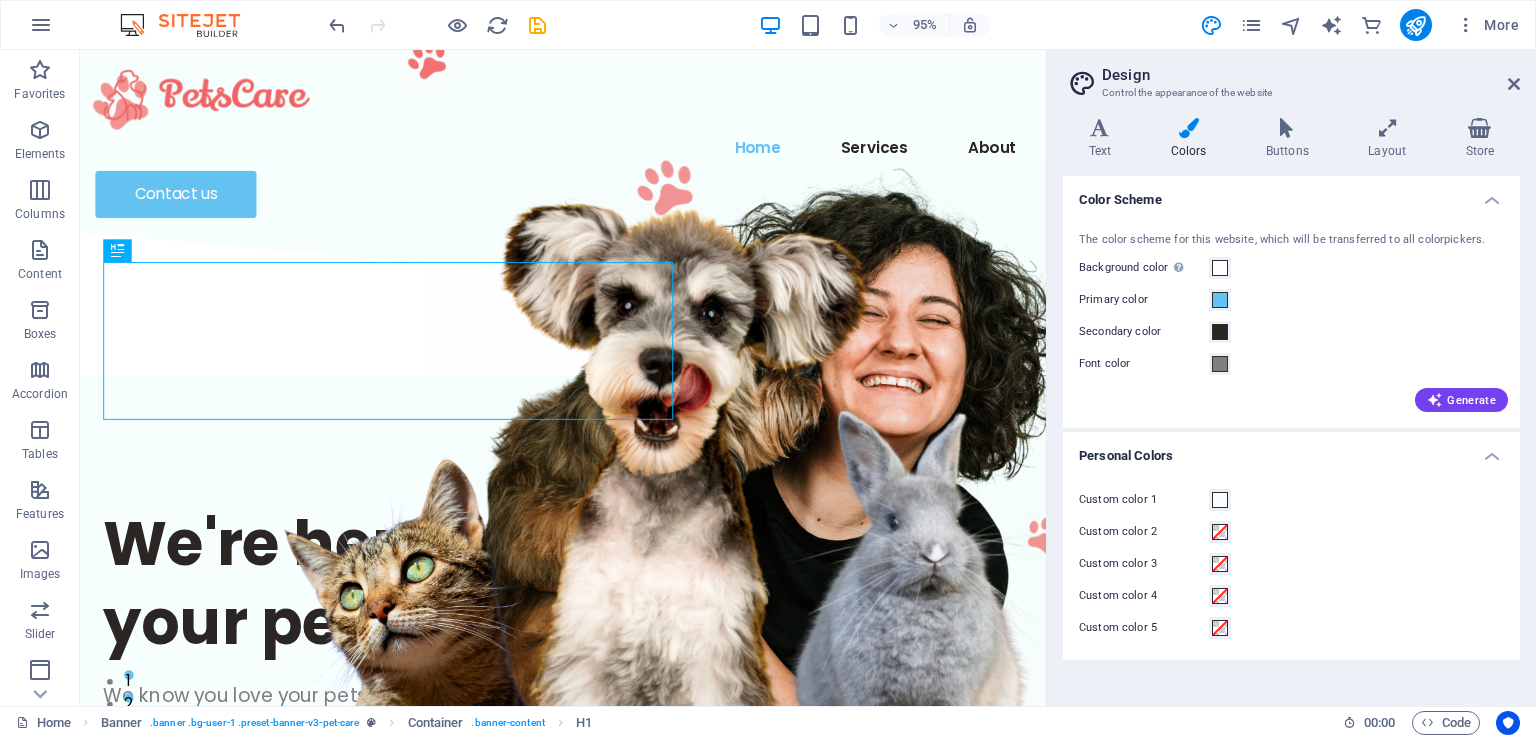 click on "Design" at bounding box center [1311, 75] 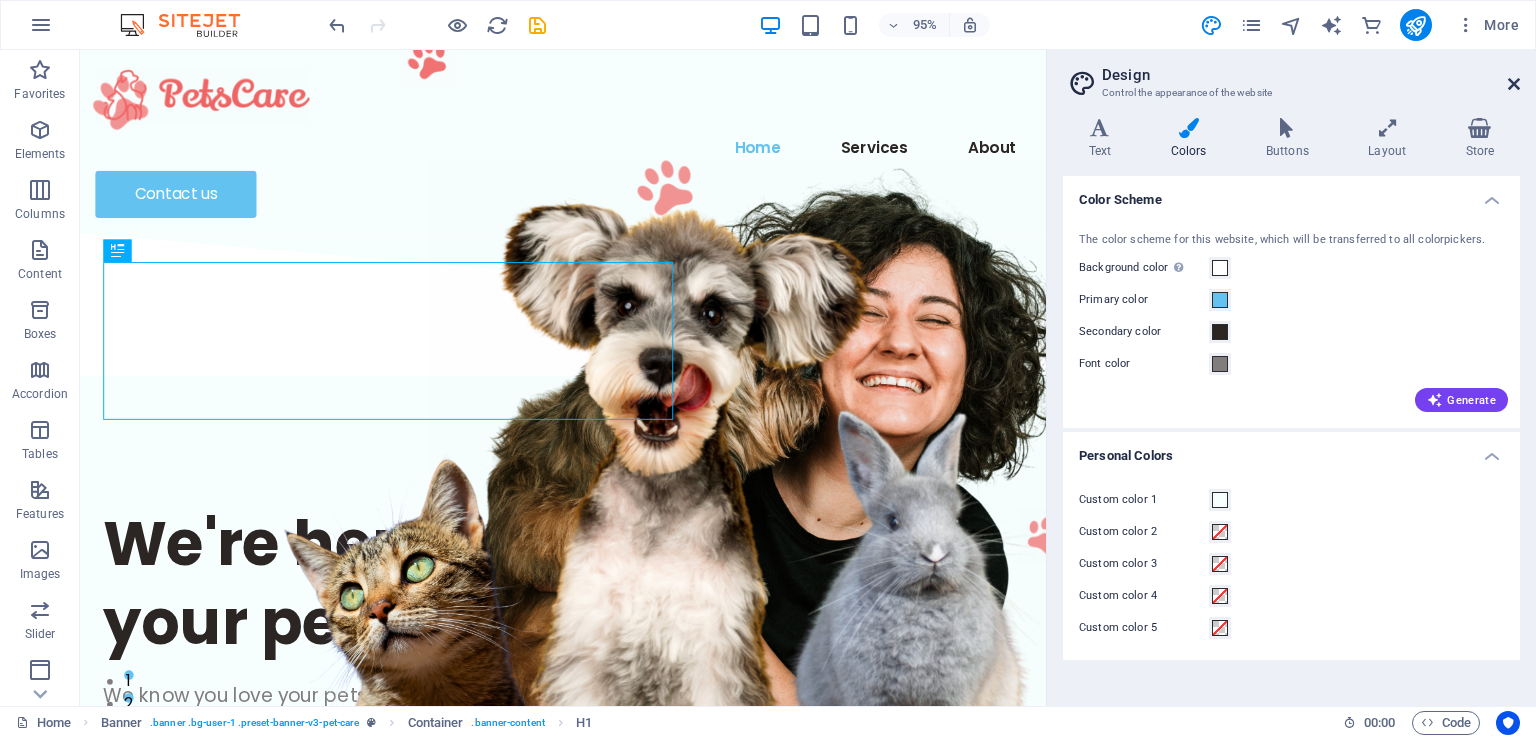 click at bounding box center (1514, 84) 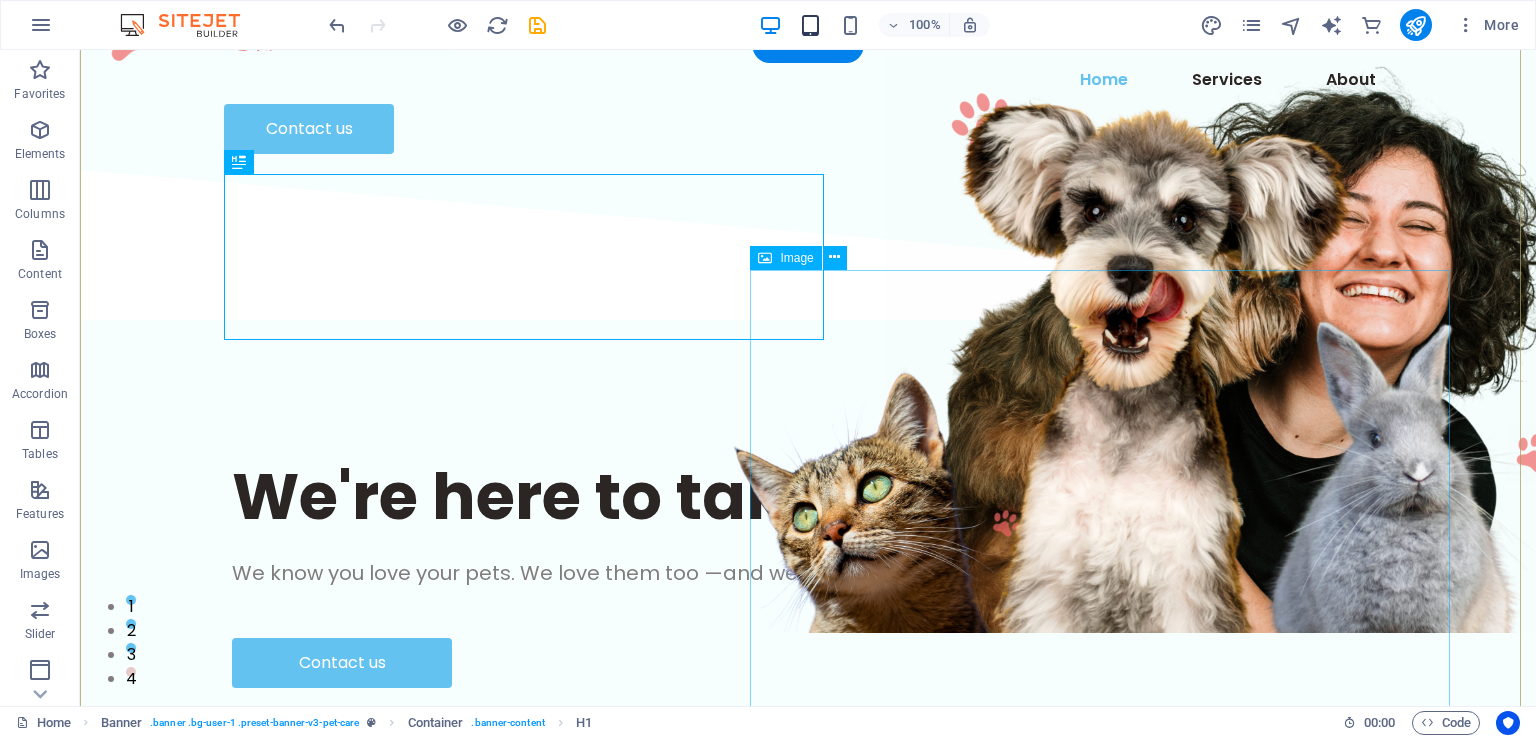 scroll, scrollTop: 100, scrollLeft: 0, axis: vertical 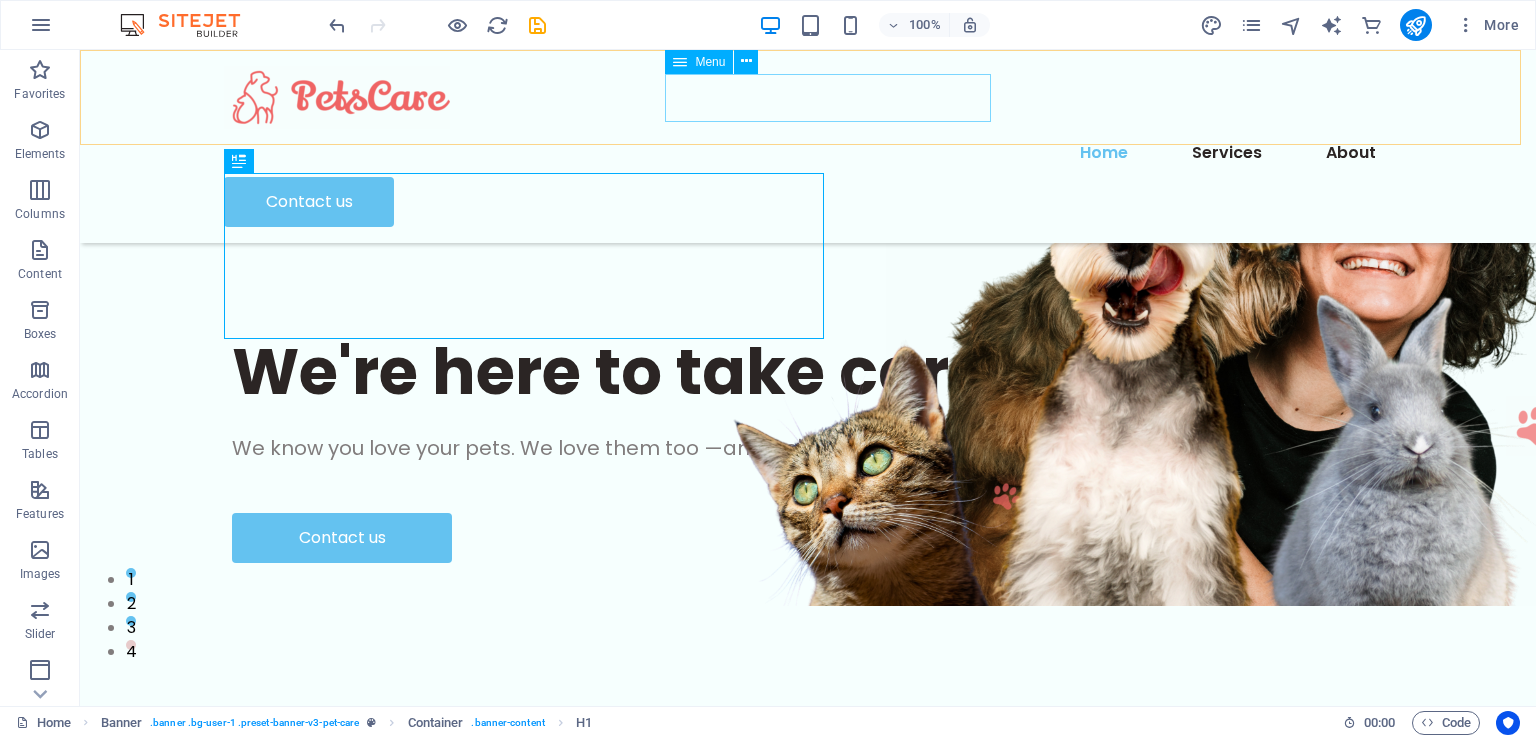 click on "Home Services About" at bounding box center (808, 153) 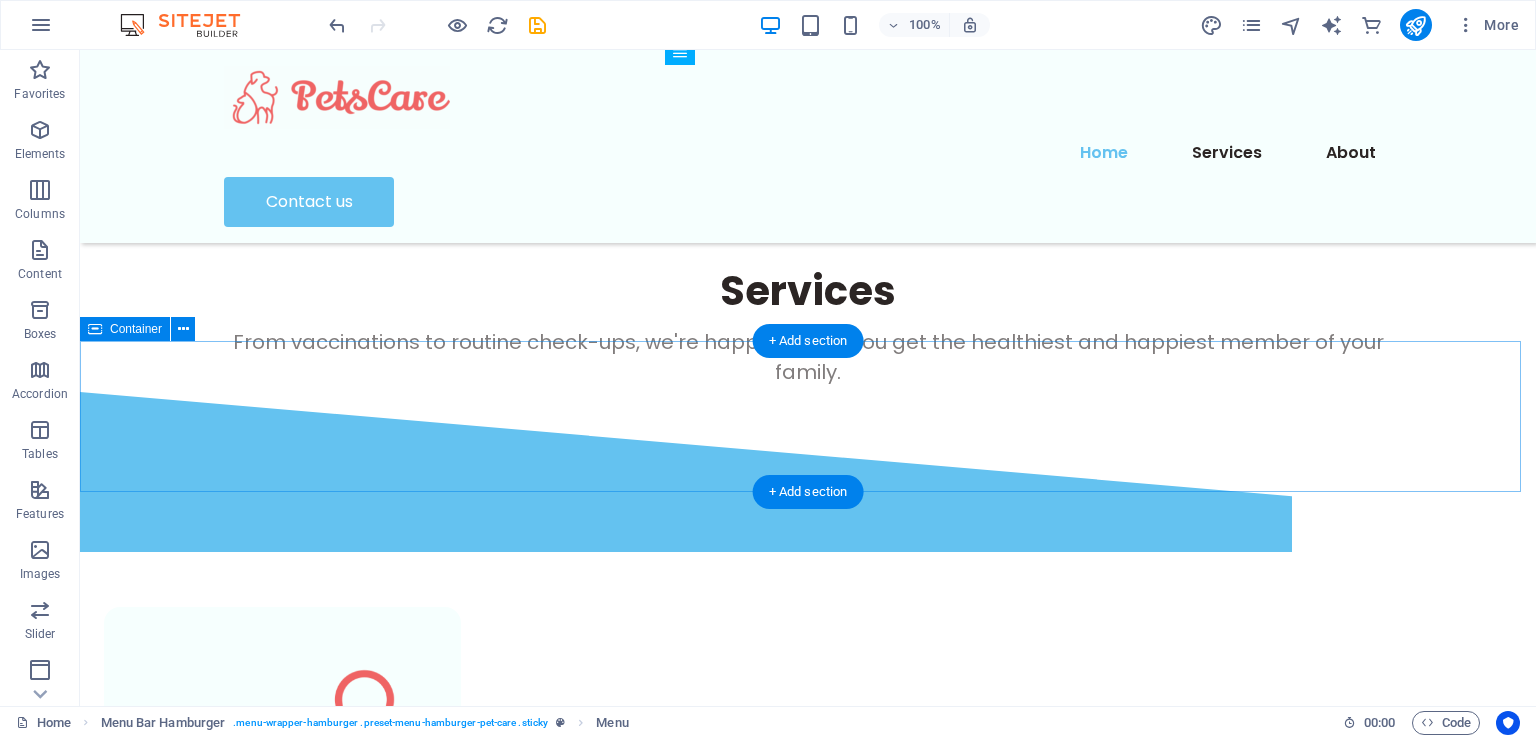 scroll, scrollTop: 700, scrollLeft: 0, axis: vertical 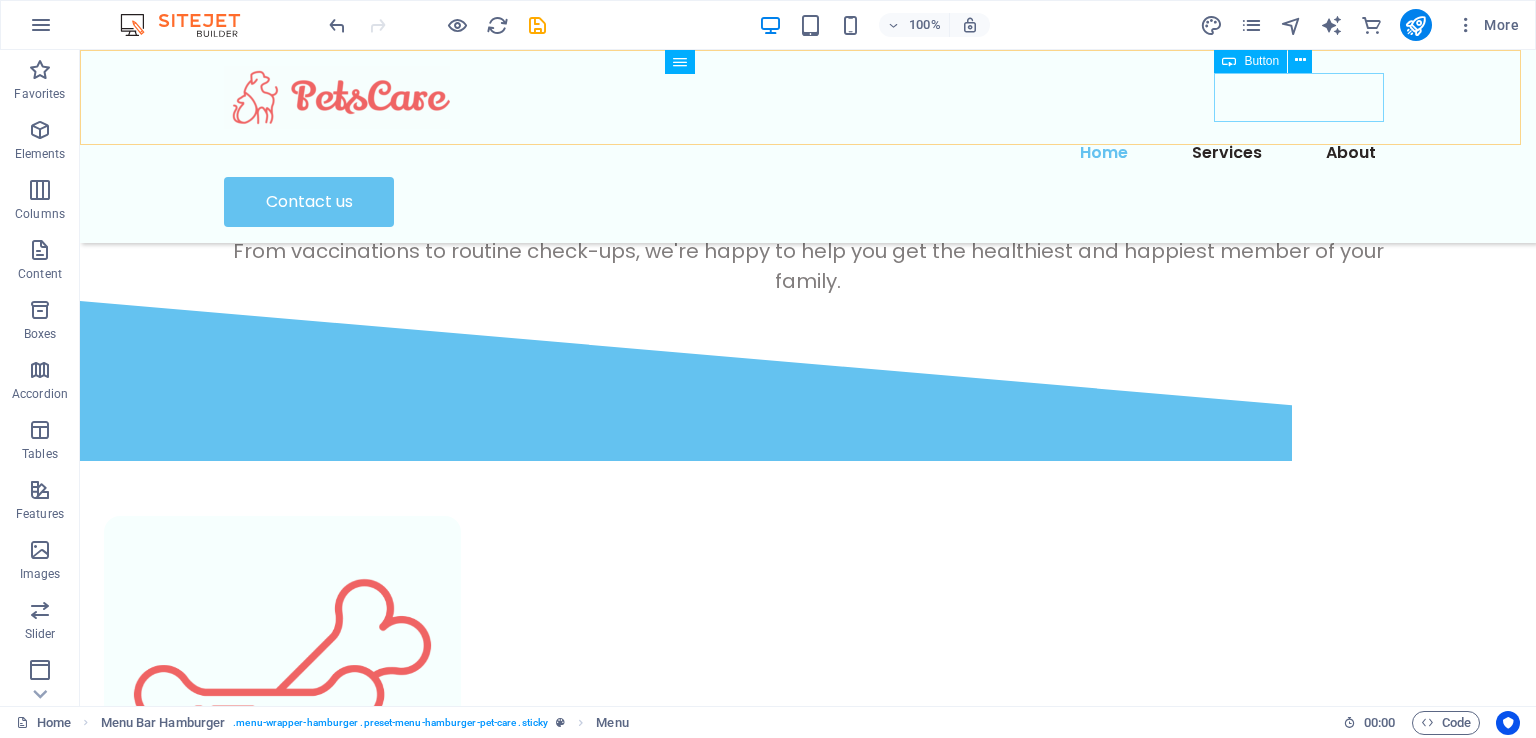 click on "Contact us" at bounding box center [808, 202] 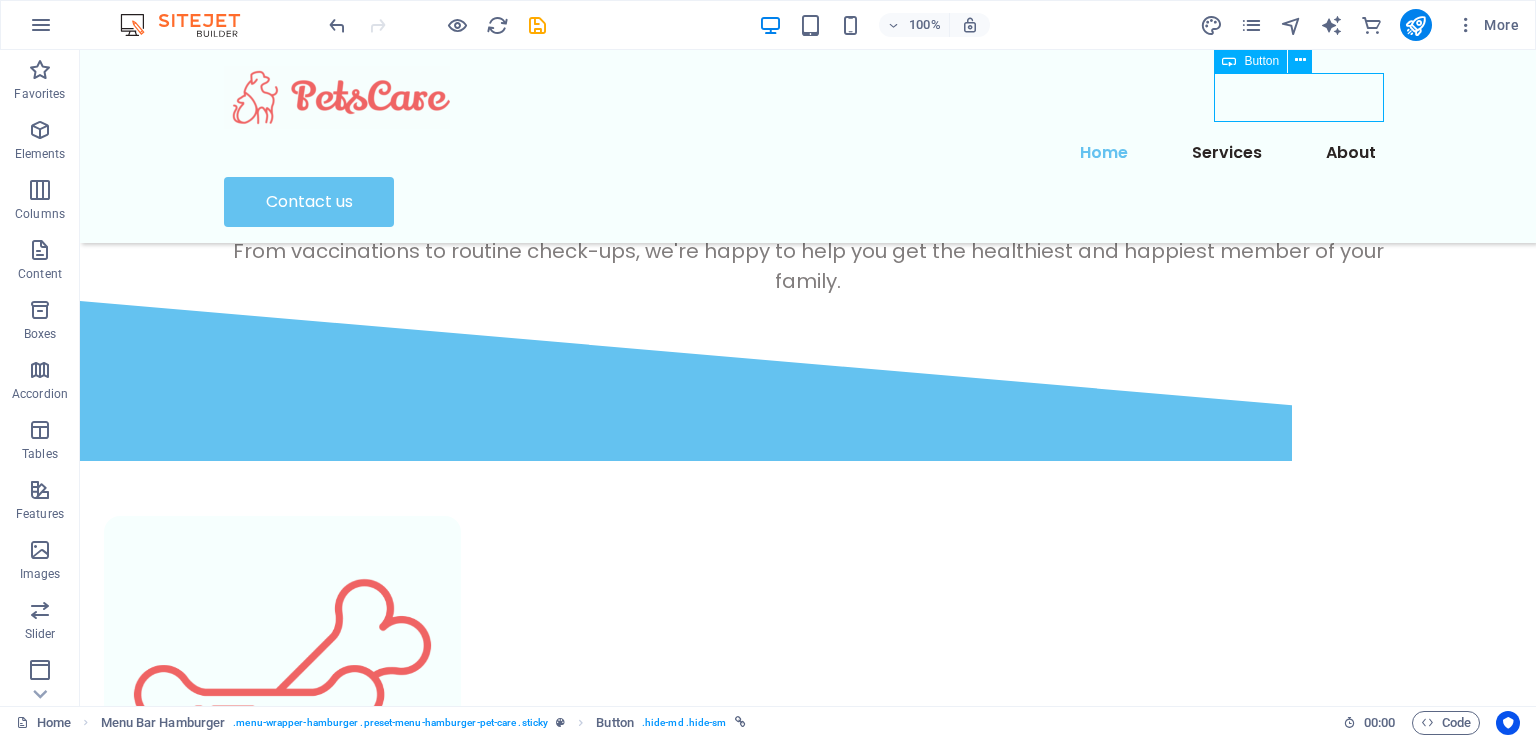 click on "Contact us" at bounding box center (808, 202) 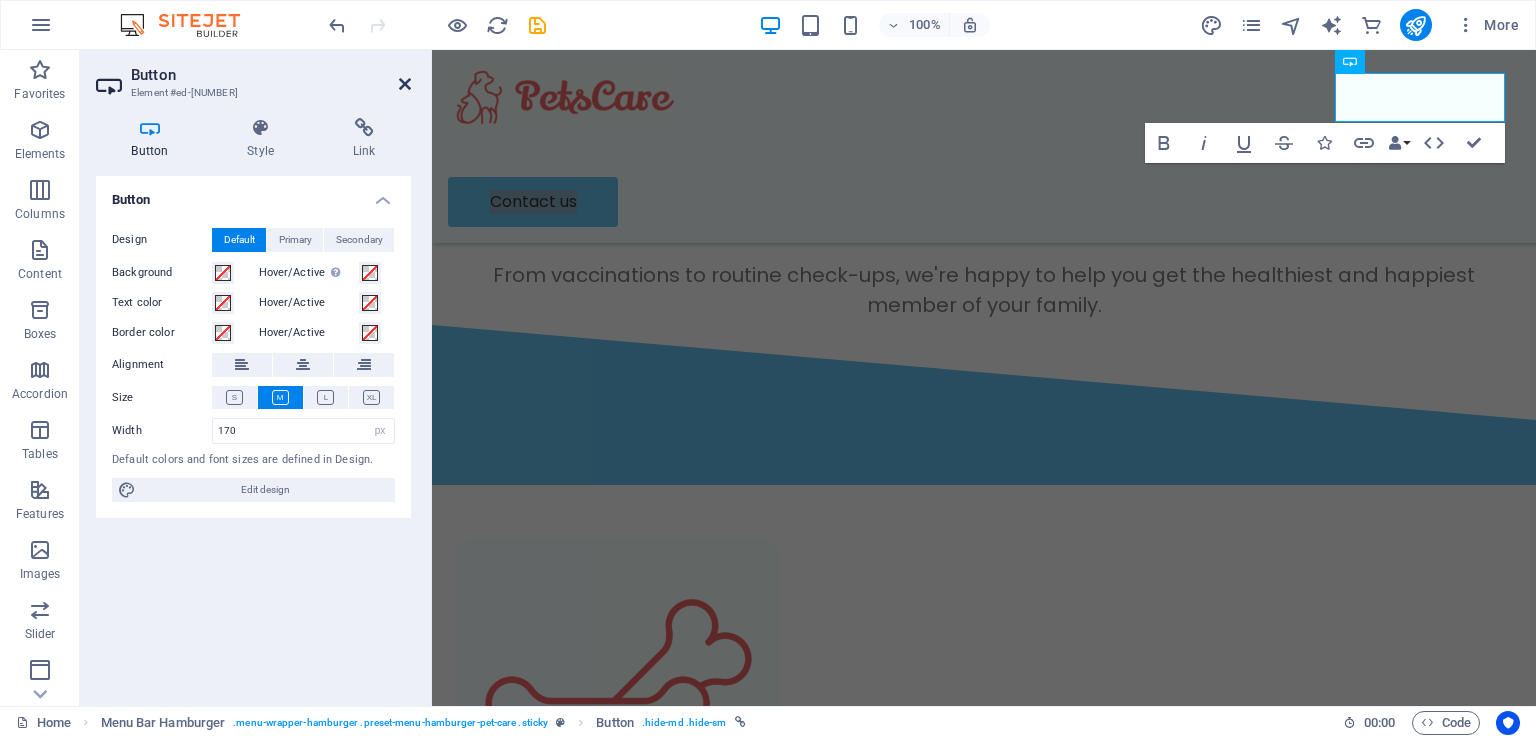 click at bounding box center (405, 84) 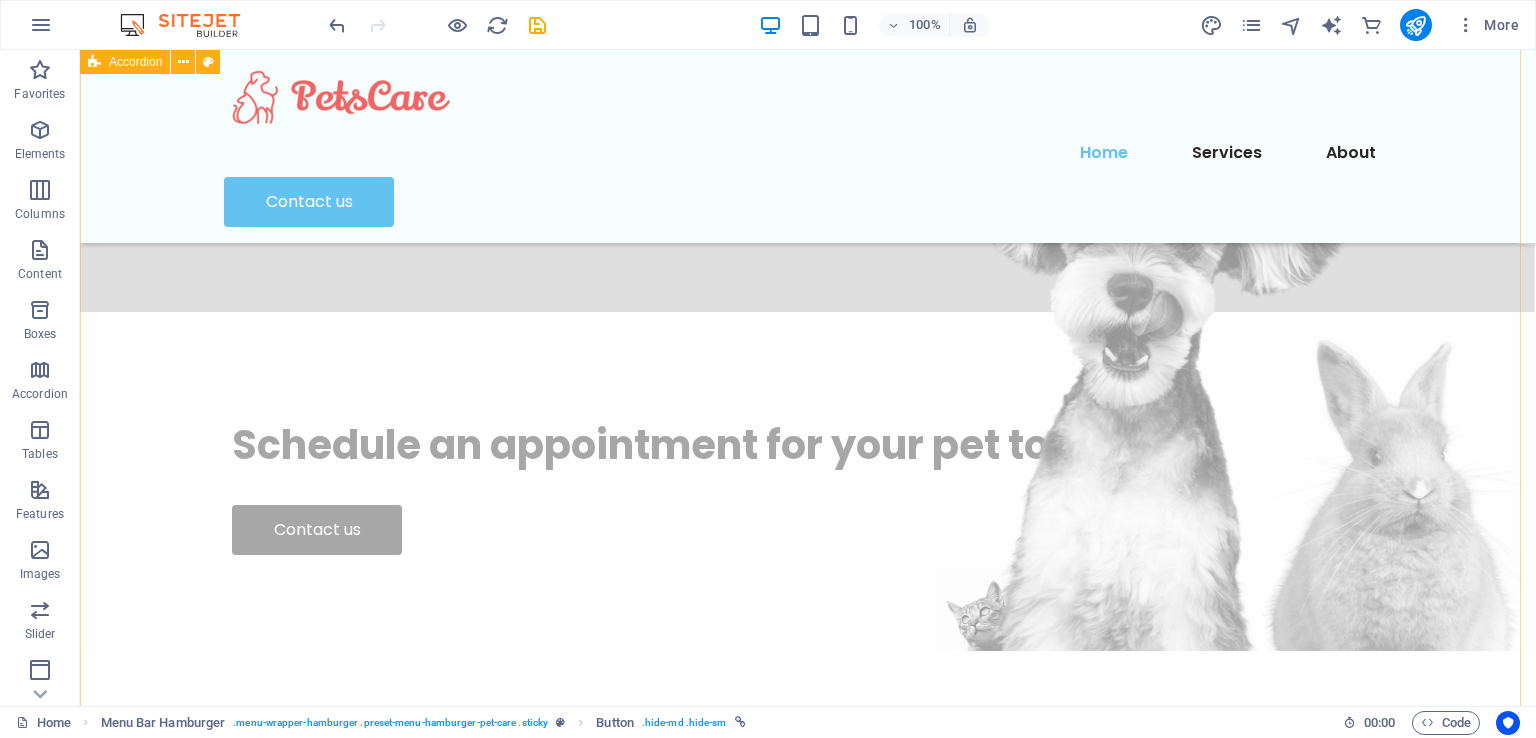 scroll, scrollTop: 6323, scrollLeft: 0, axis: vertical 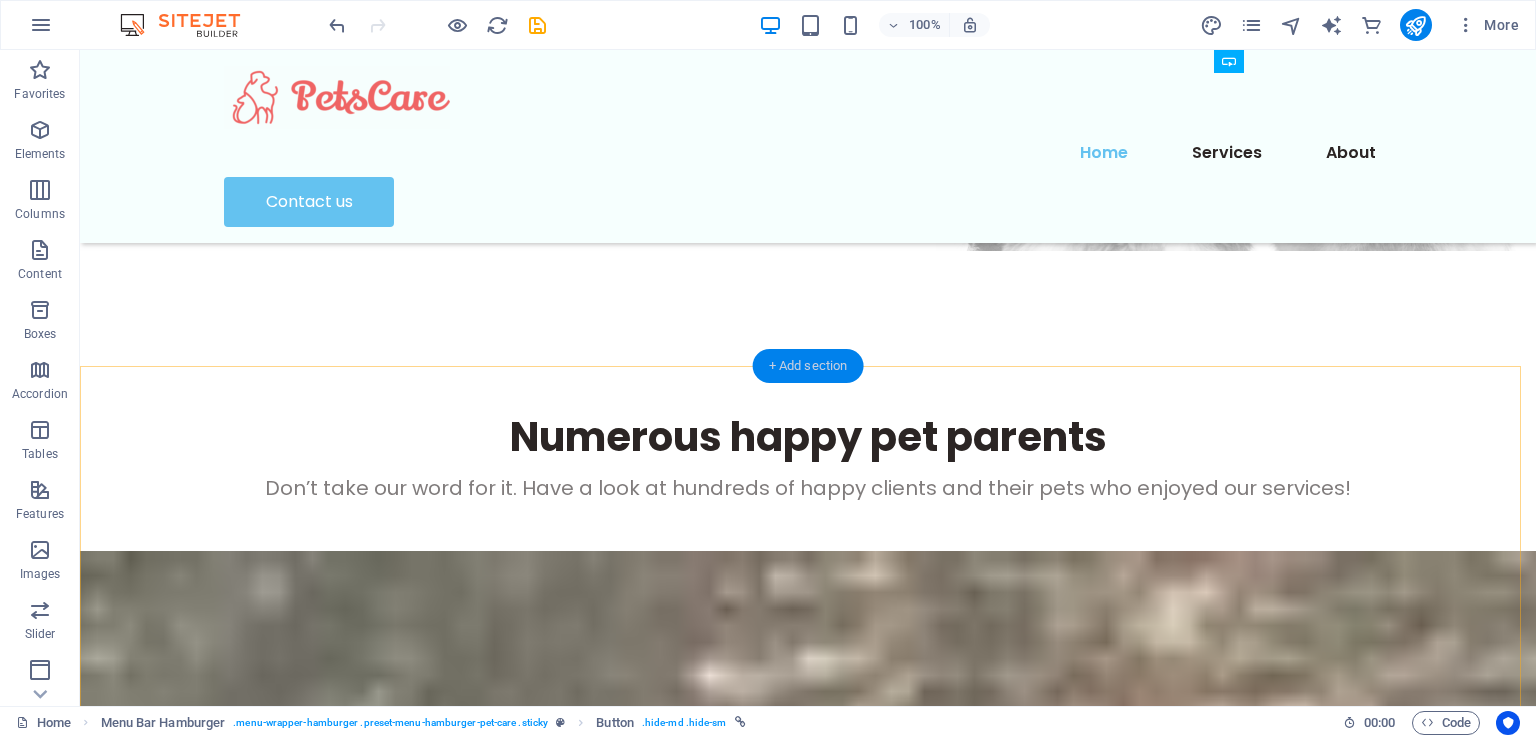 click on "+ Add section" at bounding box center (808, 366) 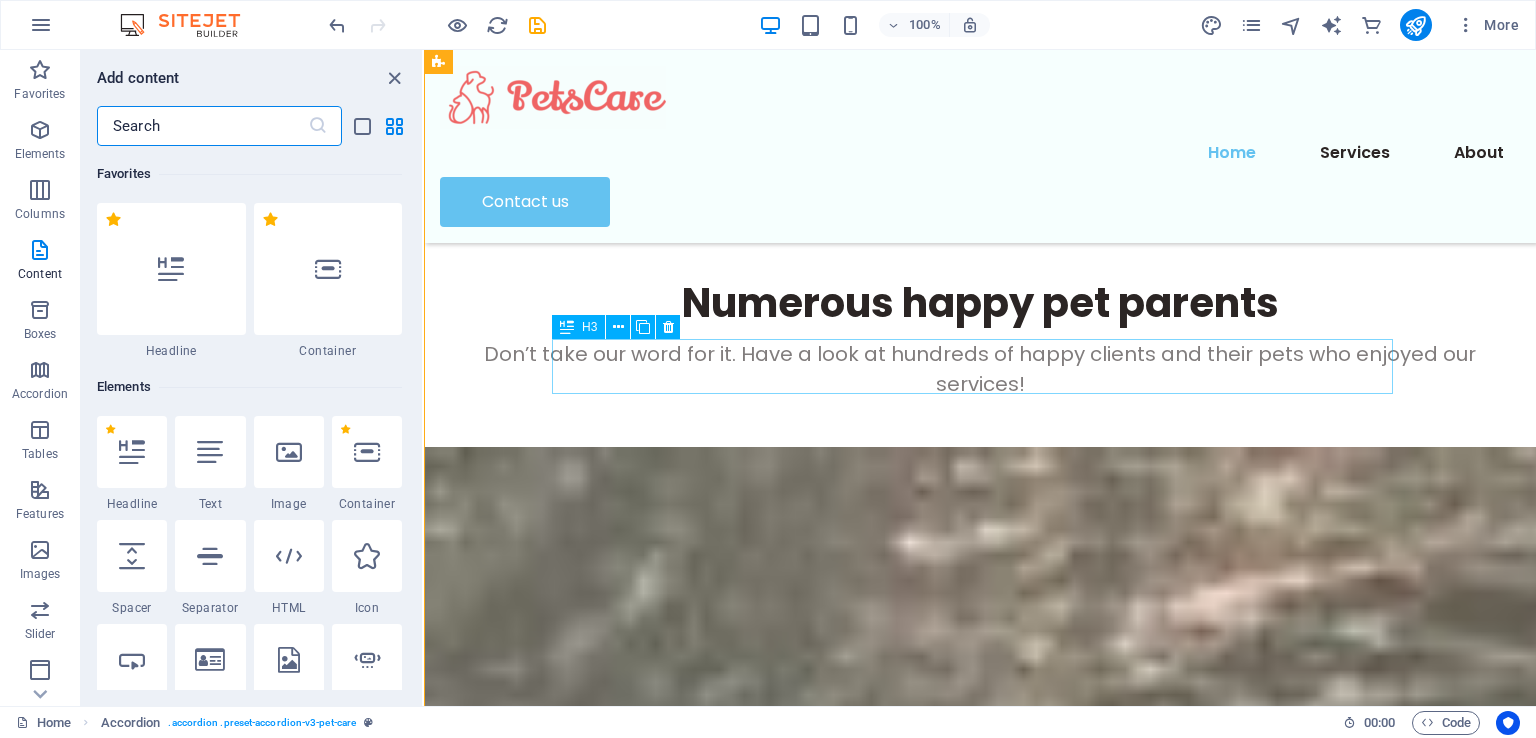 scroll, scrollTop: 5682, scrollLeft: 0, axis: vertical 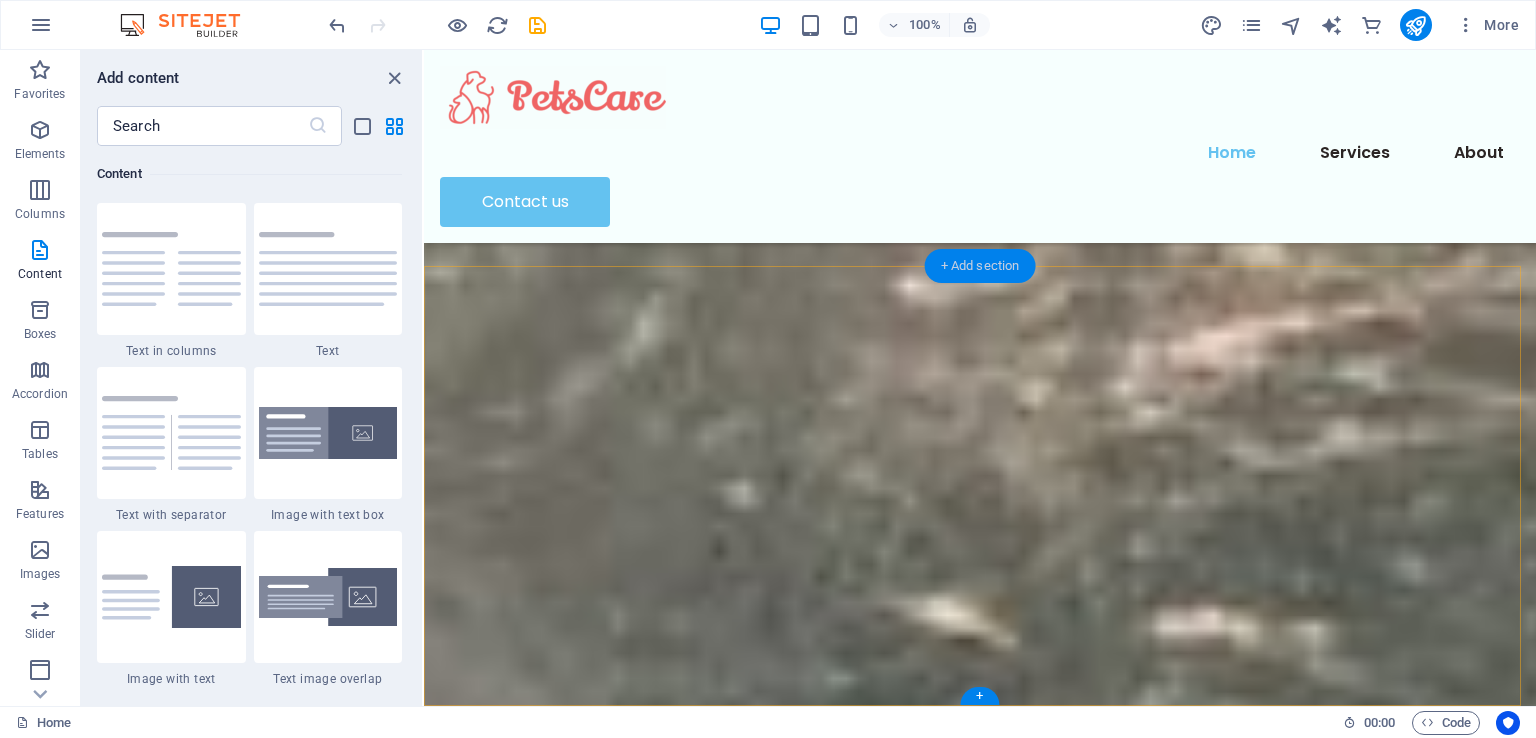 click on "+ Add section" at bounding box center [980, 266] 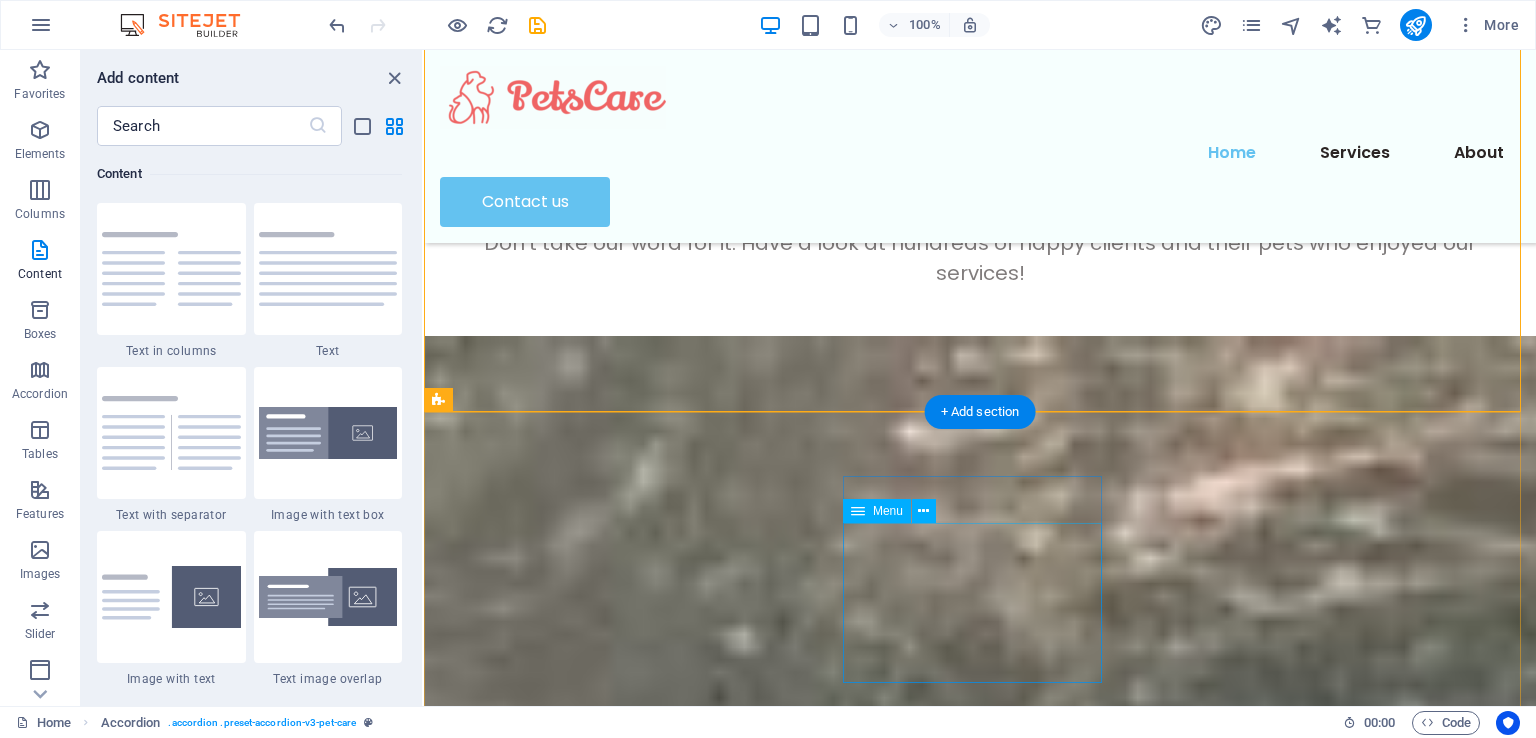 scroll, scrollTop: 6580, scrollLeft: 0, axis: vertical 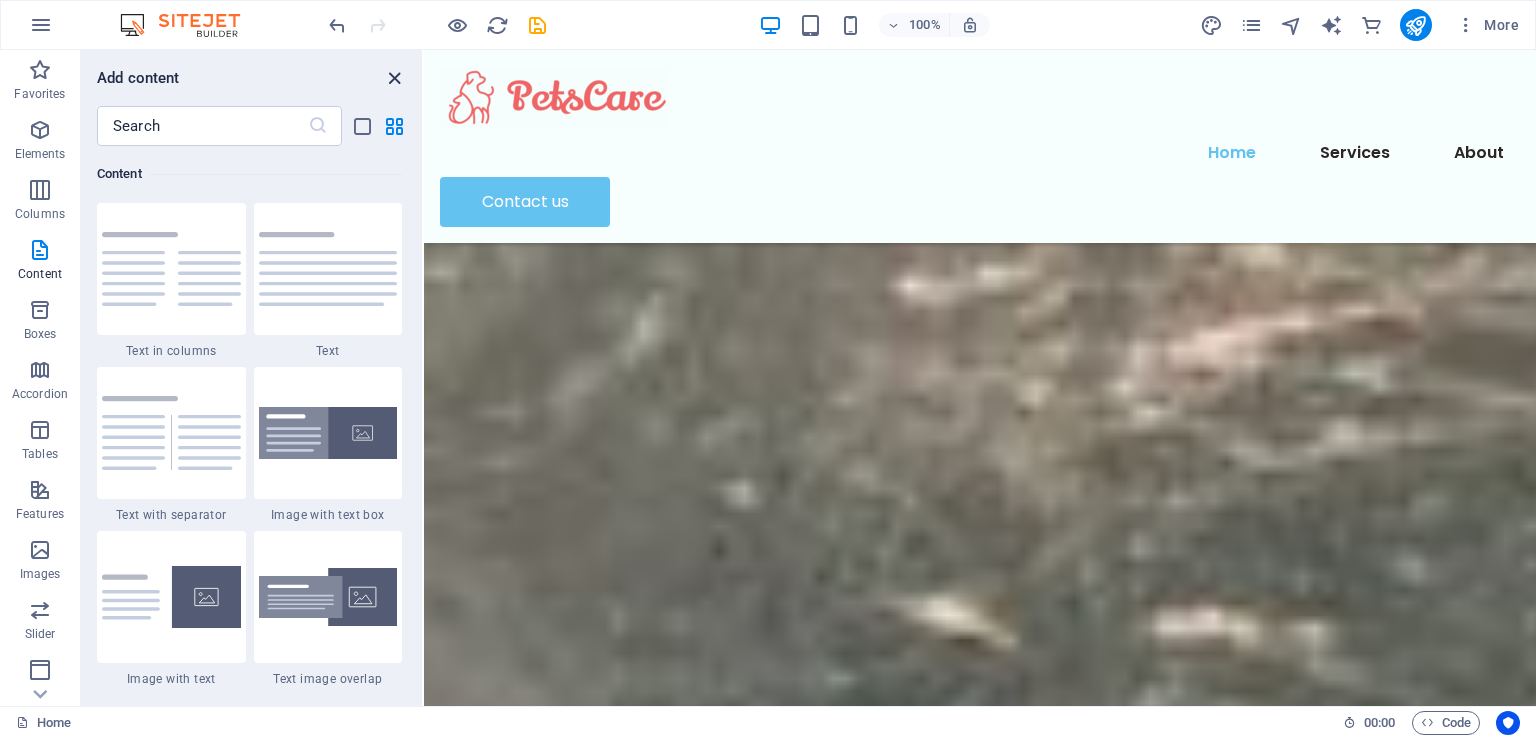 click at bounding box center (394, 78) 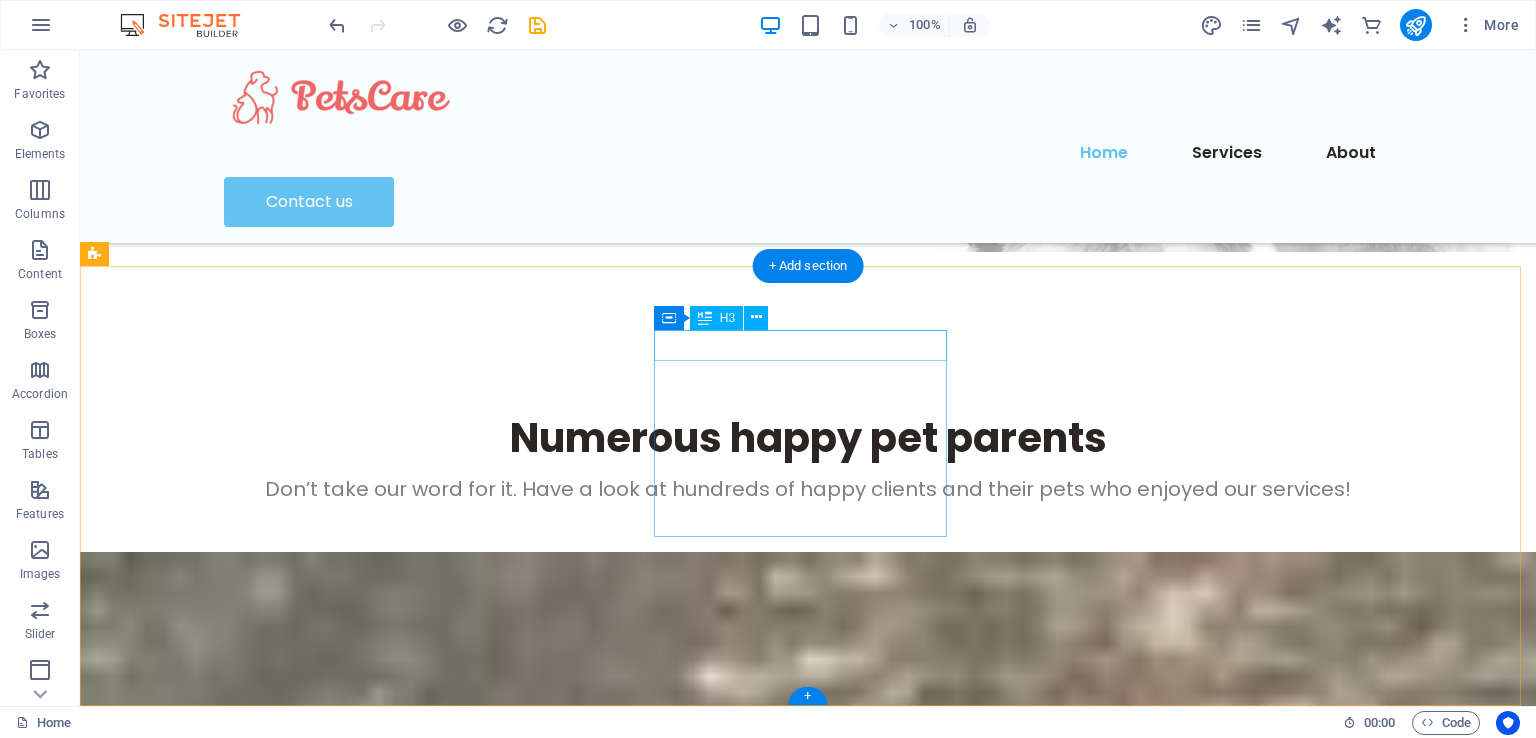scroll, scrollTop: 6423, scrollLeft: 0, axis: vertical 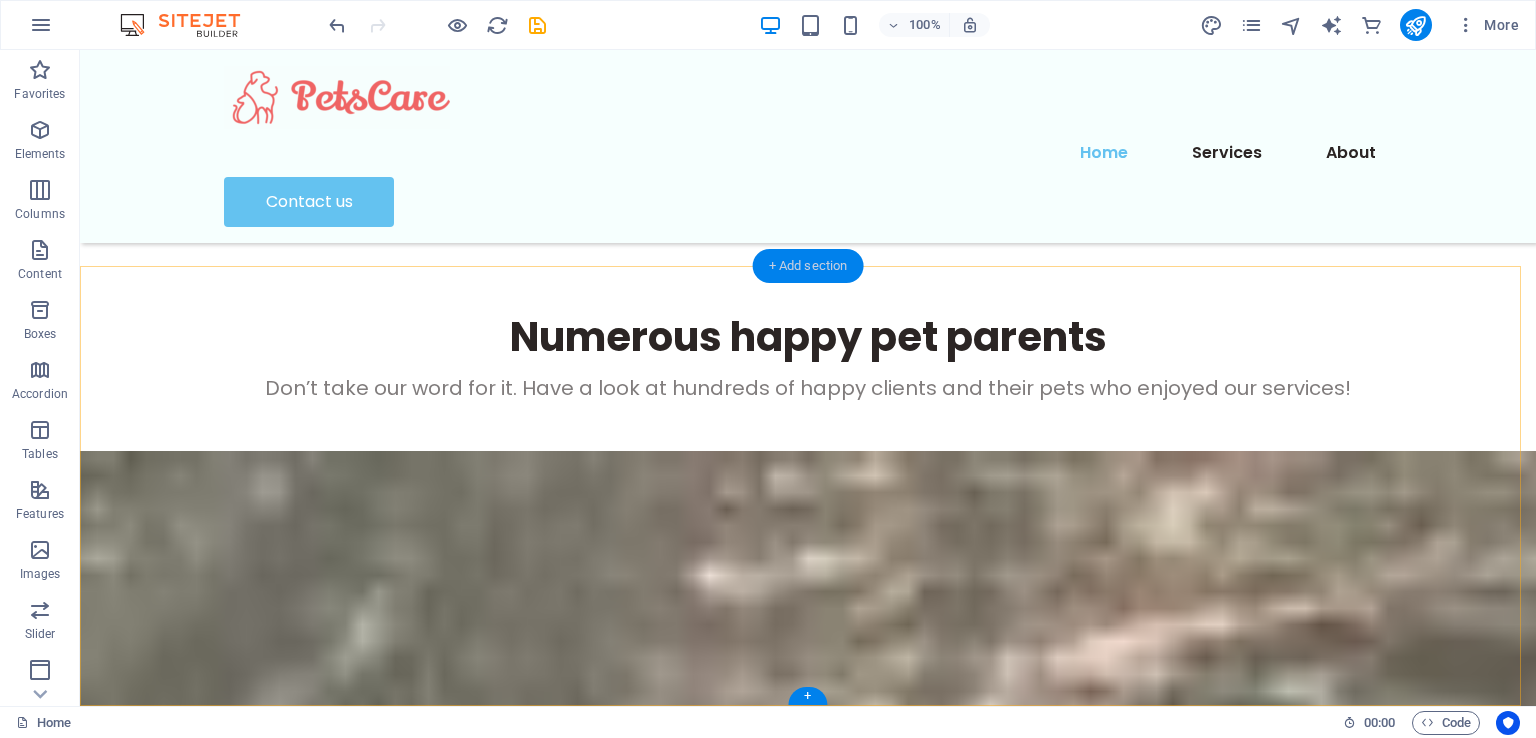 click on "+ Add section" at bounding box center (808, 266) 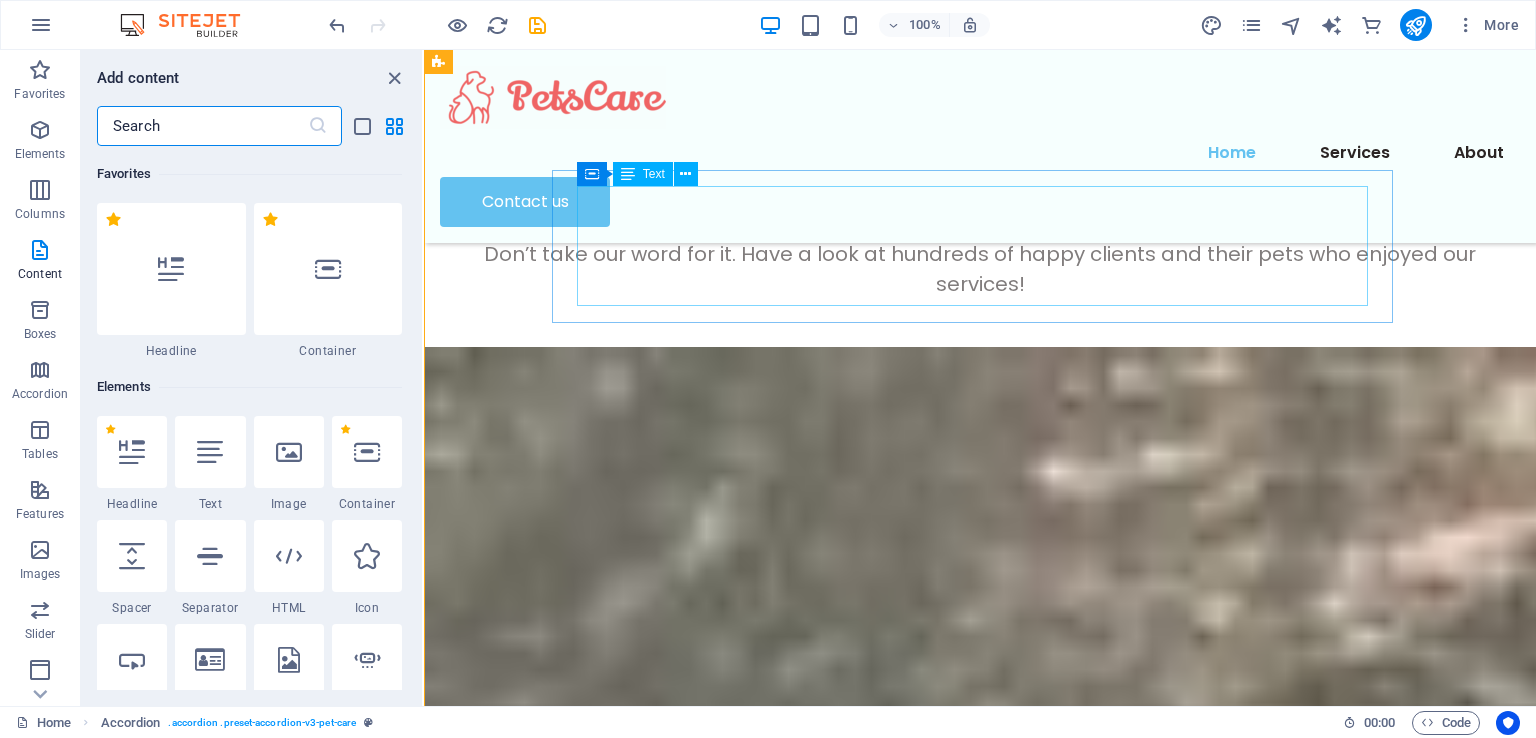 scroll, scrollTop: 5682, scrollLeft: 0, axis: vertical 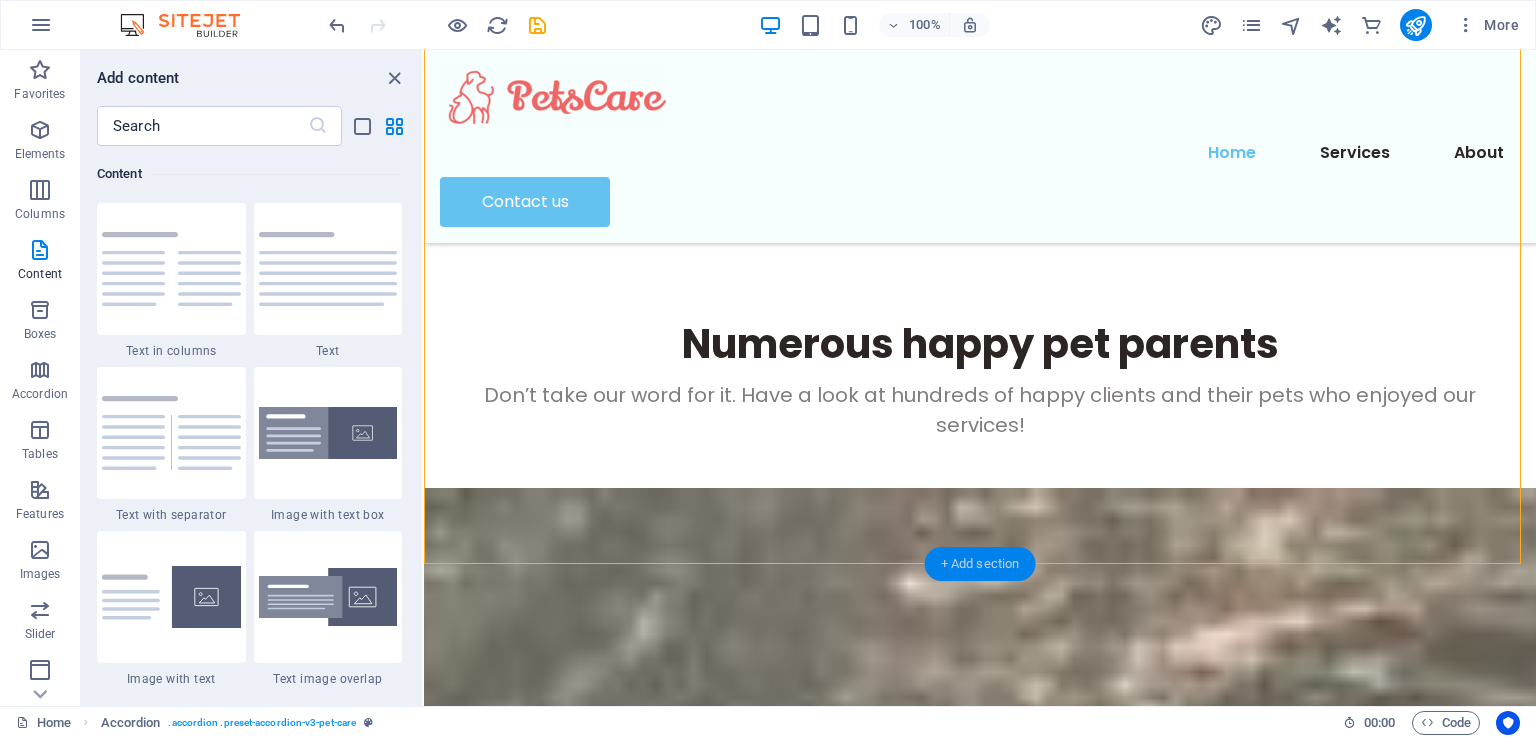 click on "+ Add section" at bounding box center [980, 564] 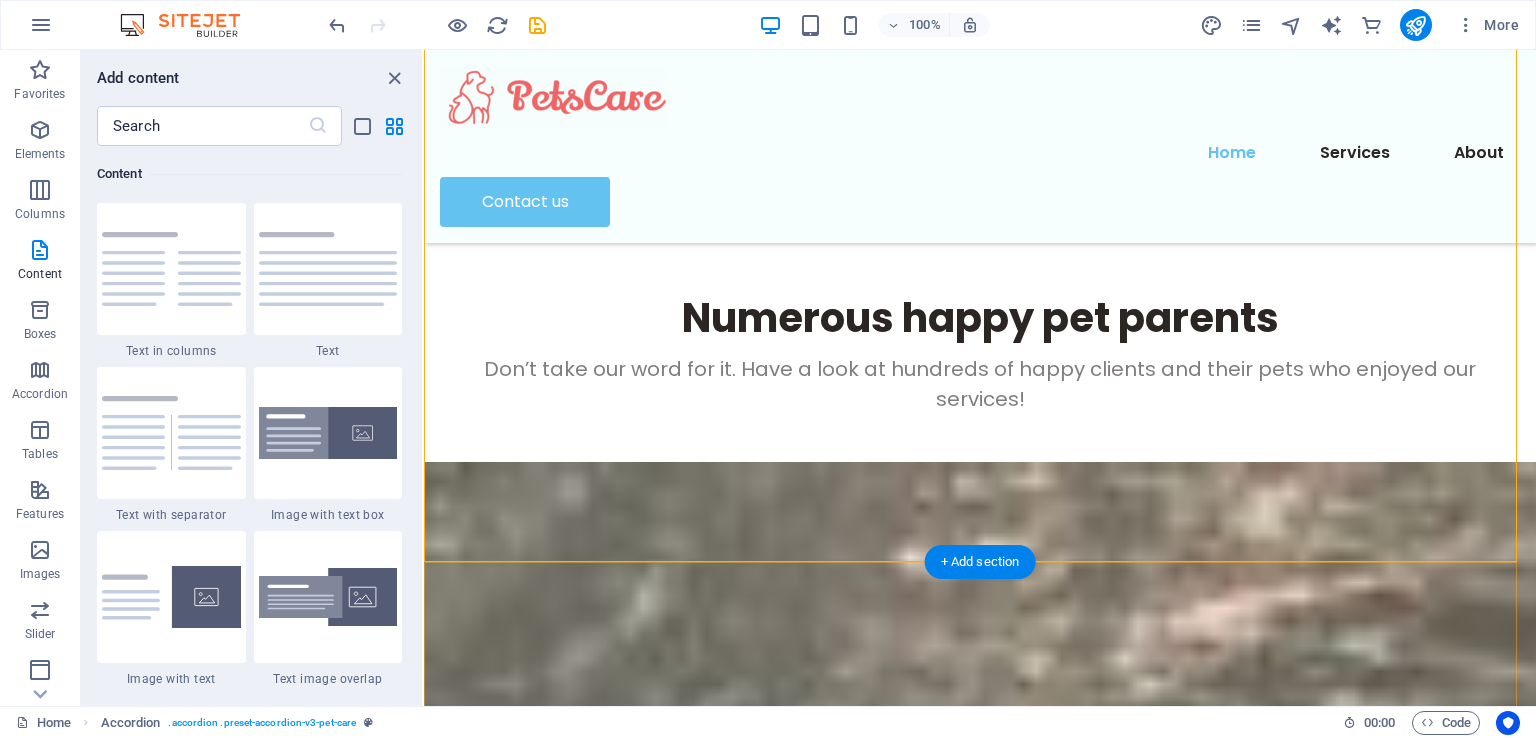 scroll, scrollTop: 6282, scrollLeft: 0, axis: vertical 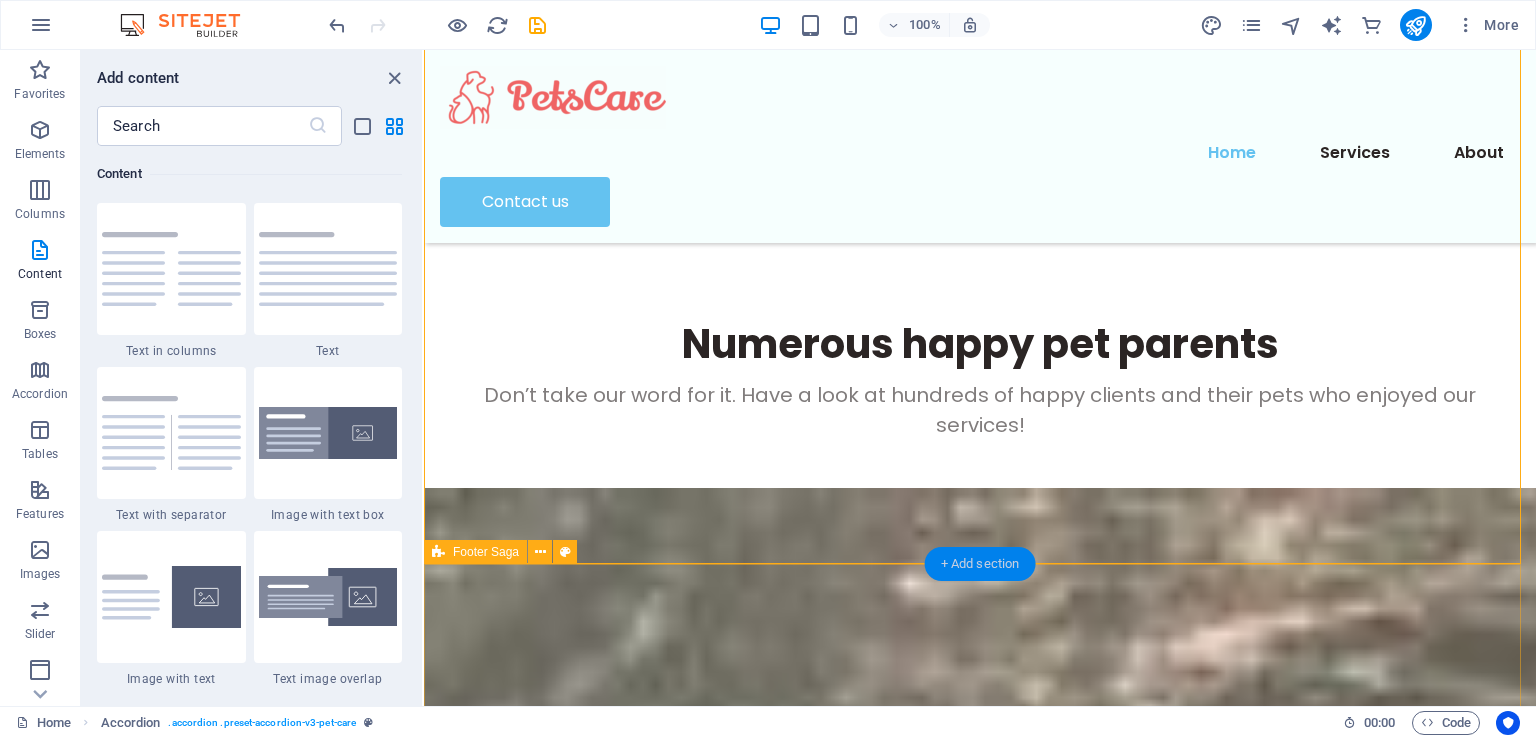 click on "+ Add section" at bounding box center [980, 564] 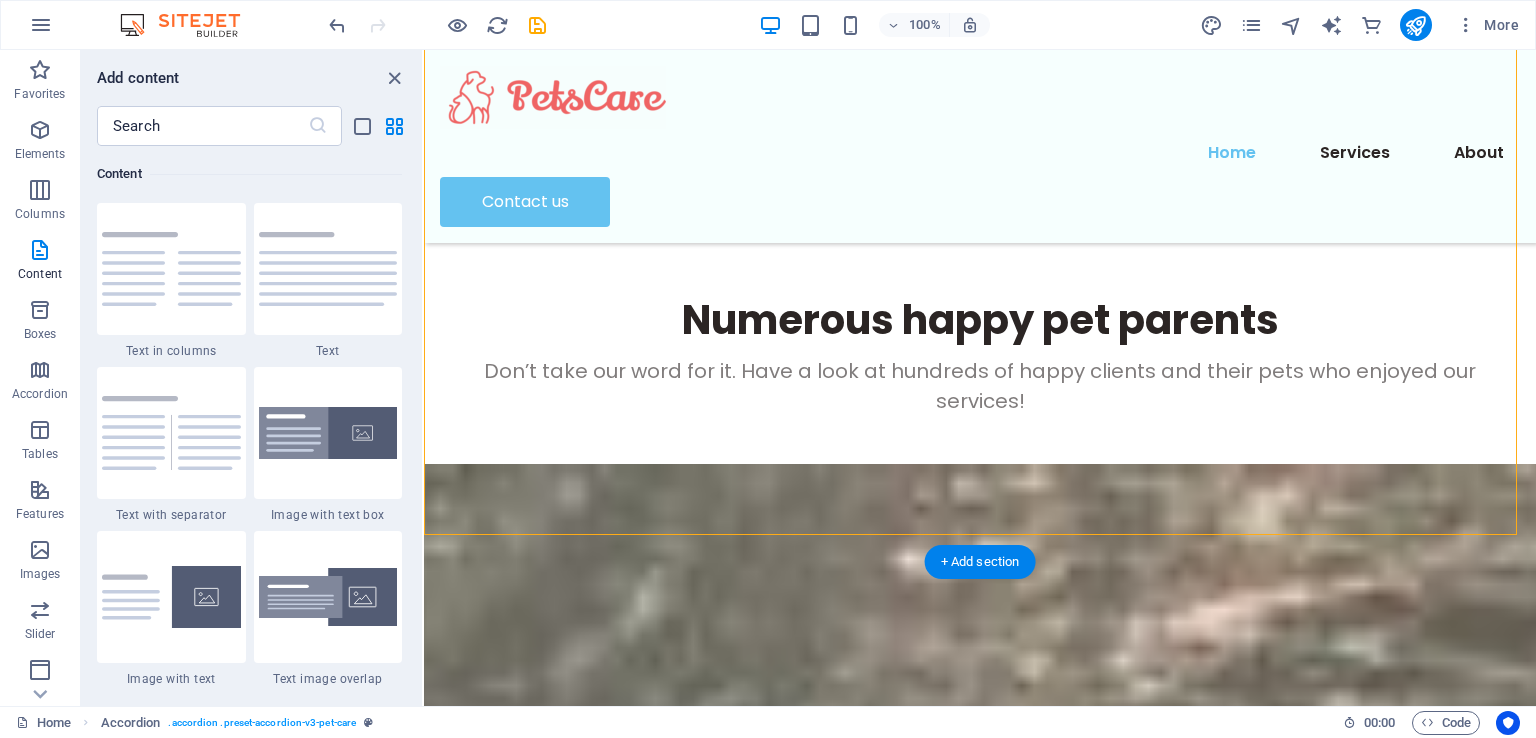 scroll, scrollTop: 6282, scrollLeft: 0, axis: vertical 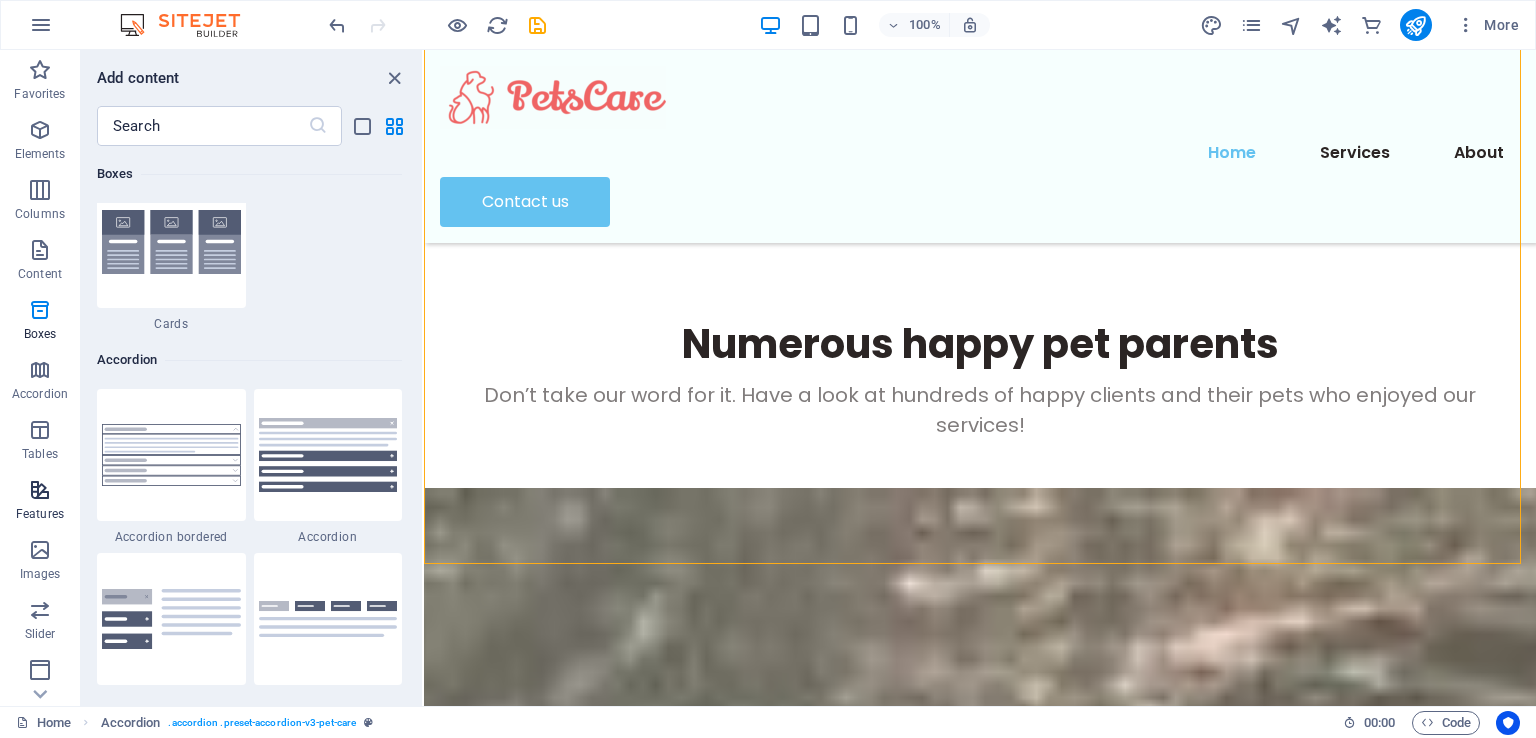 click at bounding box center (40, 490) 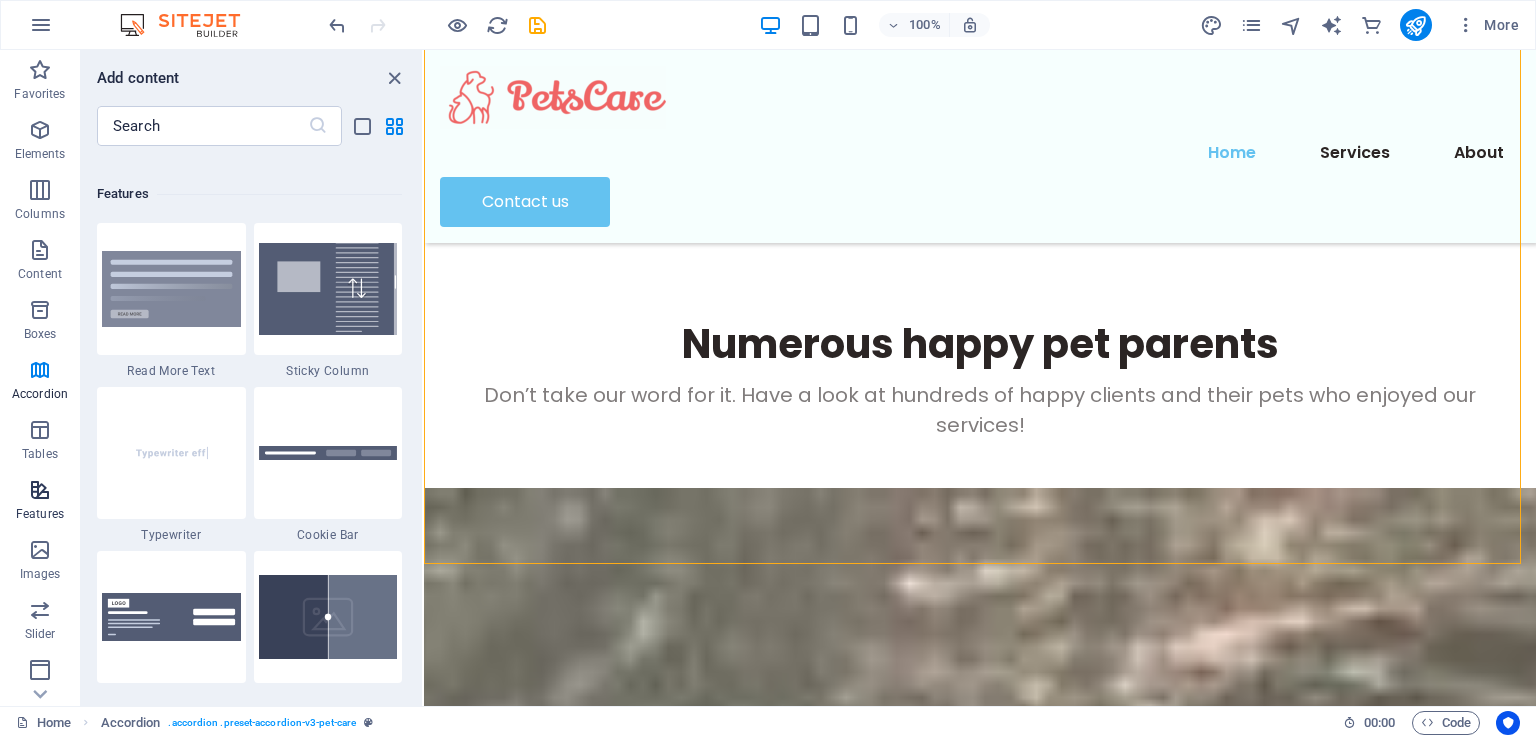 scroll, scrollTop: 7795, scrollLeft: 0, axis: vertical 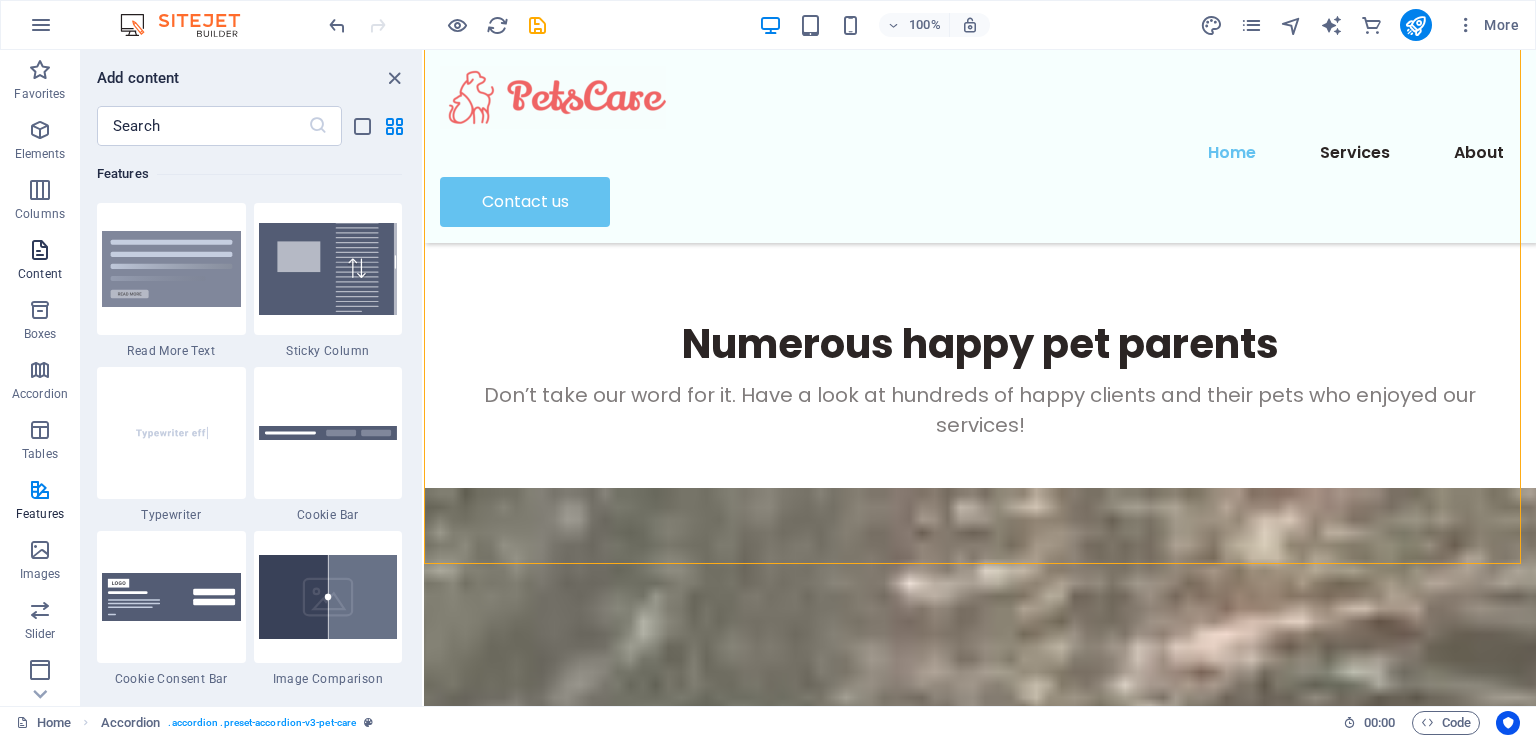 click on "Content" at bounding box center (40, 274) 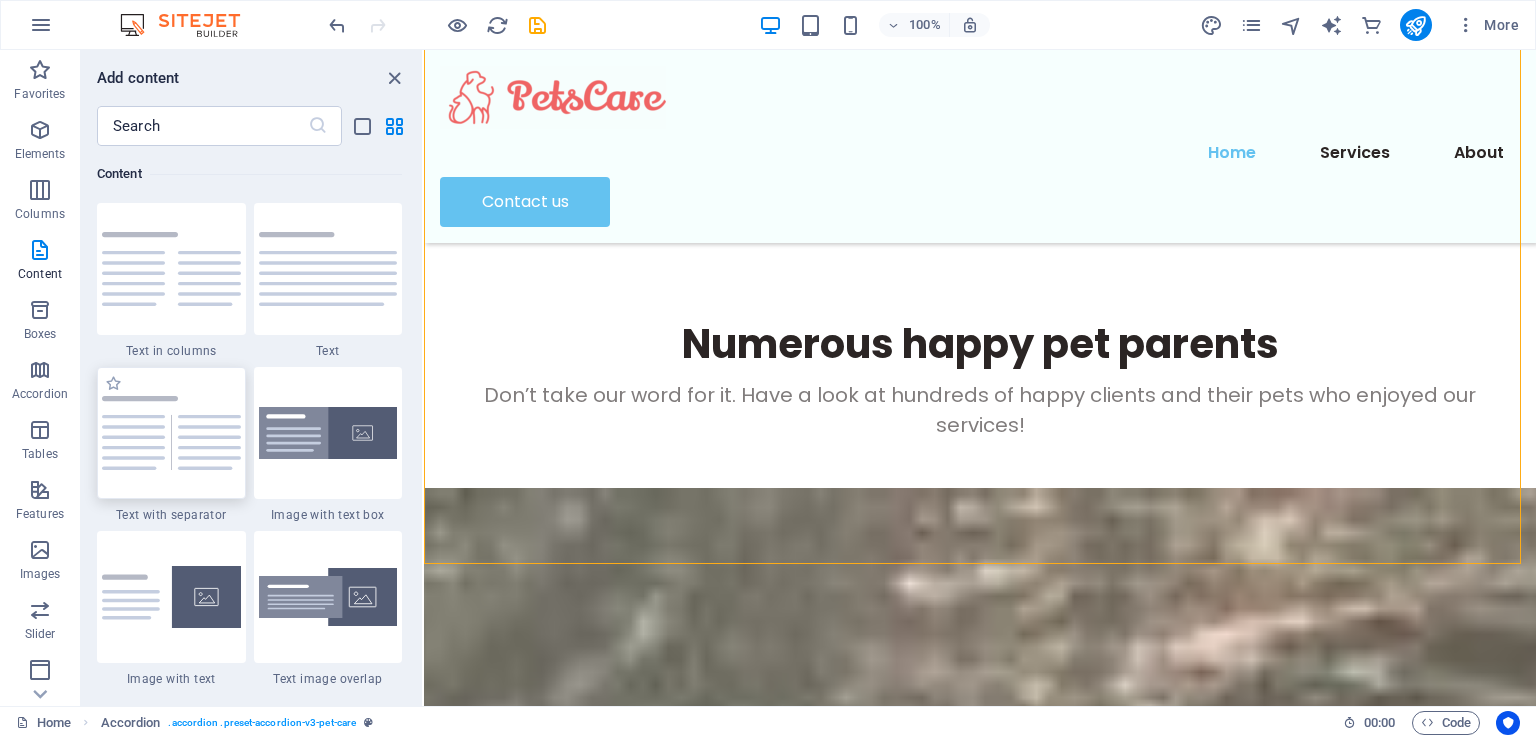 scroll, scrollTop: 3599, scrollLeft: 0, axis: vertical 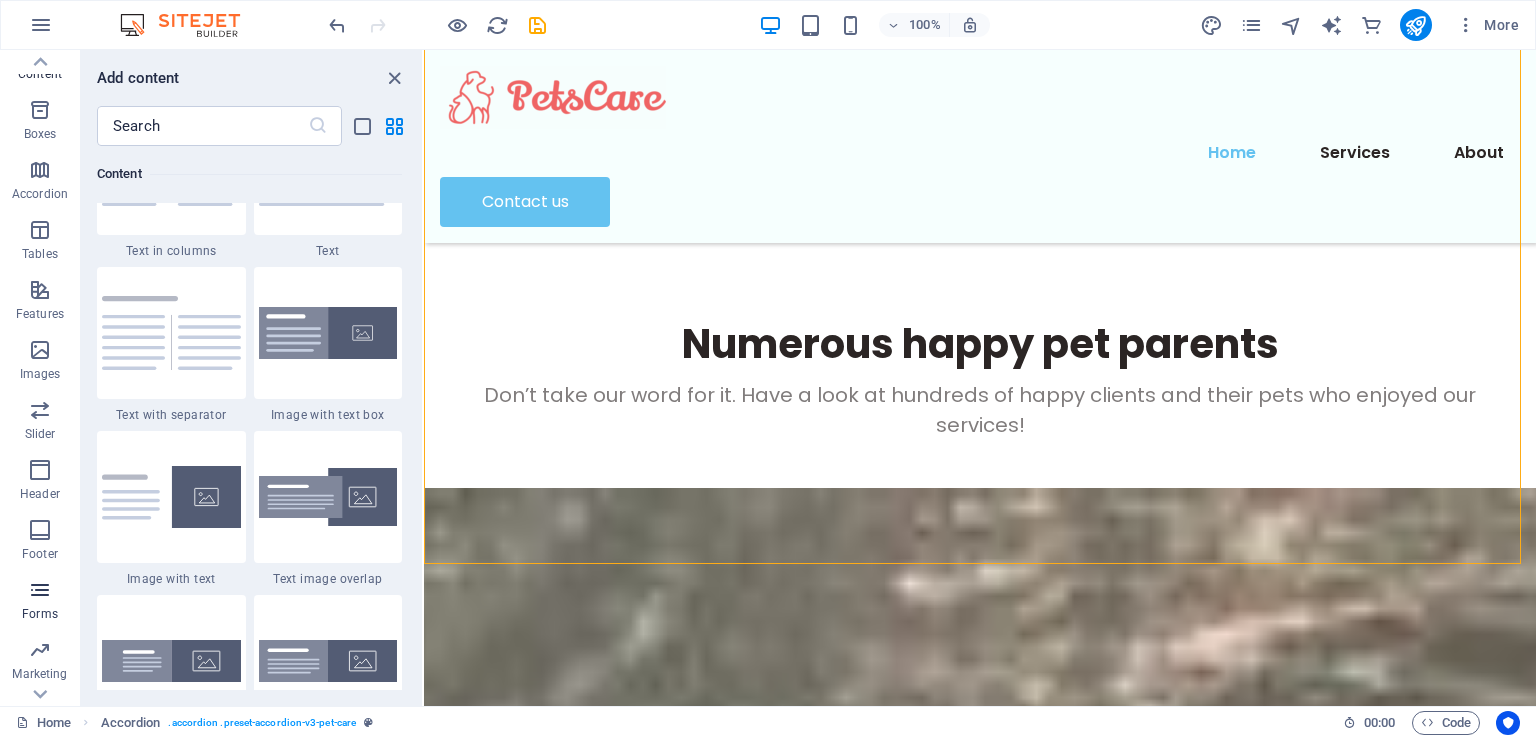 click at bounding box center (40, 590) 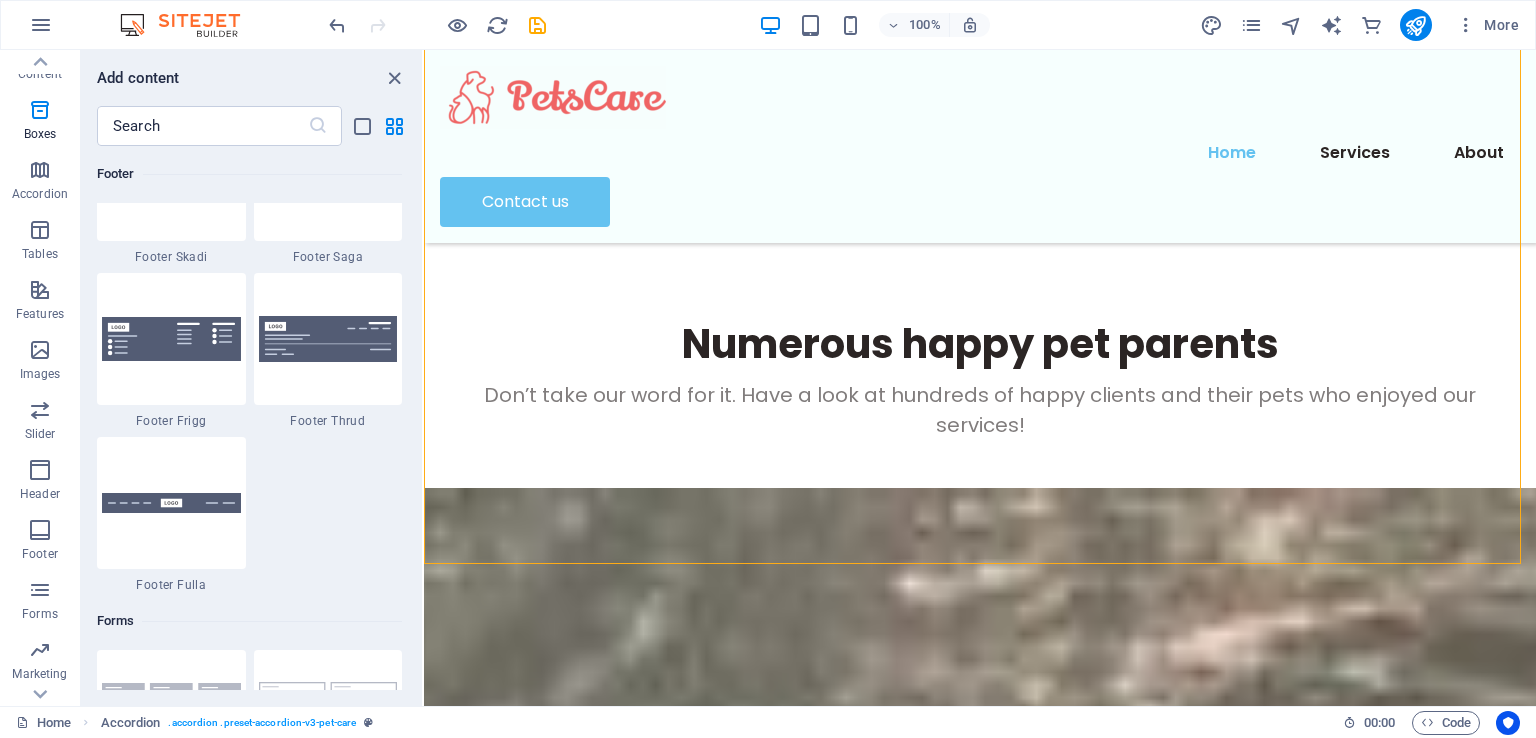 scroll, scrollTop: 14600, scrollLeft: 0, axis: vertical 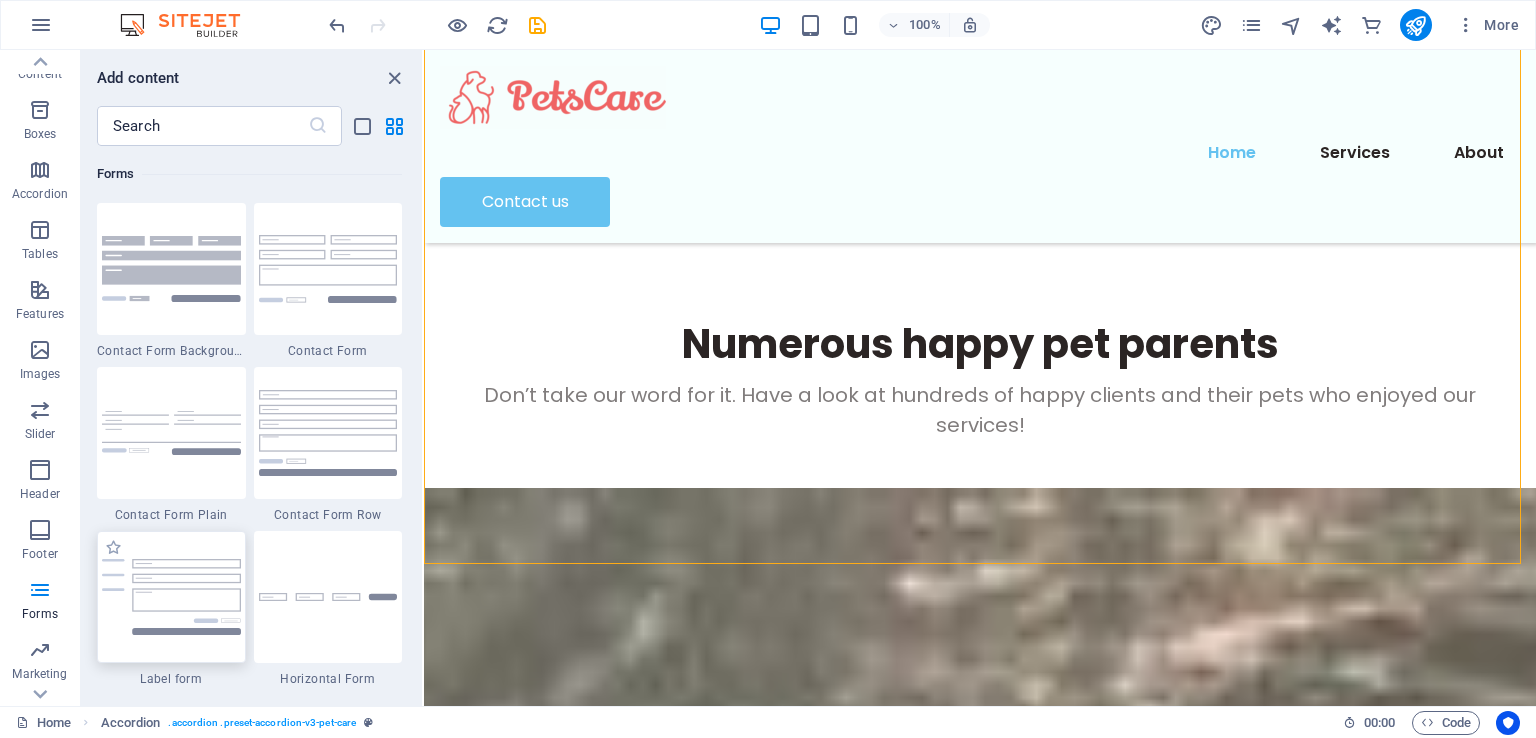 click at bounding box center [171, 597] 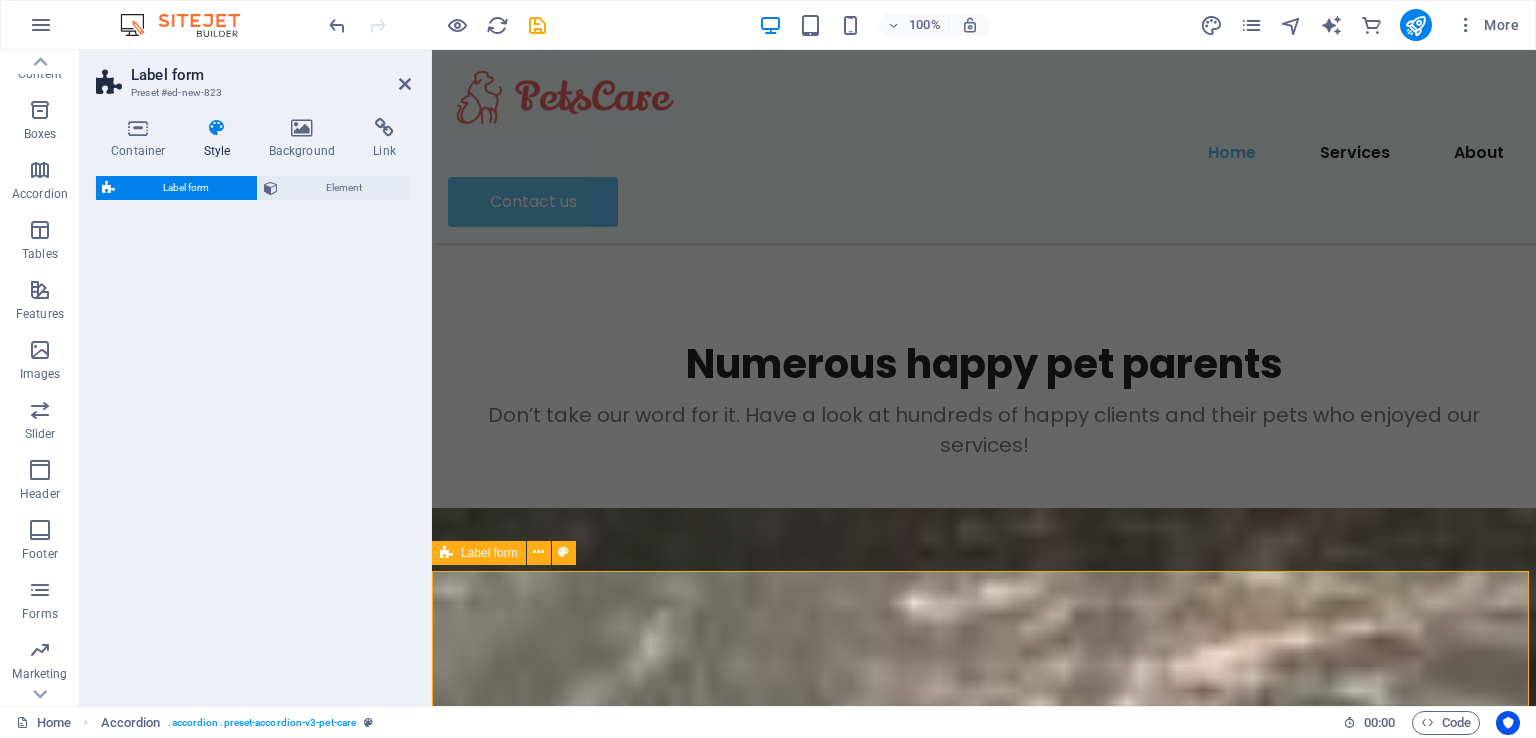 select on "rem" 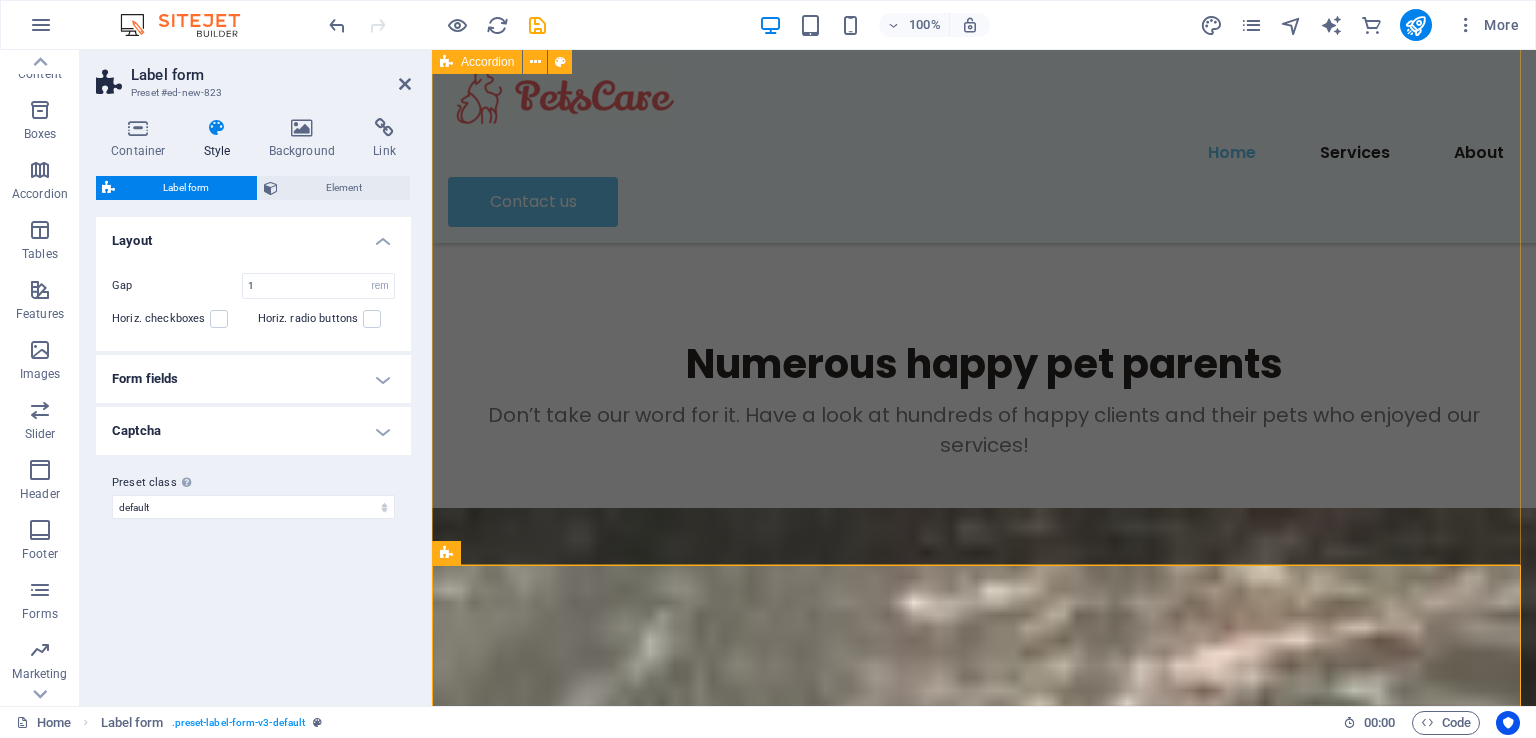 scroll, scrollTop: 6327, scrollLeft: 0, axis: vertical 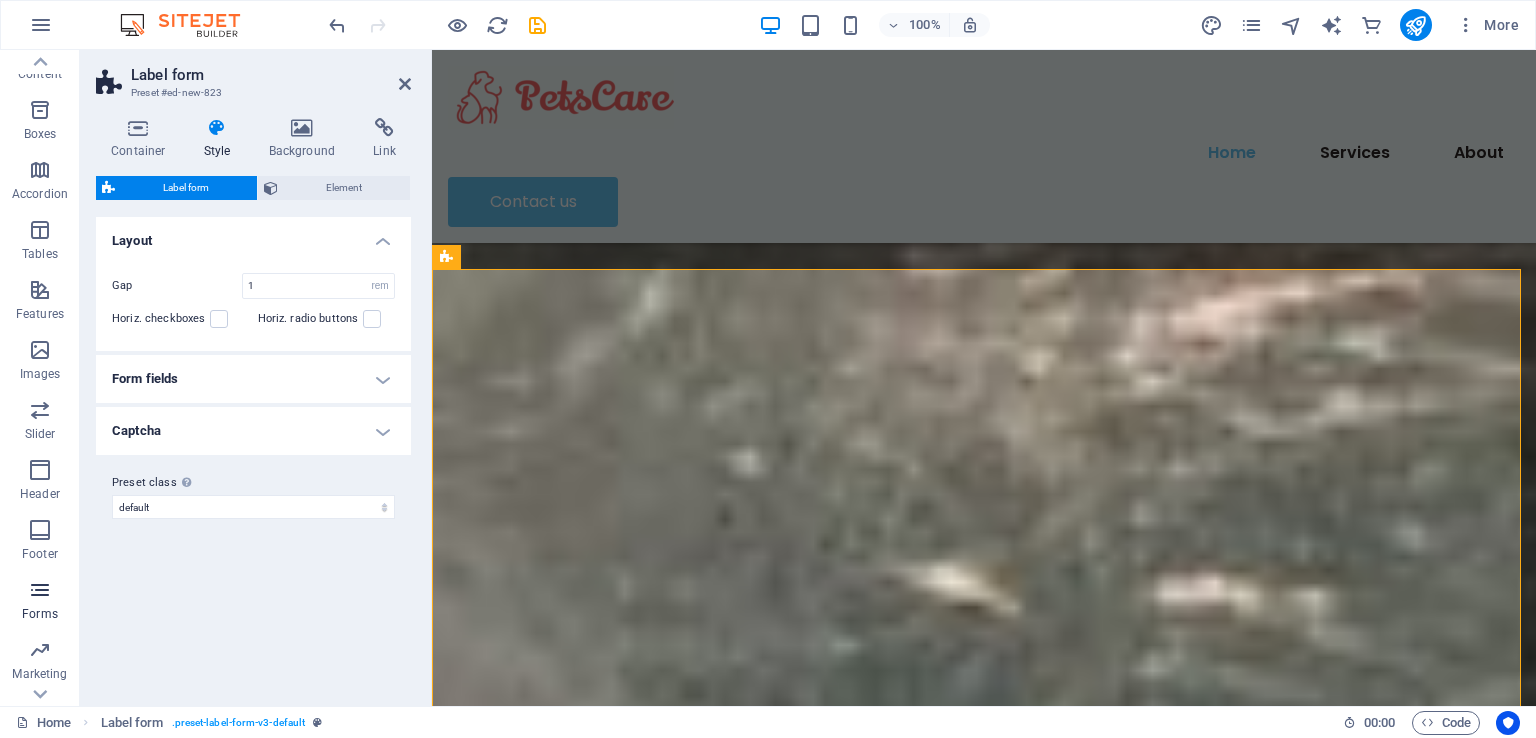 click on "Forms" at bounding box center [40, 602] 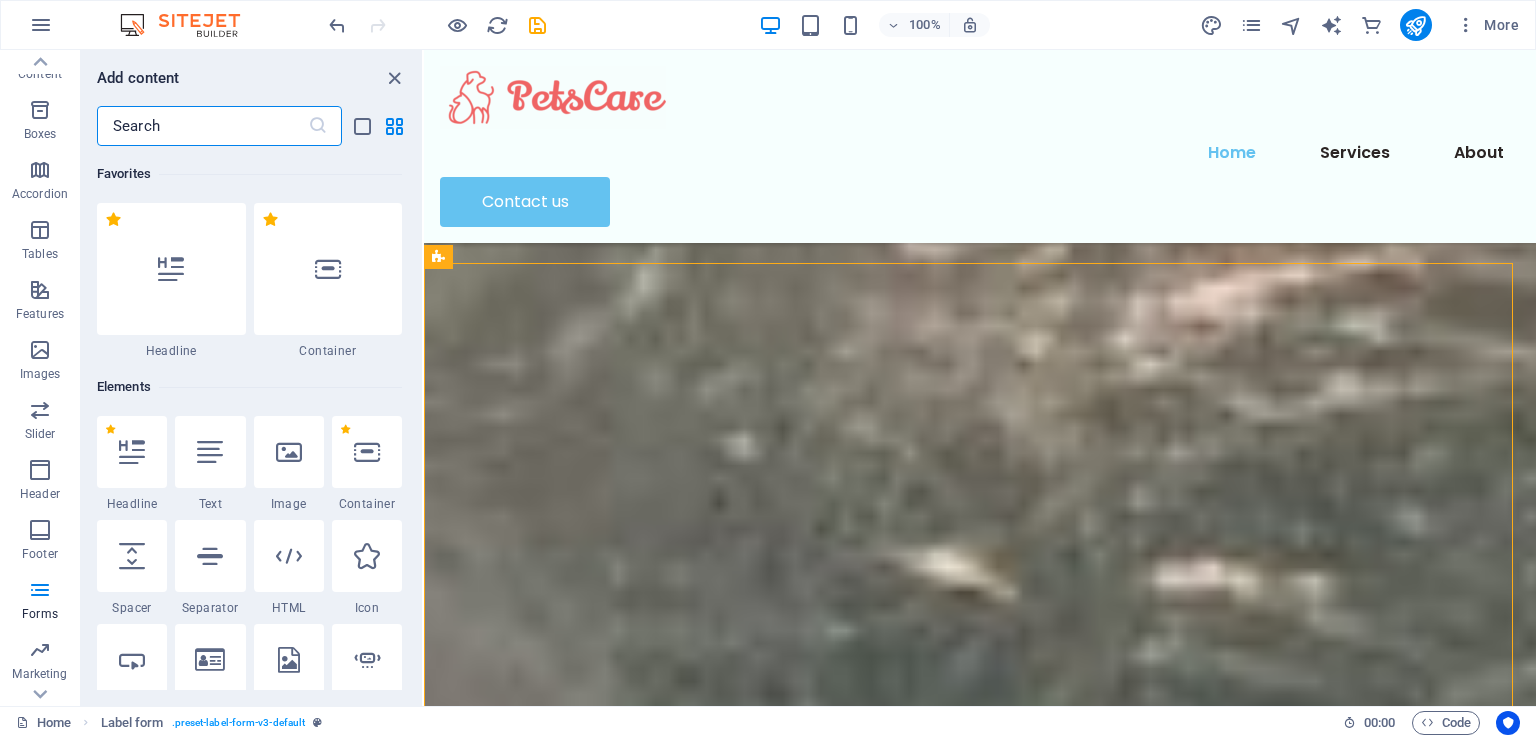 scroll, scrollTop: 6578, scrollLeft: 0, axis: vertical 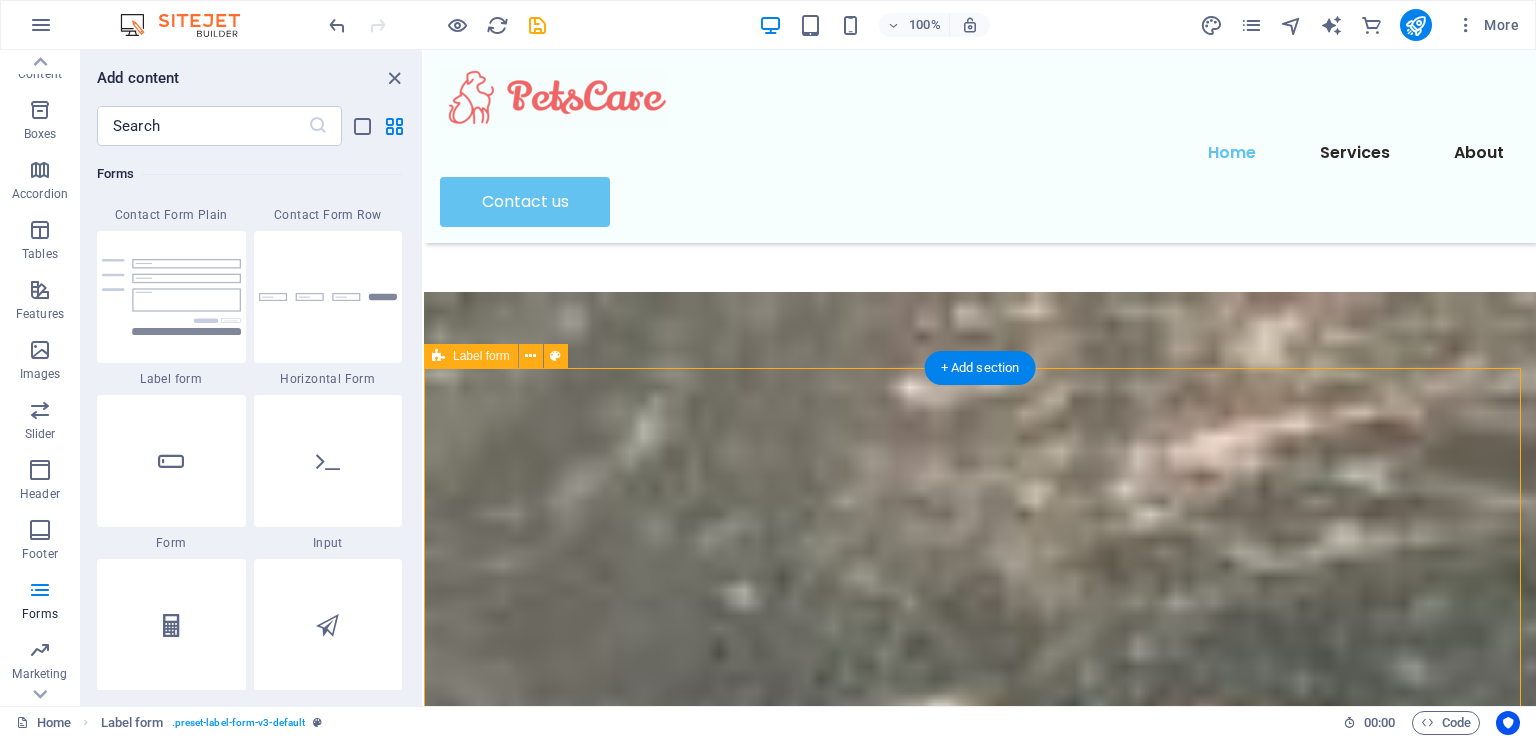 click on "Name Phone Email Message   {{ 'content.forms.privacy'|trans }} Unreadable? Load new Submit" at bounding box center (980, 24917) 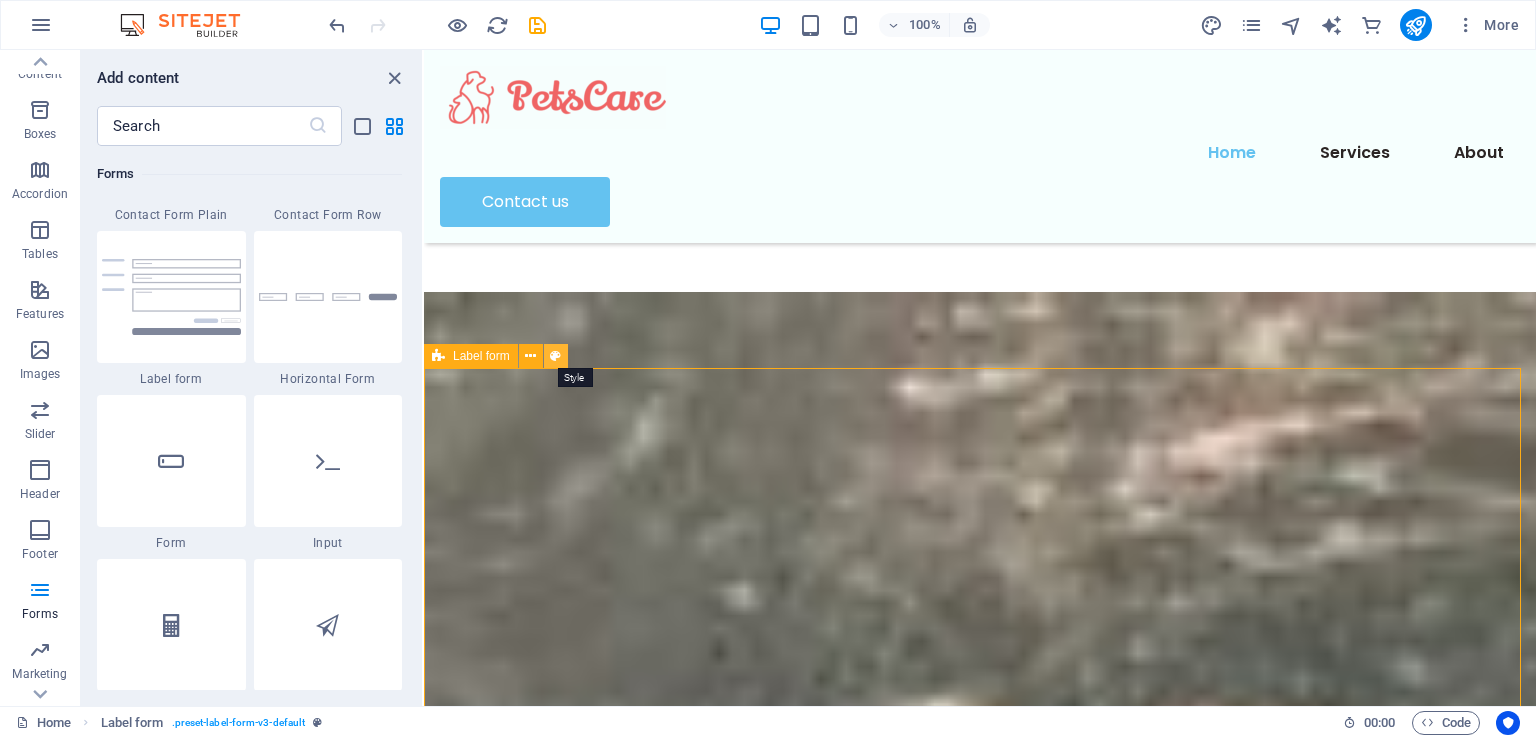 click at bounding box center [555, 356] 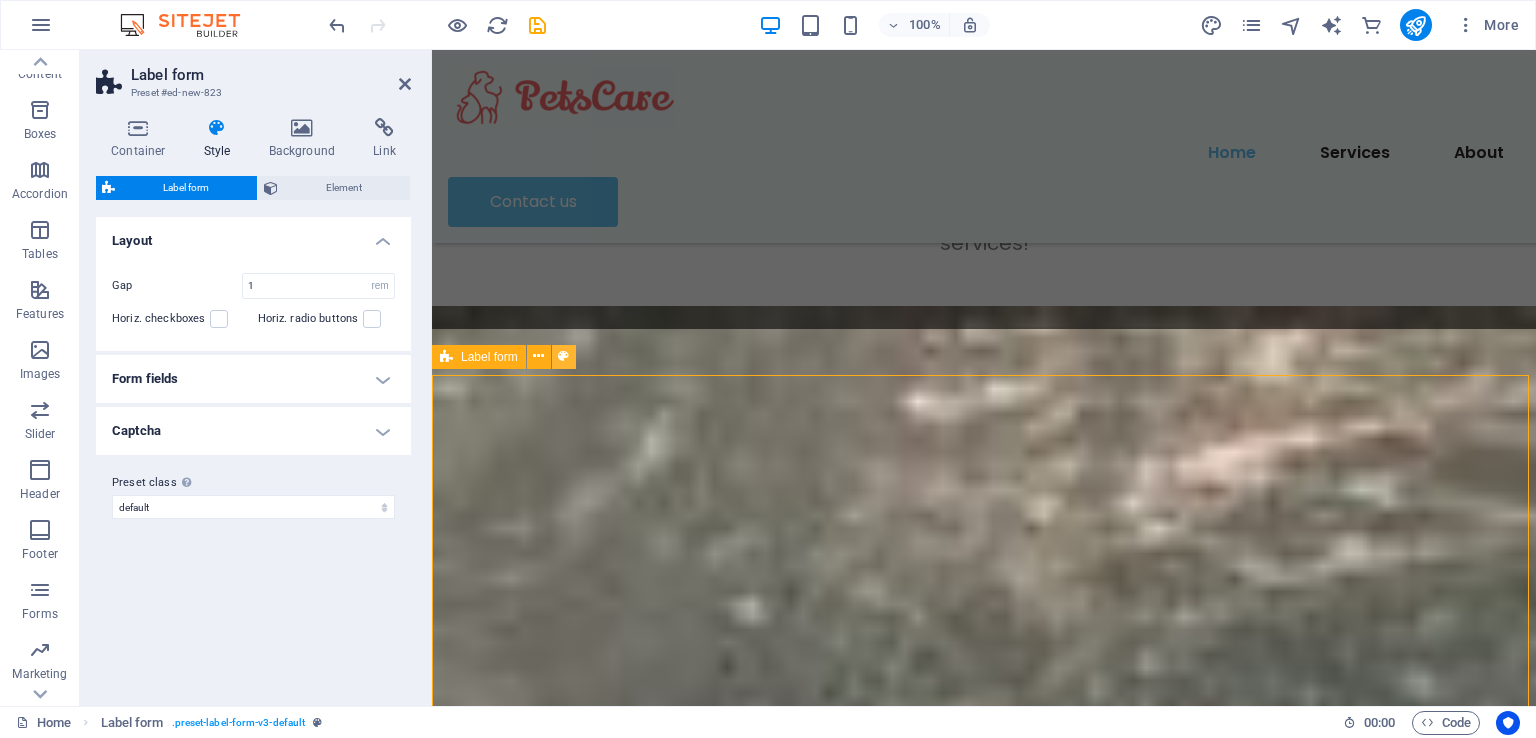 scroll, scrollTop: 6523, scrollLeft: 0, axis: vertical 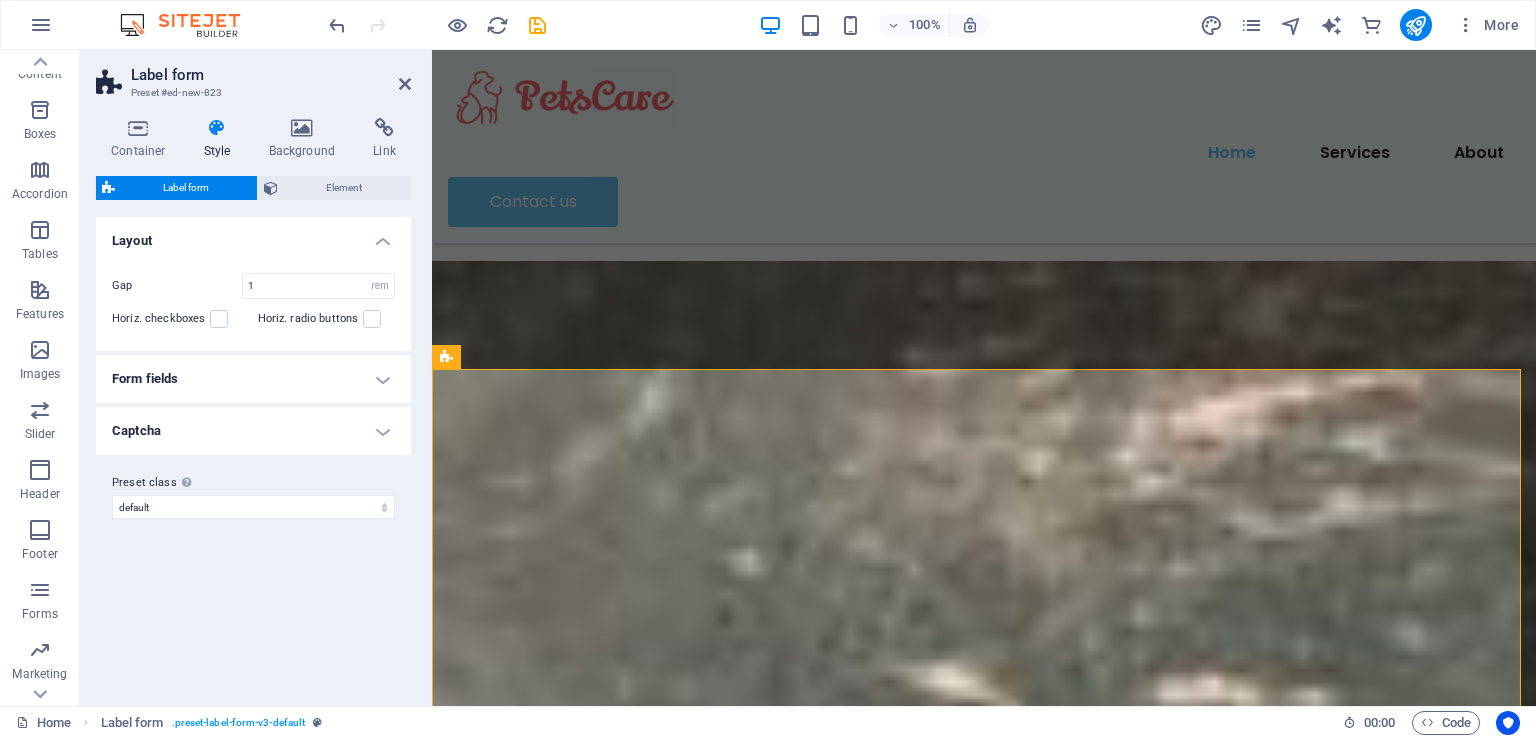 click on "Form fields" at bounding box center (253, 379) 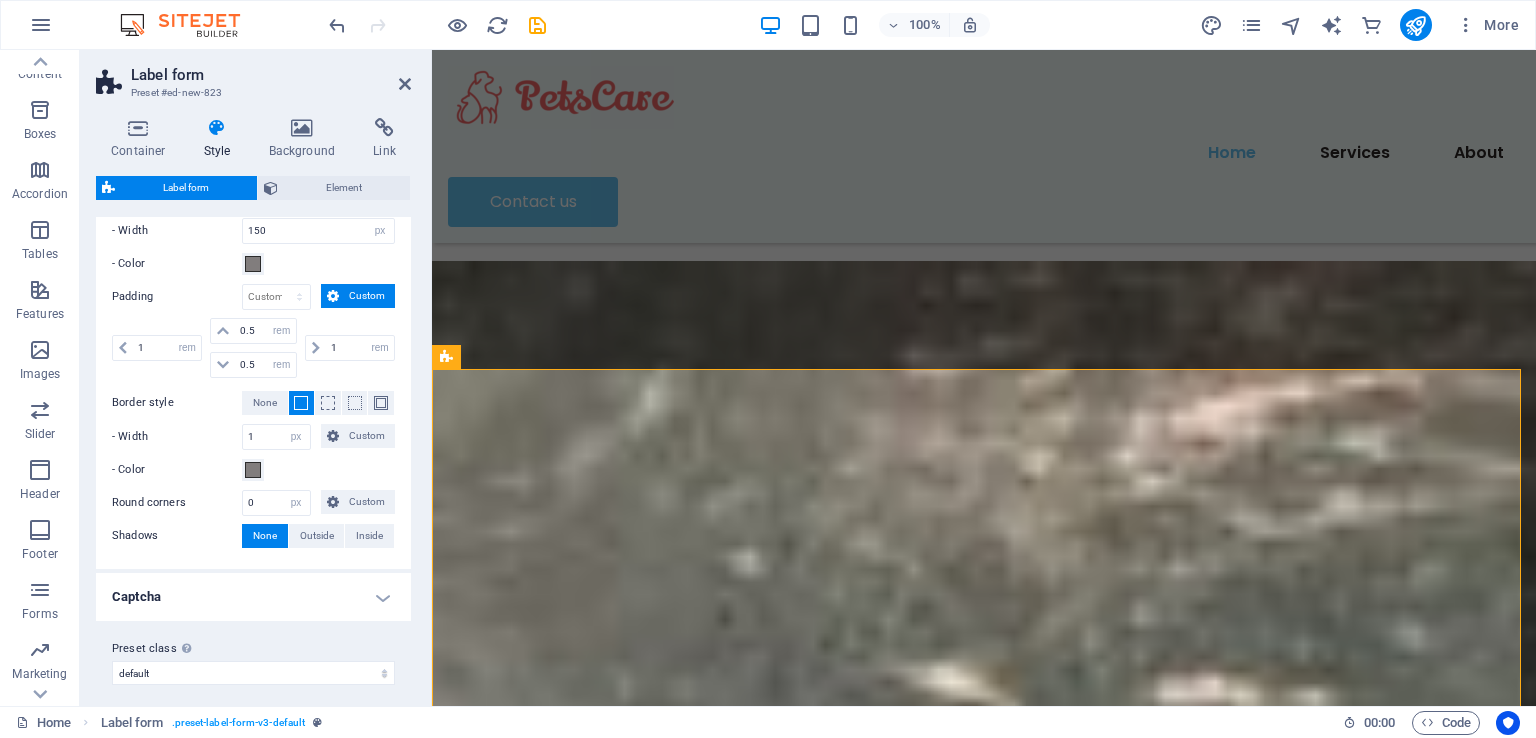scroll, scrollTop: 404, scrollLeft: 0, axis: vertical 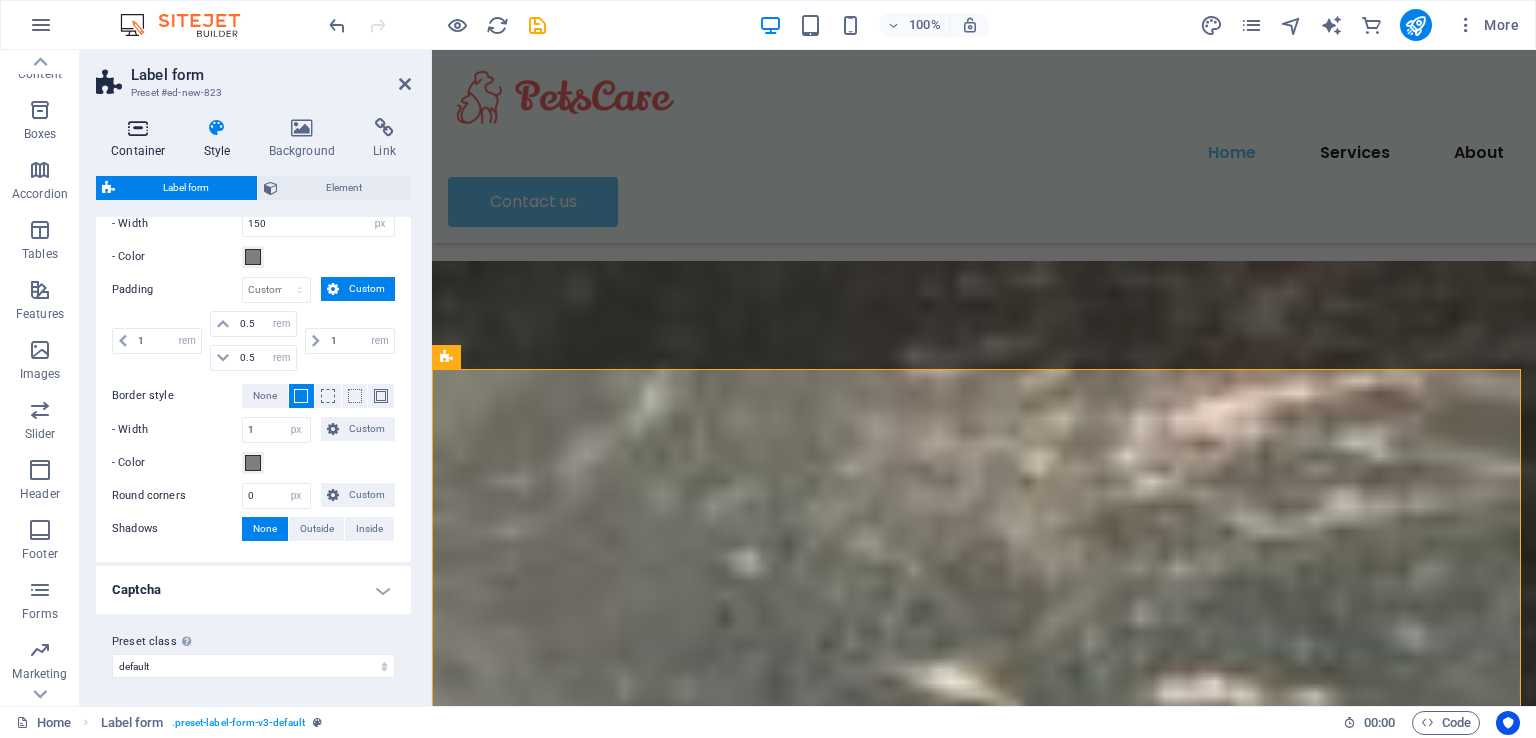 click at bounding box center (138, 128) 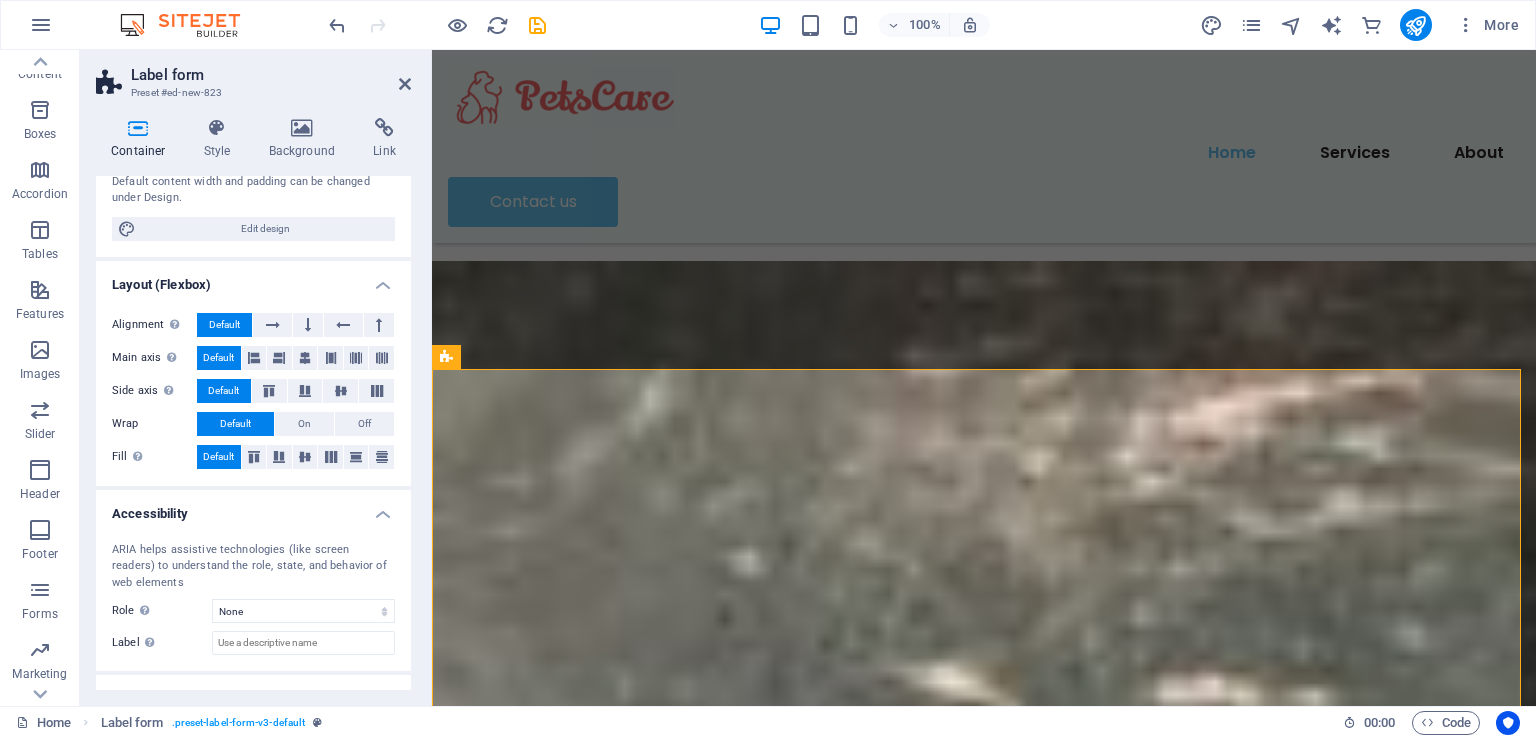 scroll, scrollTop: 260, scrollLeft: 0, axis: vertical 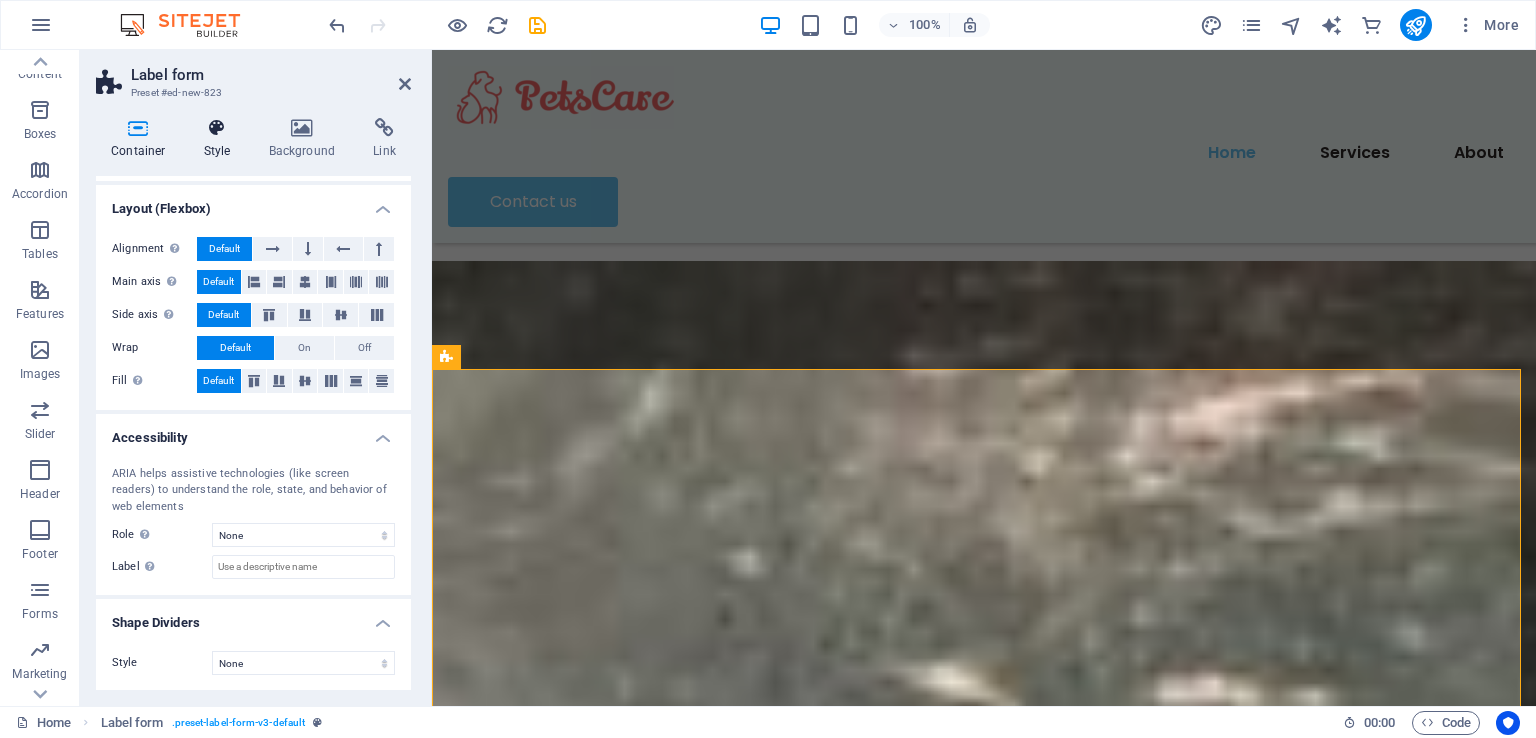 click on "Style" at bounding box center (221, 139) 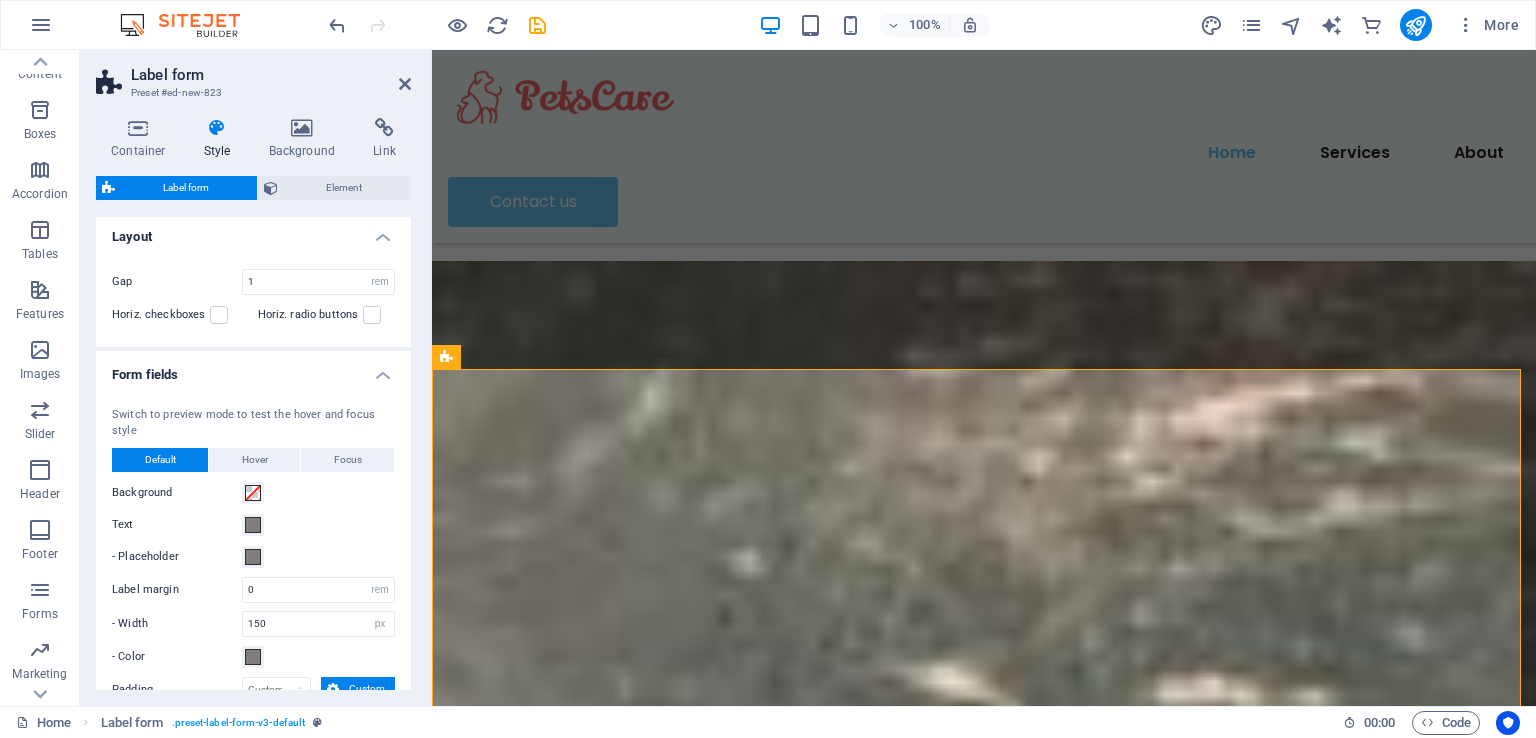 scroll, scrollTop: 0, scrollLeft: 0, axis: both 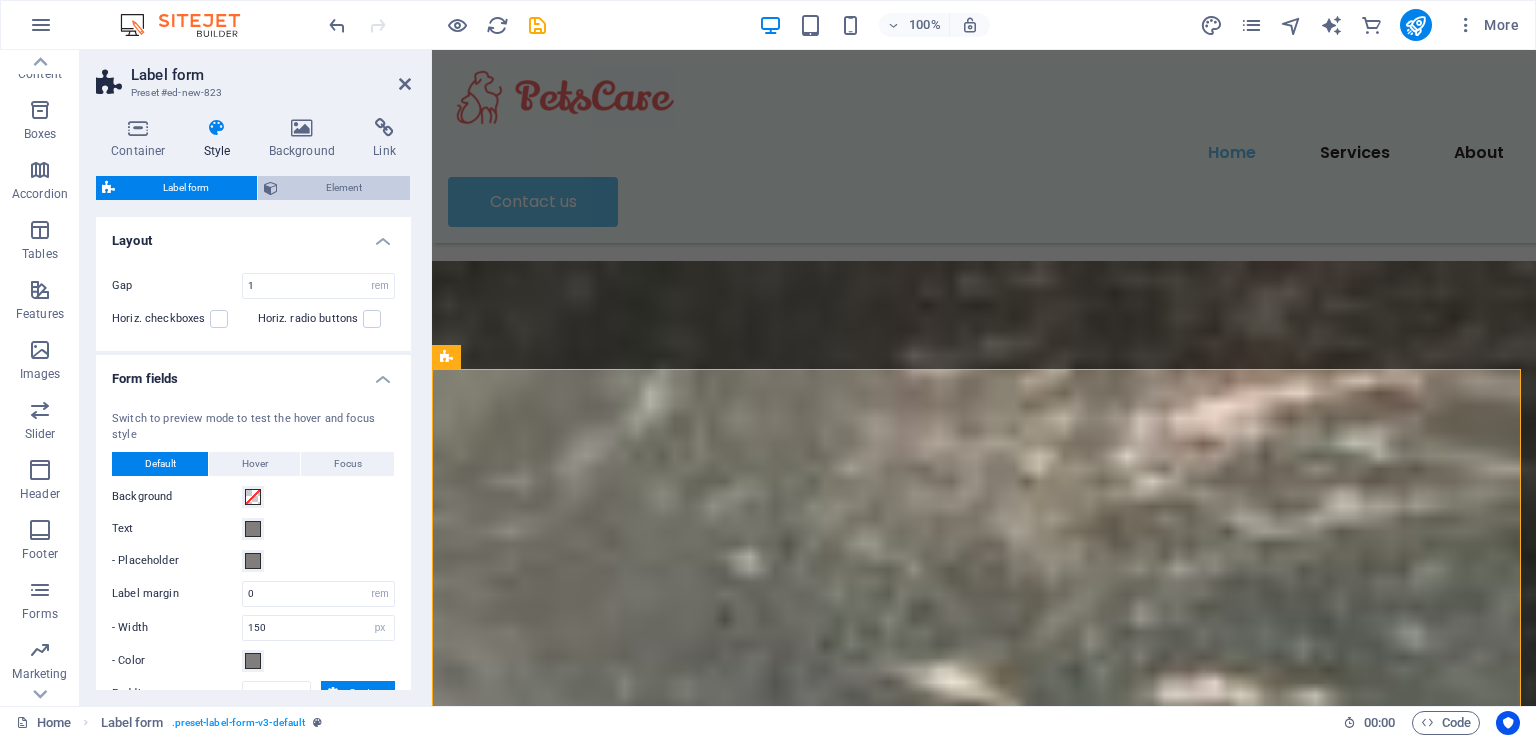 click on "Element" at bounding box center (344, 188) 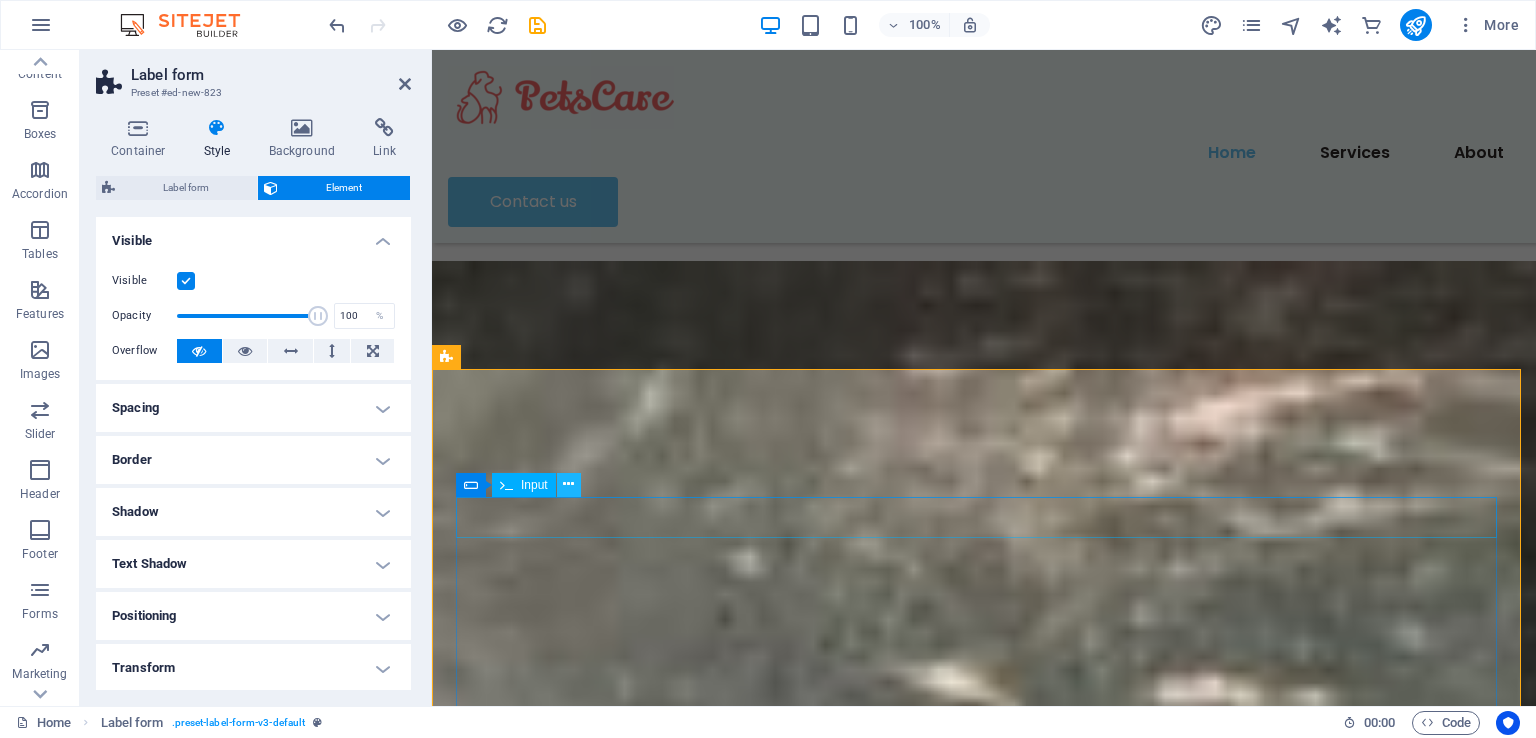 click at bounding box center [568, 484] 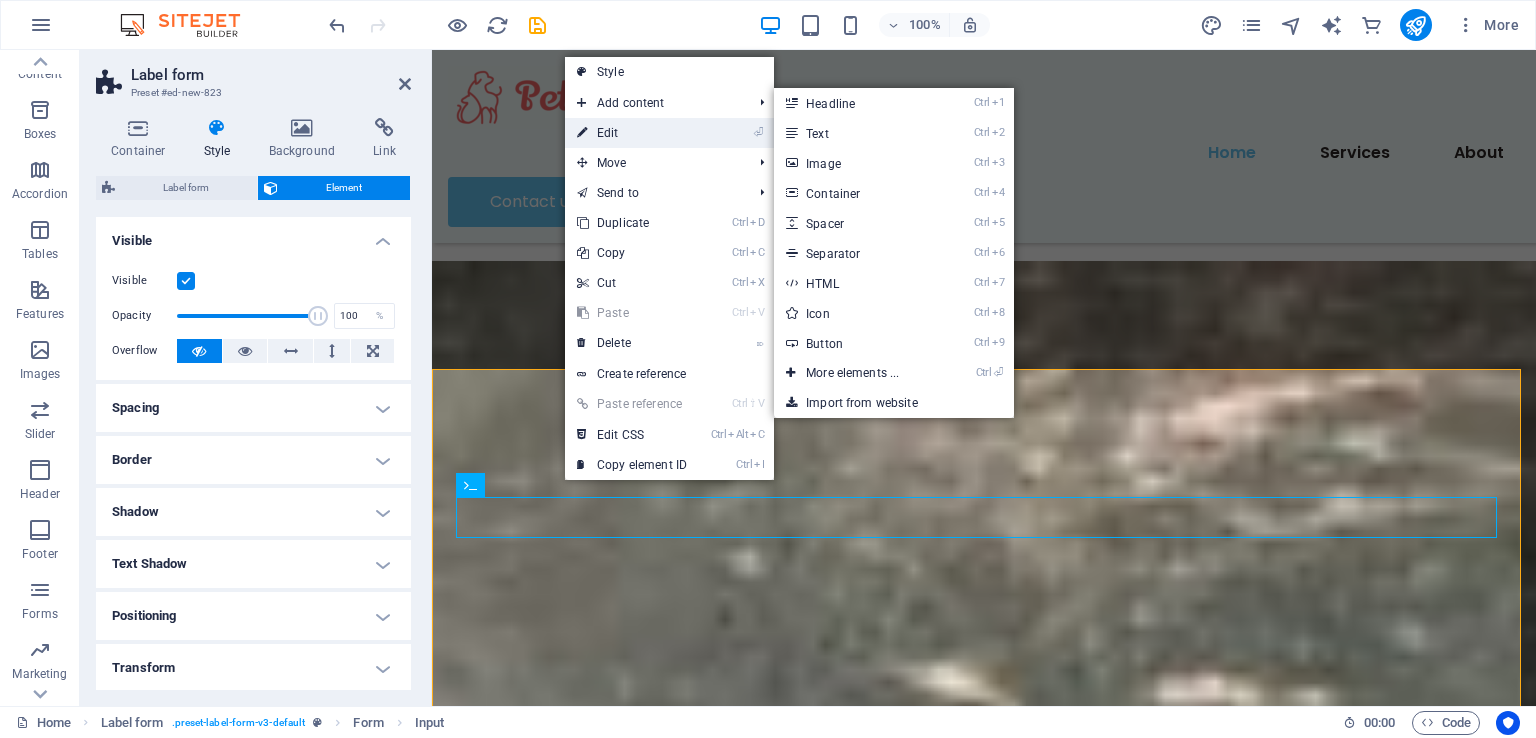 click on "⏎  Edit" at bounding box center (632, 133) 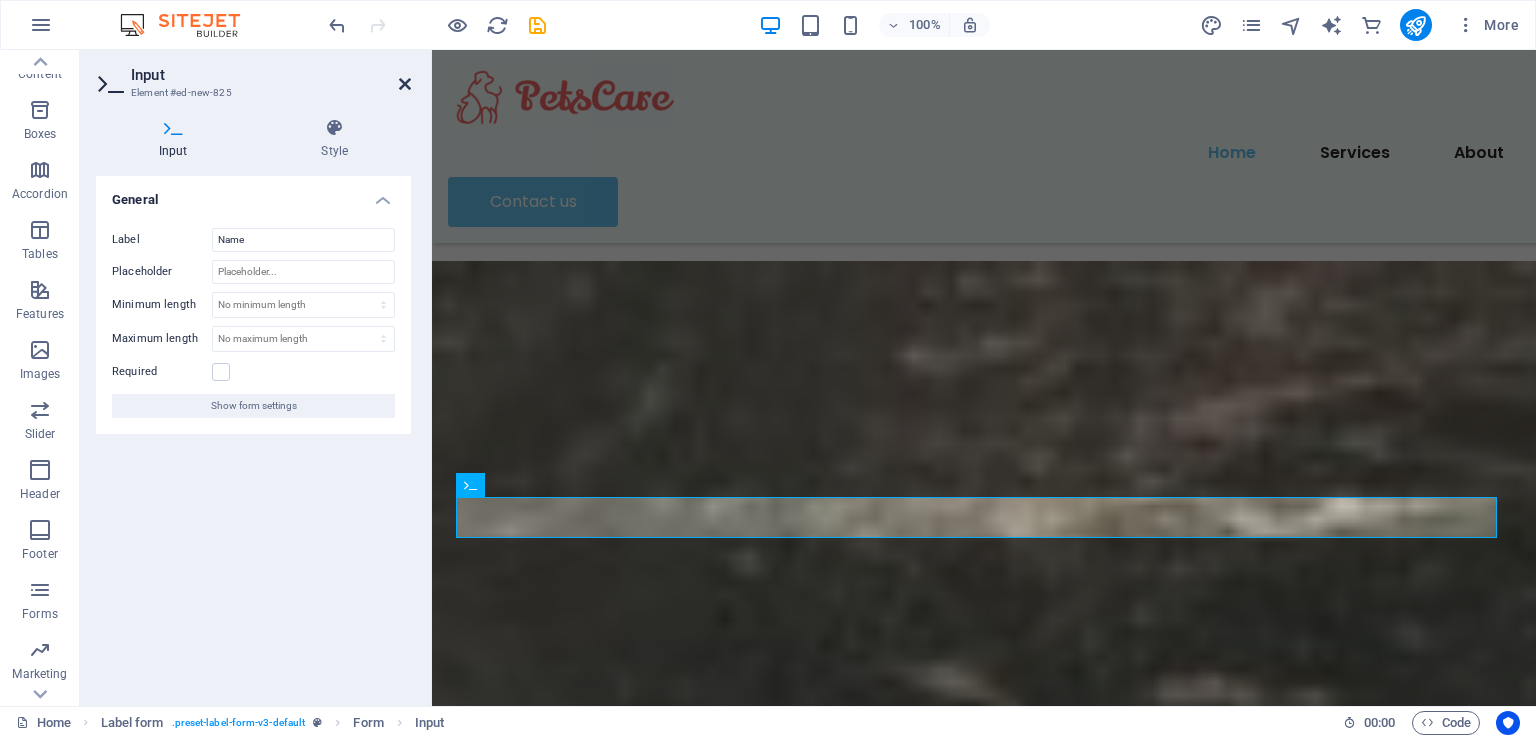 click at bounding box center (405, 84) 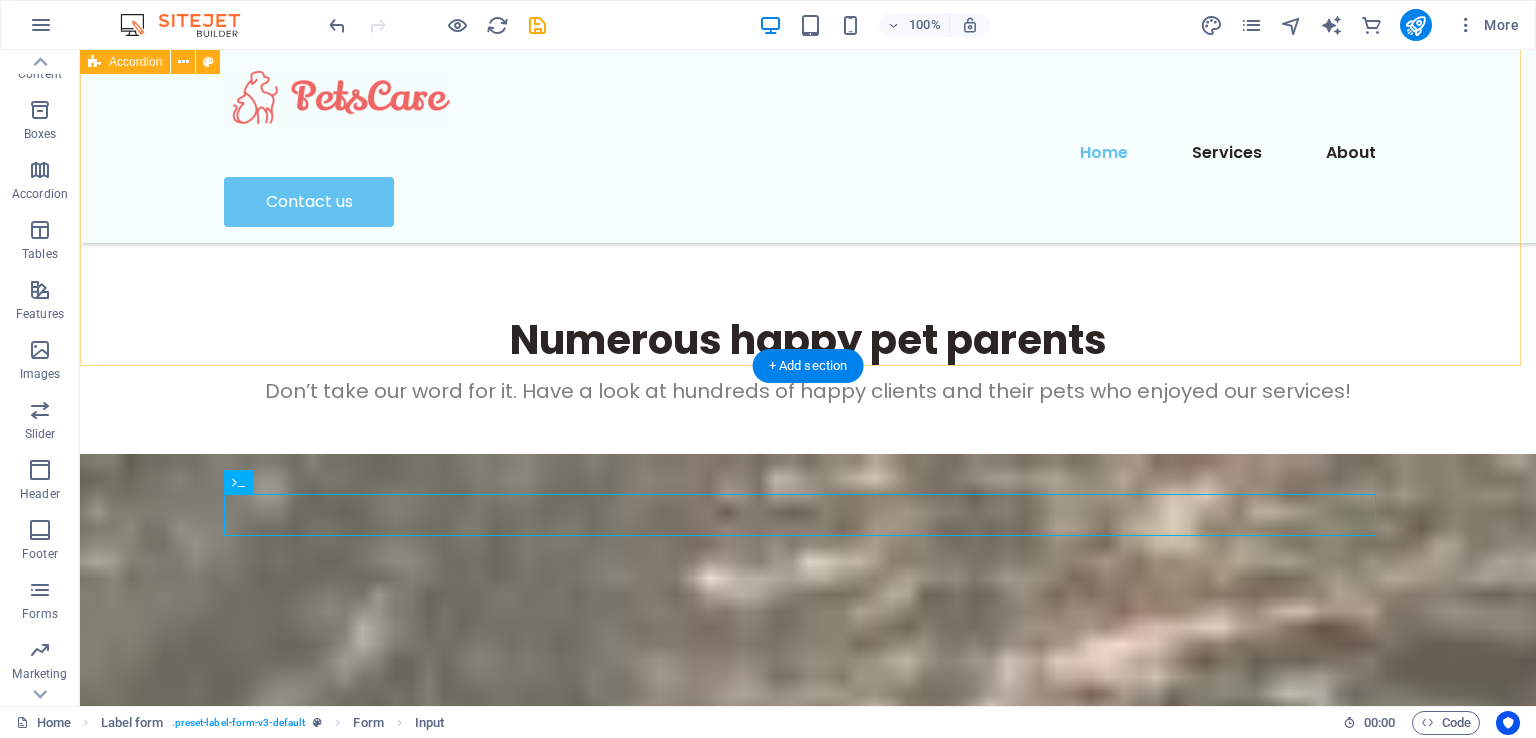 scroll, scrollTop: 6320, scrollLeft: 0, axis: vertical 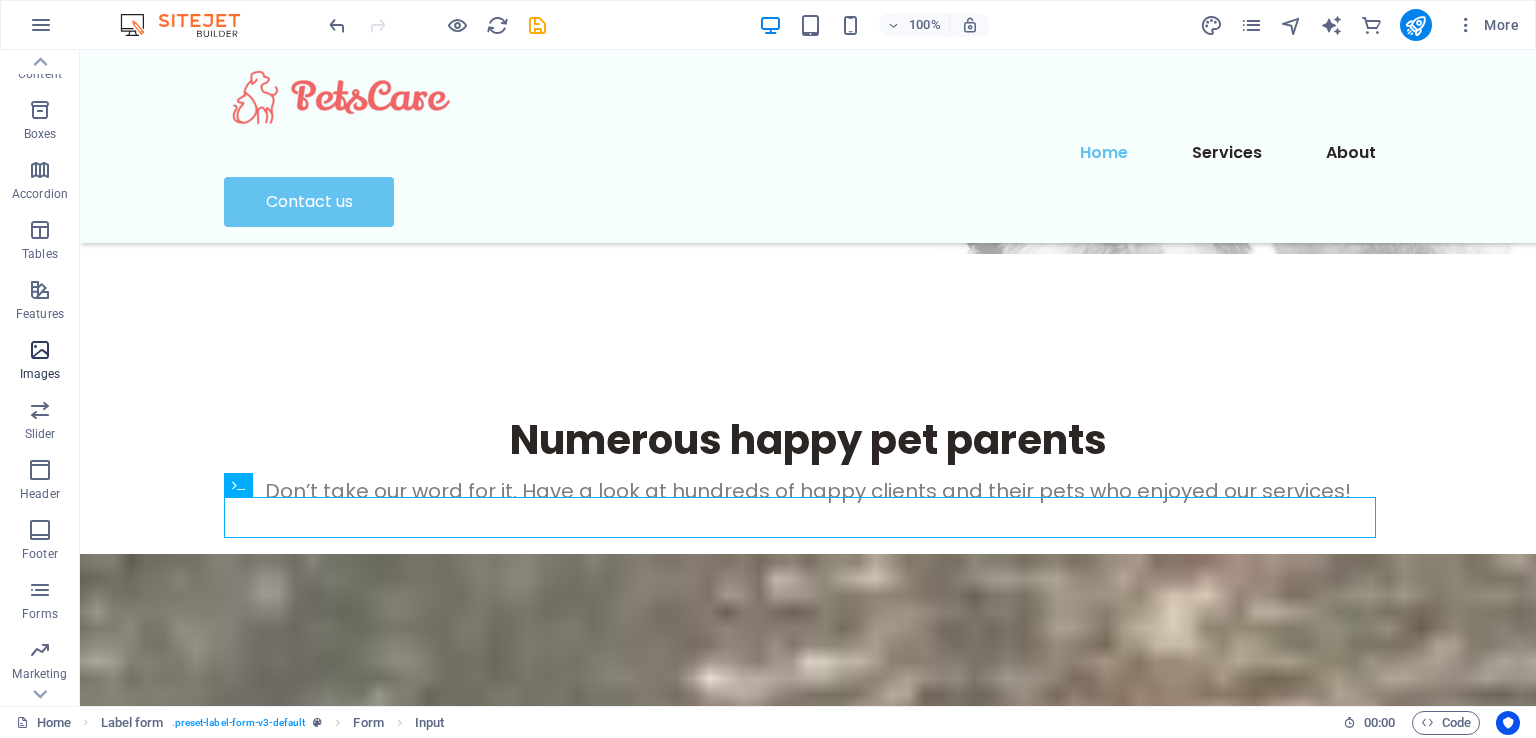click at bounding box center (40, 350) 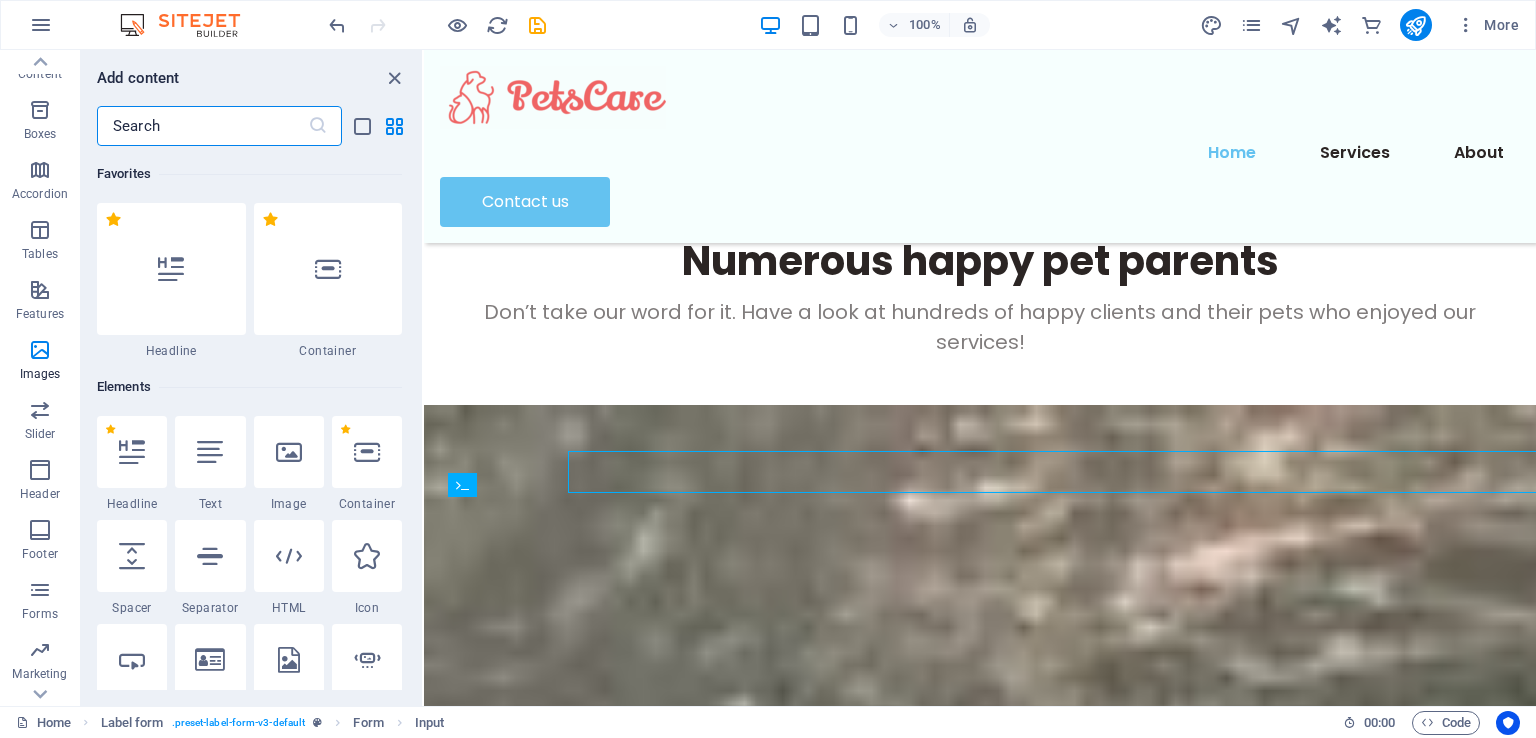 scroll, scrollTop: 6478, scrollLeft: 0, axis: vertical 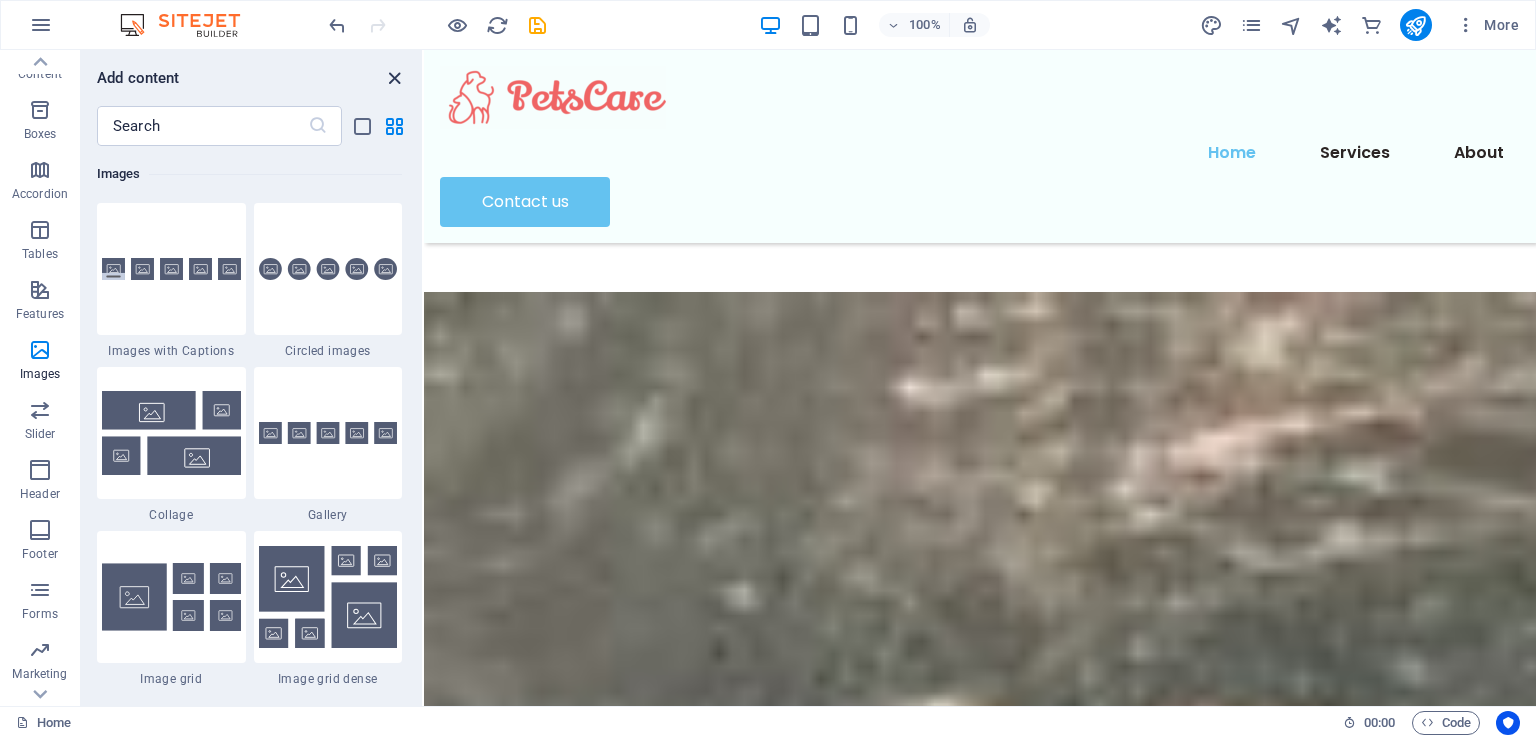 click at bounding box center [394, 78] 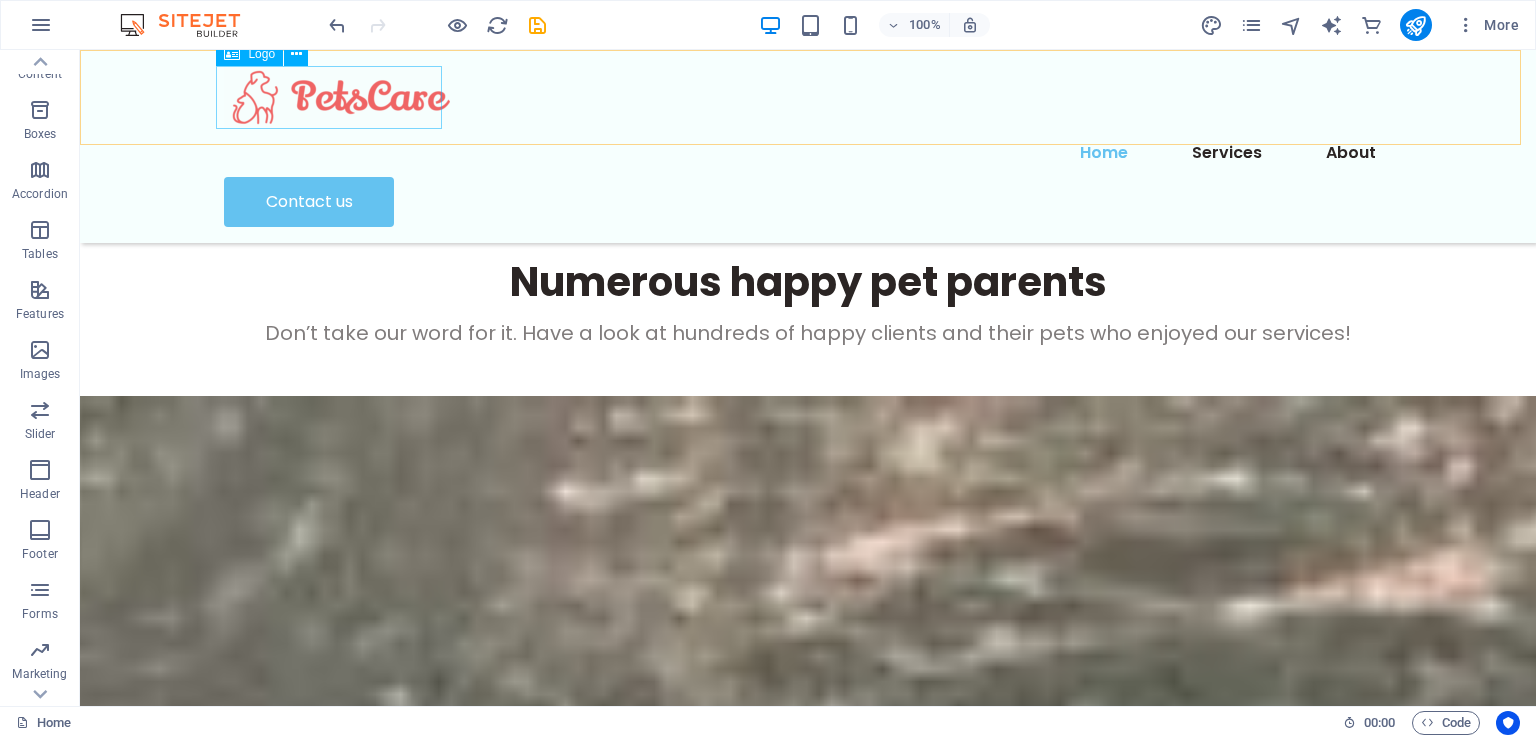 scroll, scrollTop: 6320, scrollLeft: 0, axis: vertical 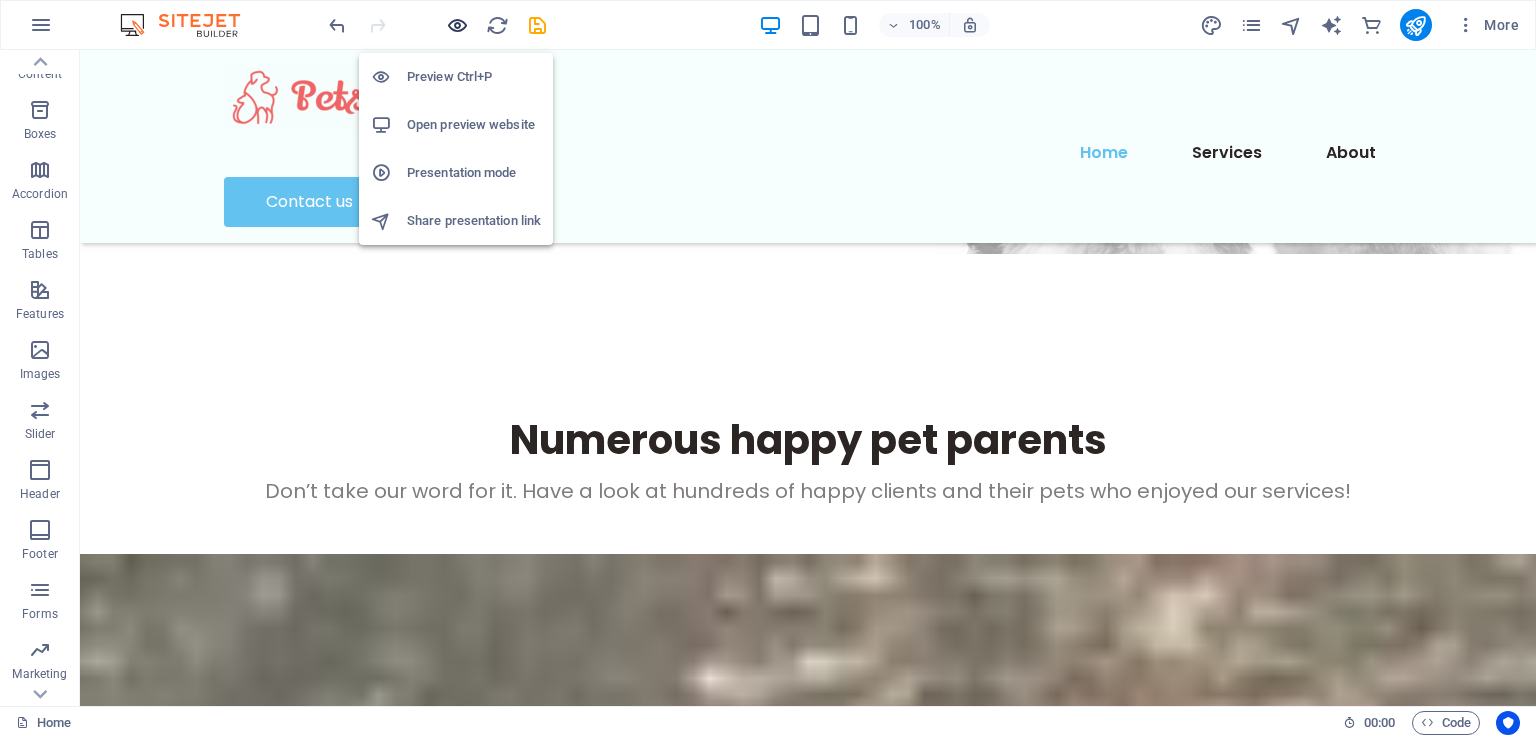 click at bounding box center (457, 25) 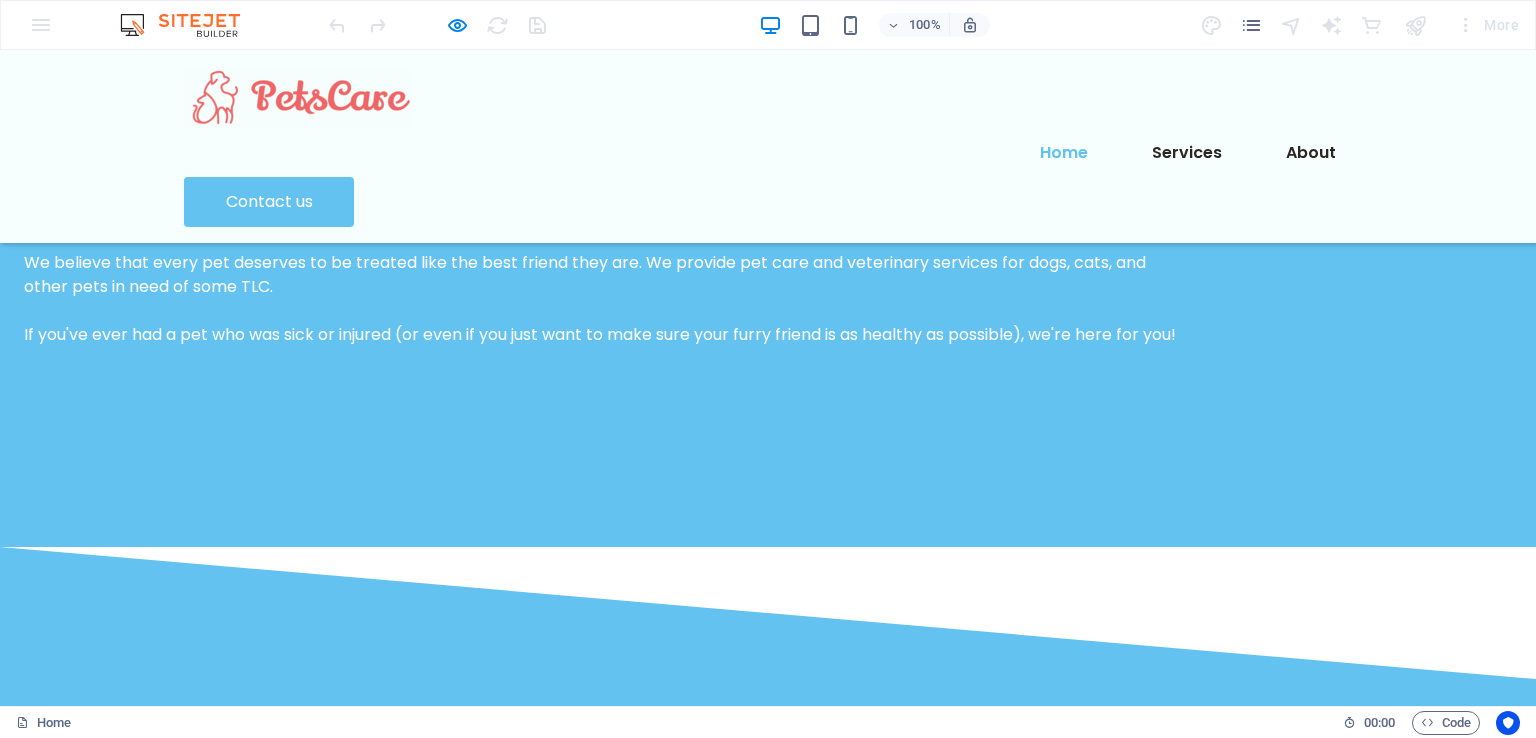 scroll, scrollTop: 4724, scrollLeft: 0, axis: vertical 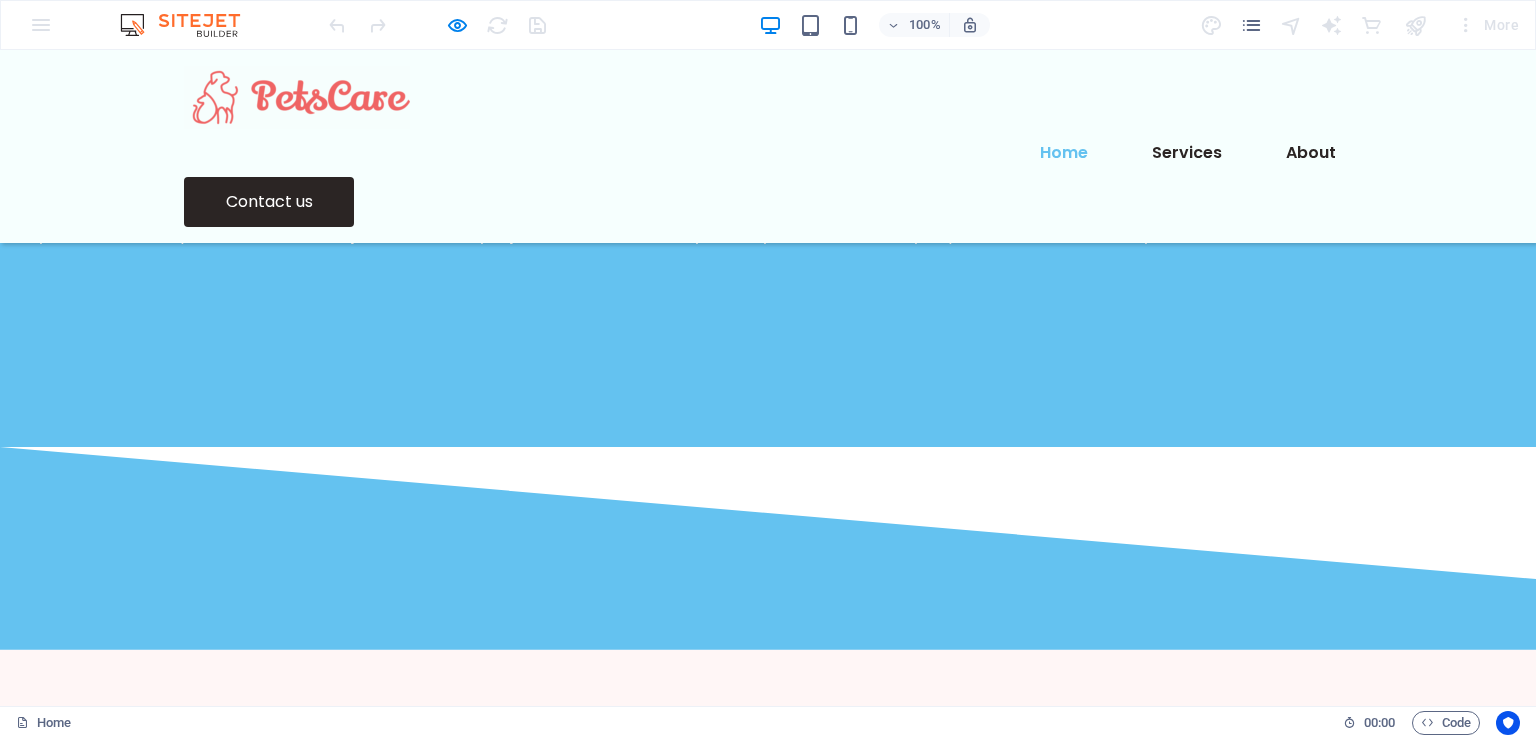 click on "Contact us" at bounding box center [269, 202] 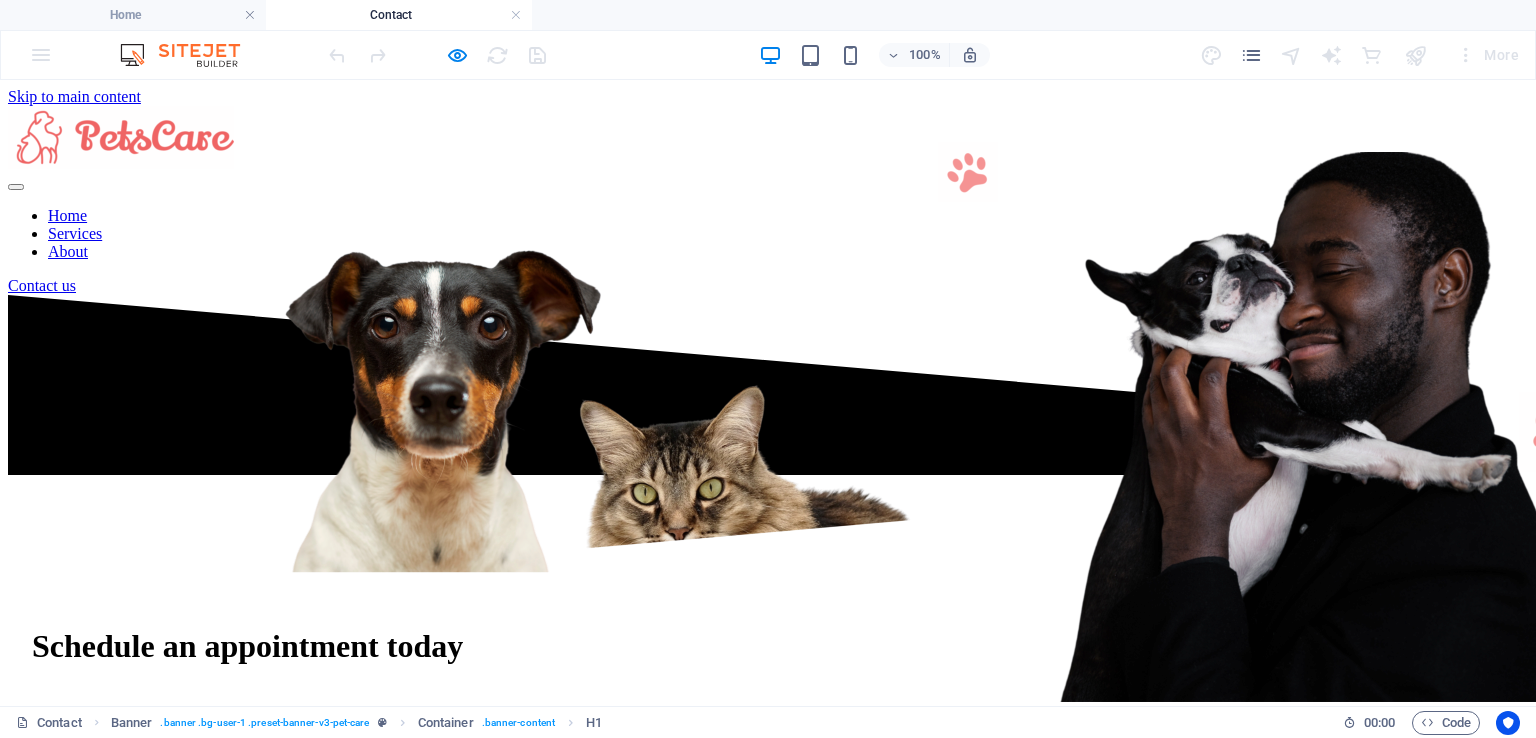 scroll, scrollTop: 0, scrollLeft: 0, axis: both 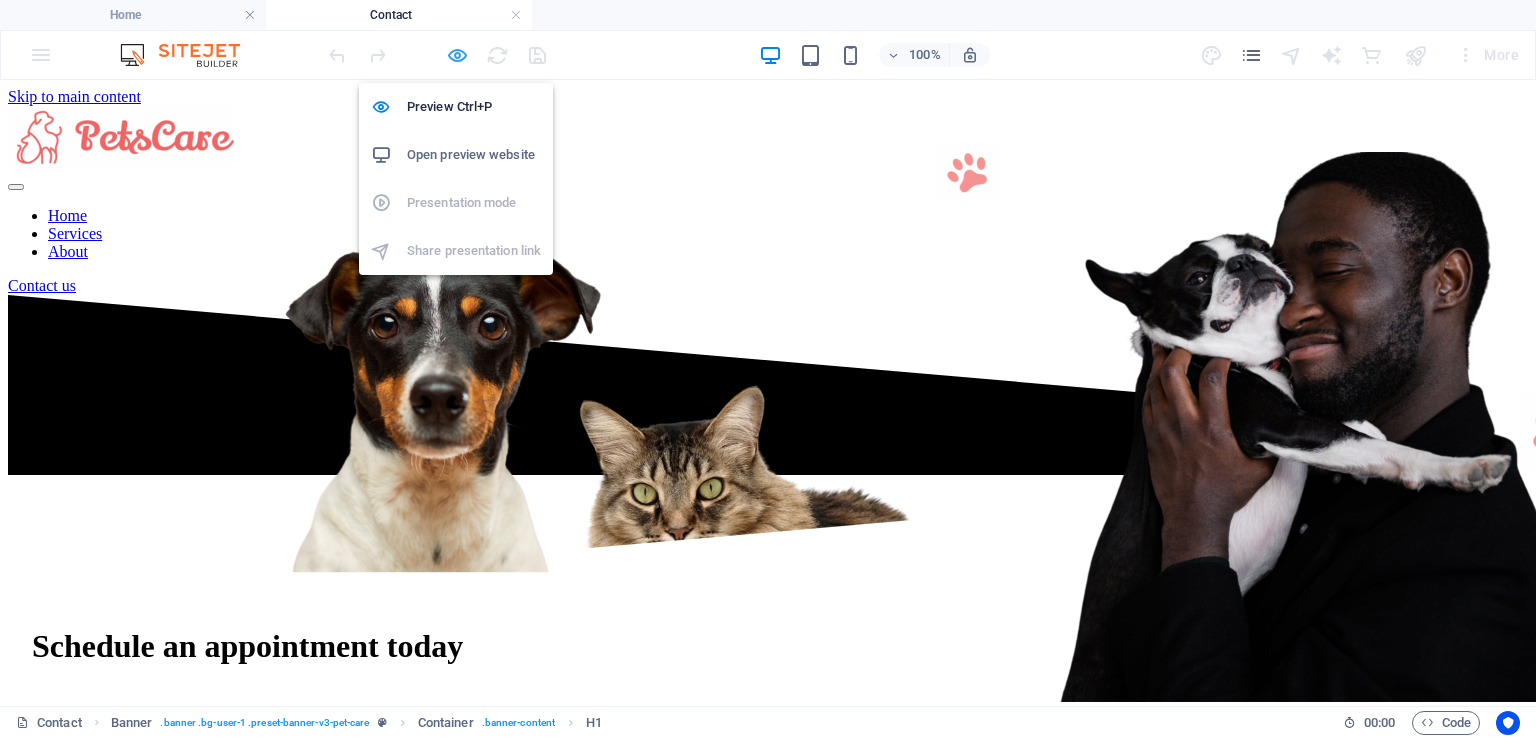 click at bounding box center [457, 55] 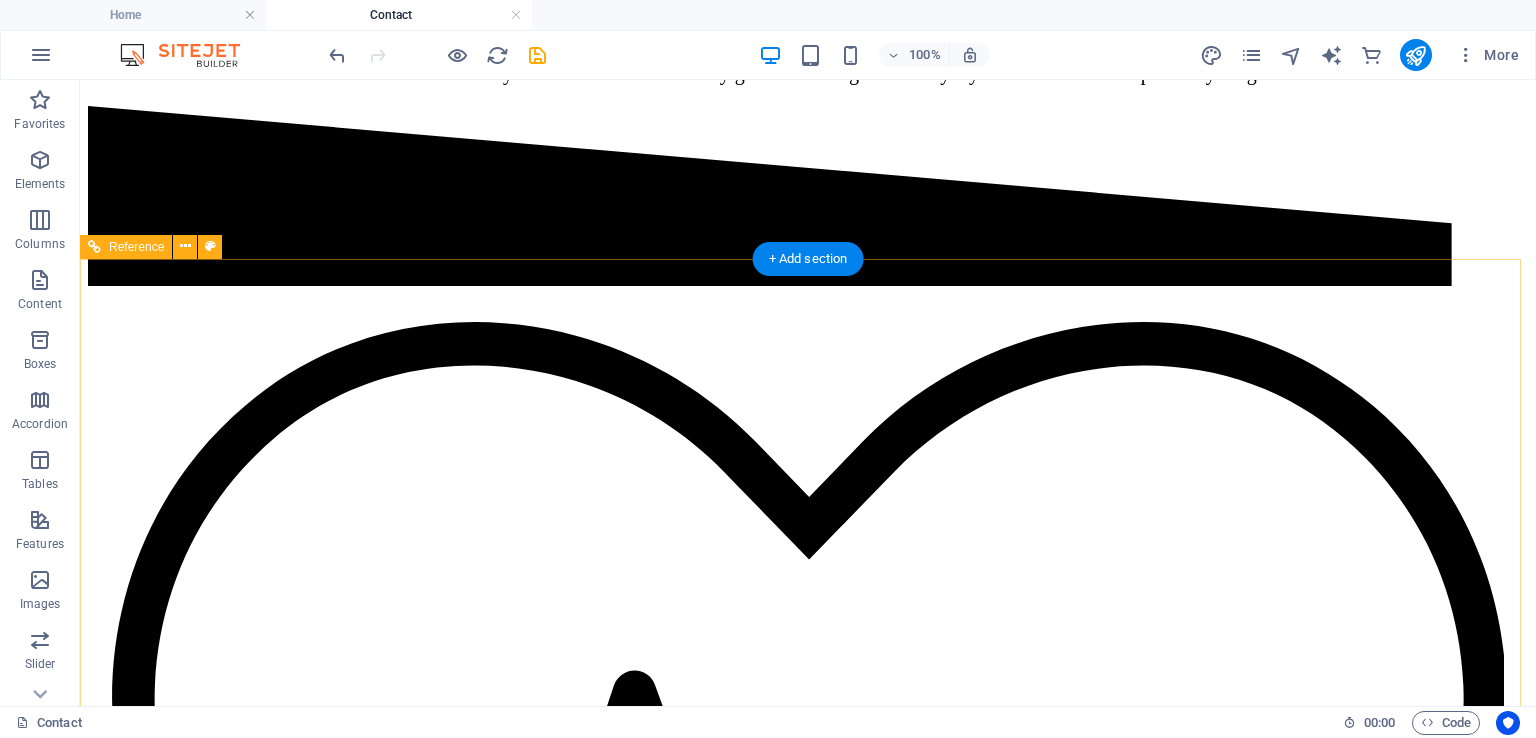 scroll, scrollTop: 600, scrollLeft: 0, axis: vertical 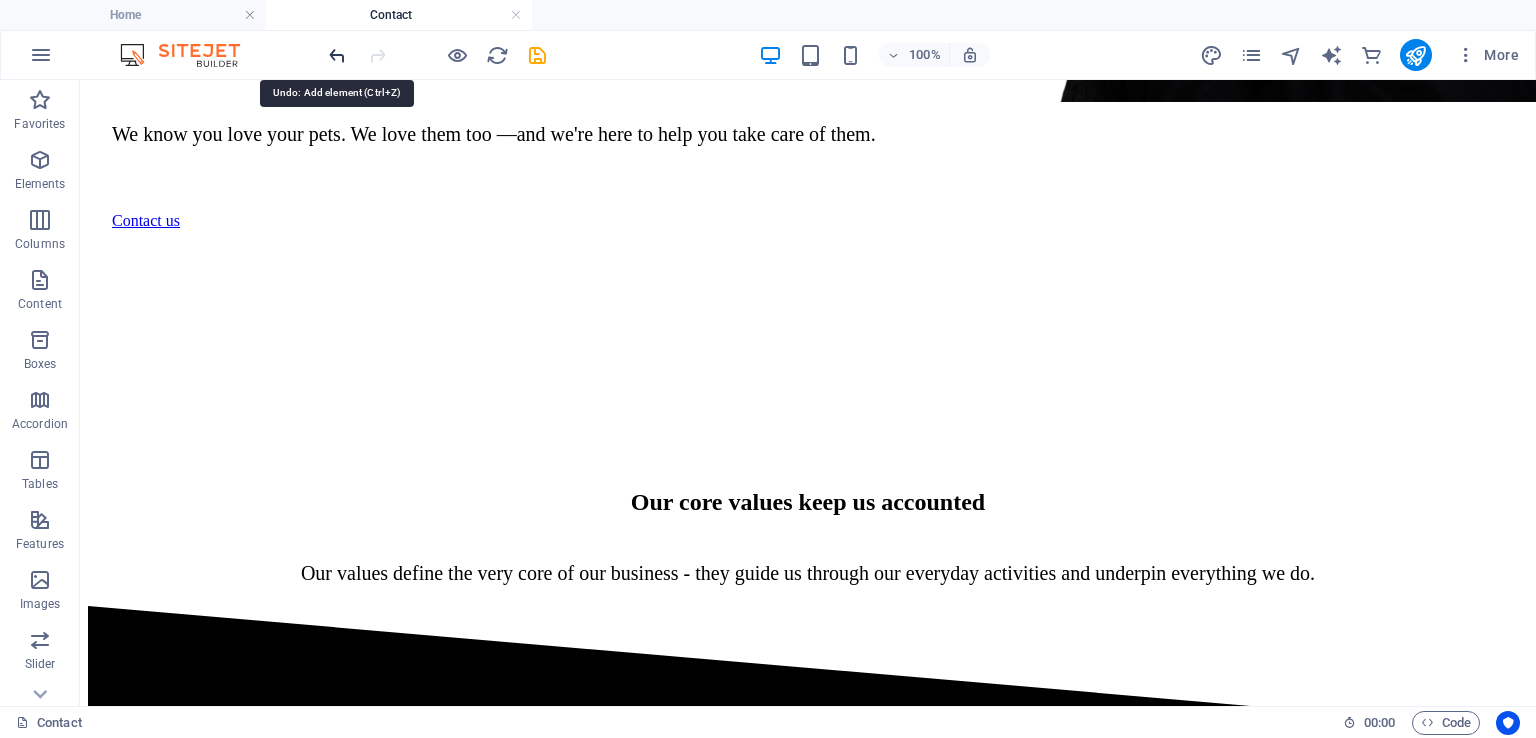 click at bounding box center (337, 55) 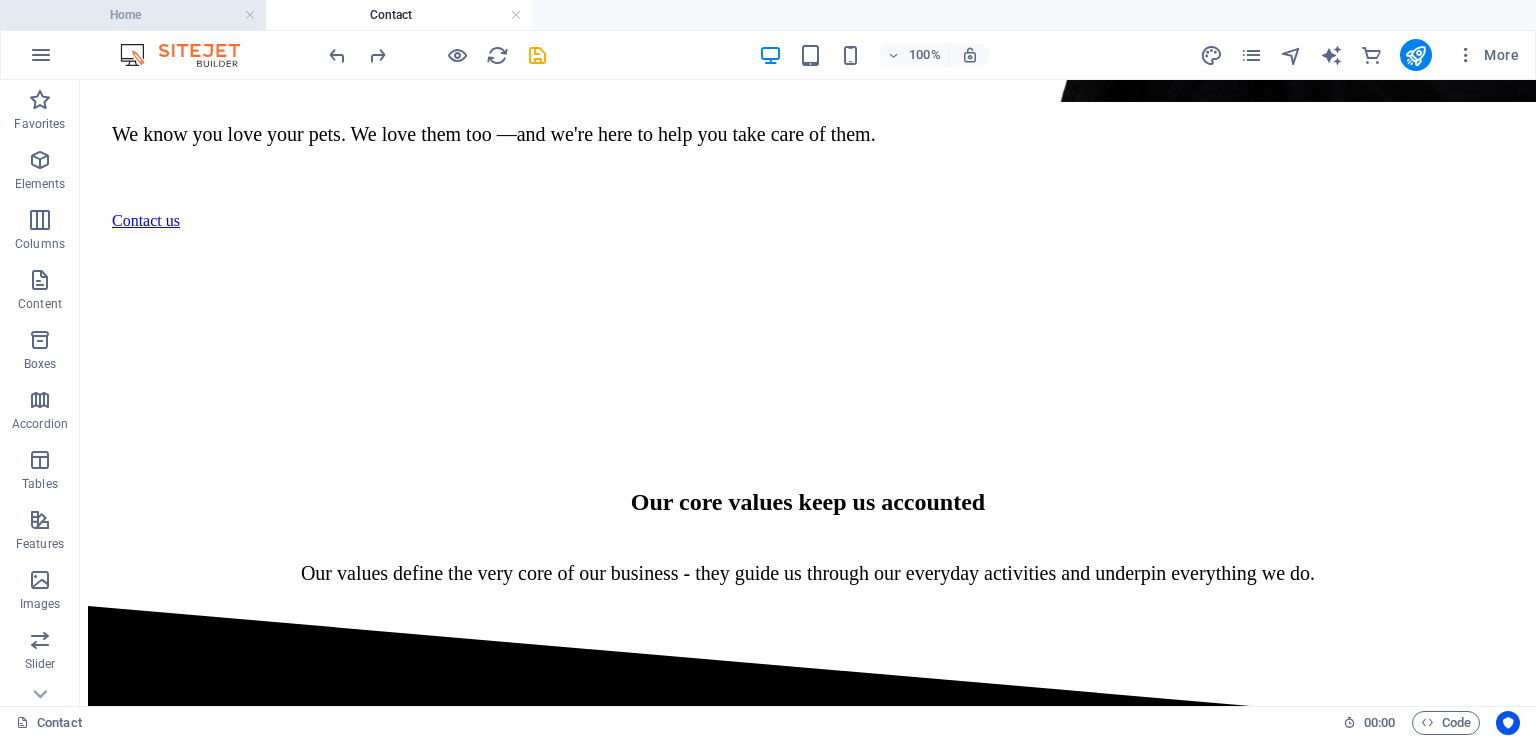 click on "Home" at bounding box center (133, 15) 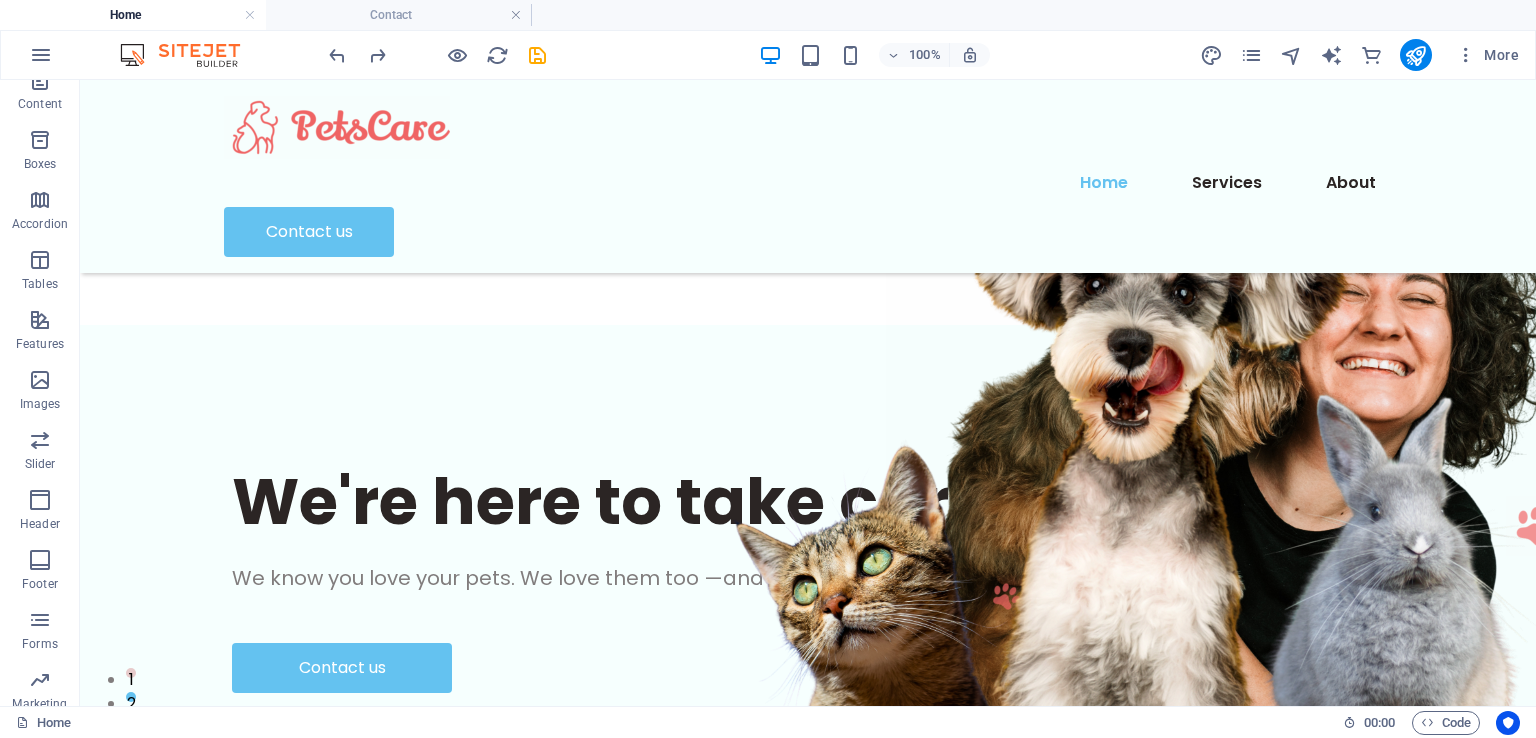 scroll, scrollTop: 4724, scrollLeft: 0, axis: vertical 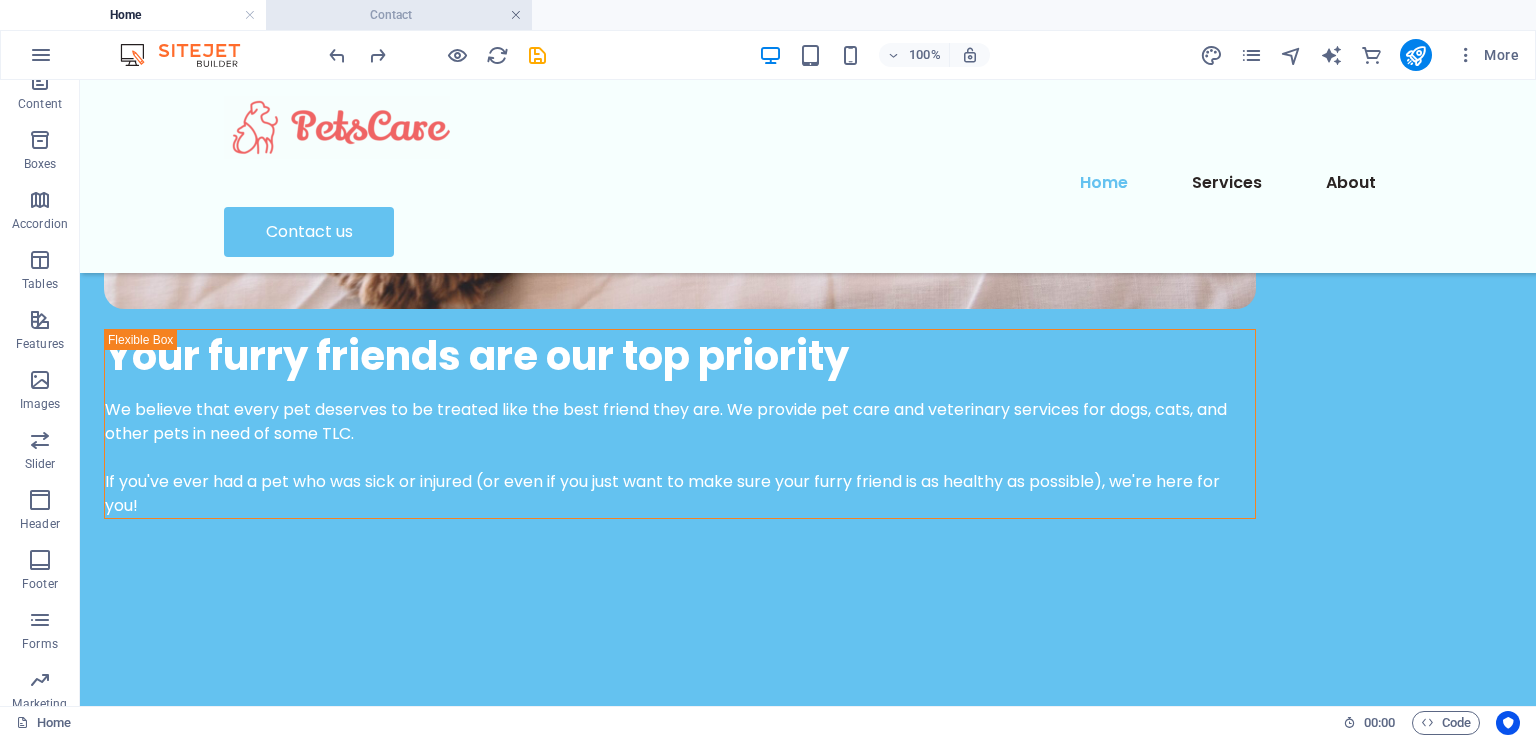click at bounding box center (516, 15) 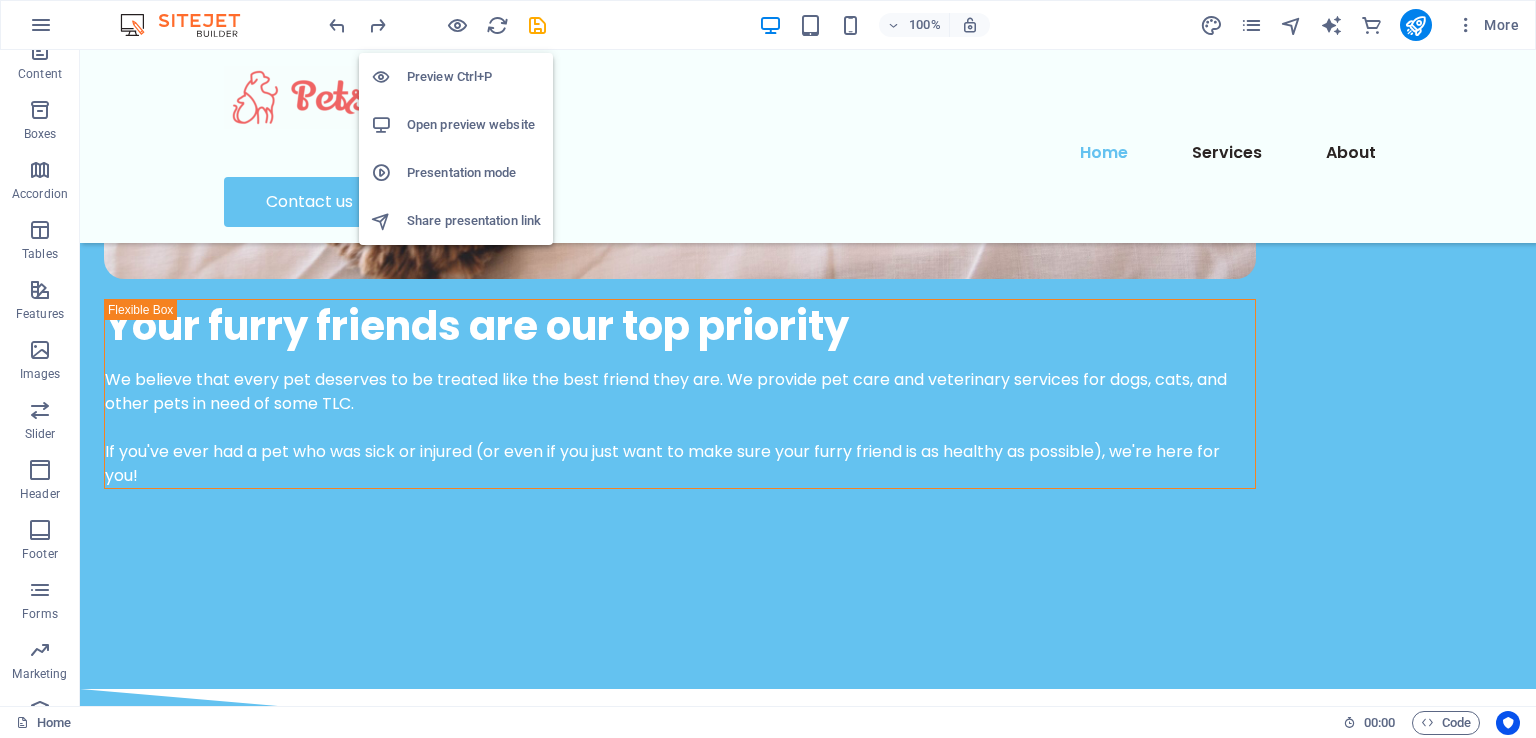 click on "Preview Ctrl+P" at bounding box center [456, 77] 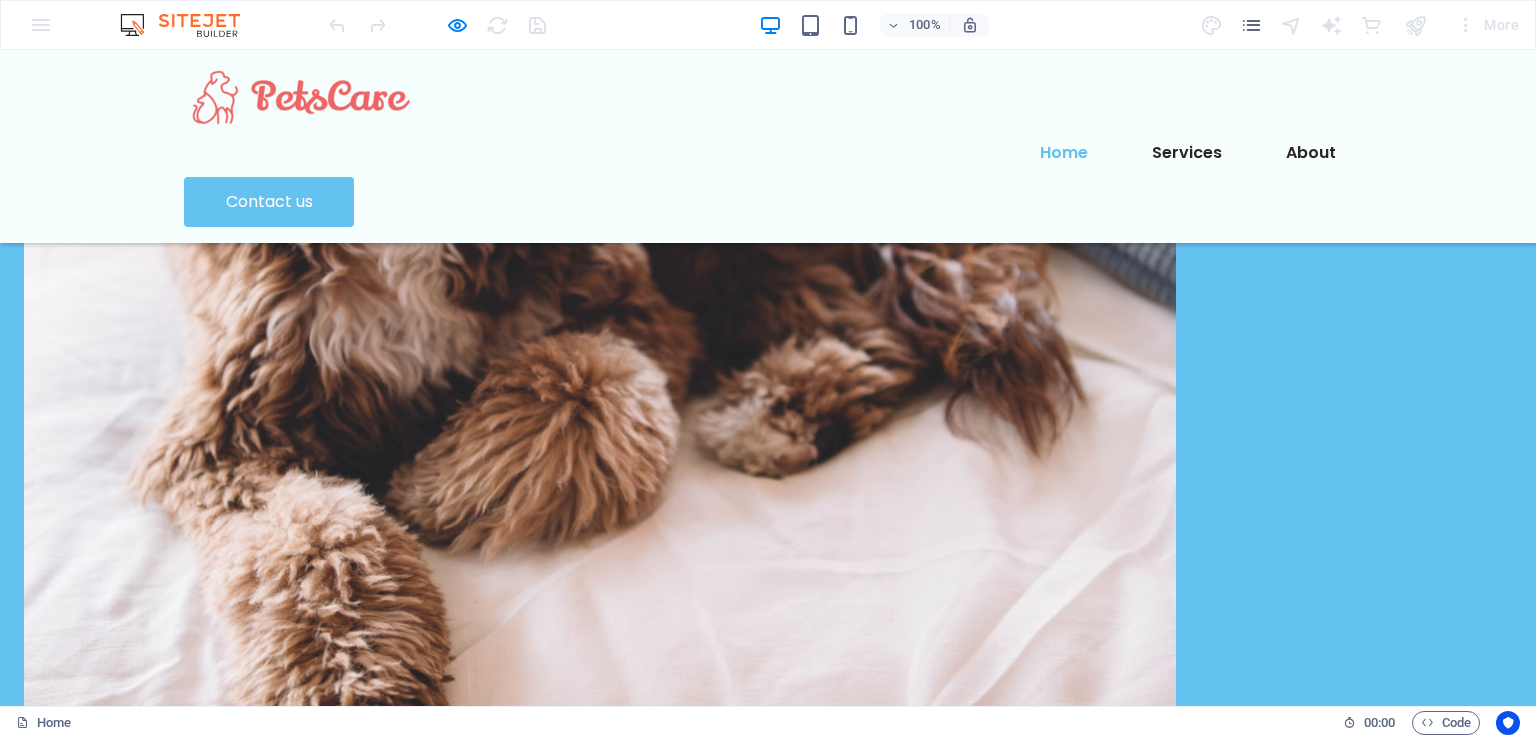 scroll, scrollTop: 3569, scrollLeft: 0, axis: vertical 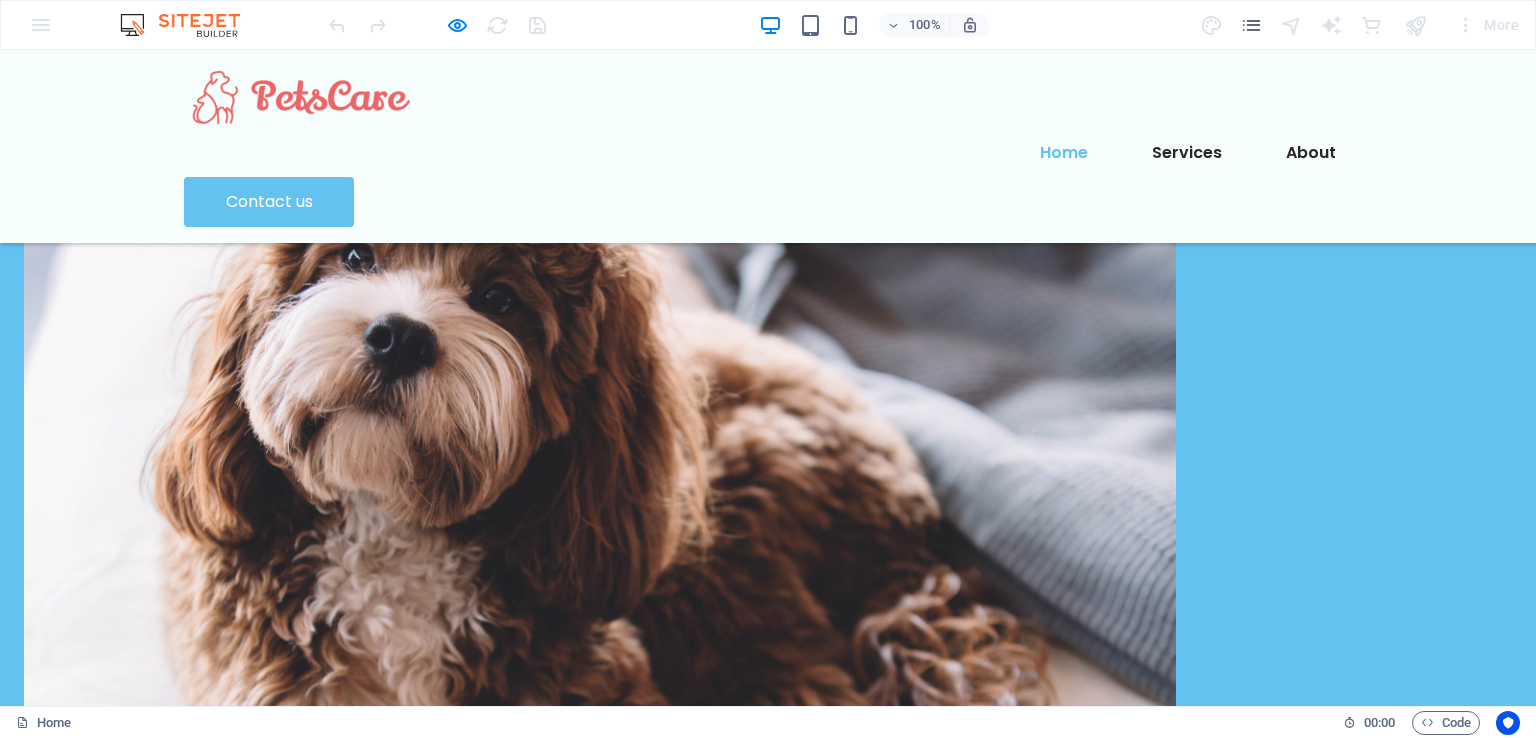 click on "Contact us" at bounding box center (768, 23760) 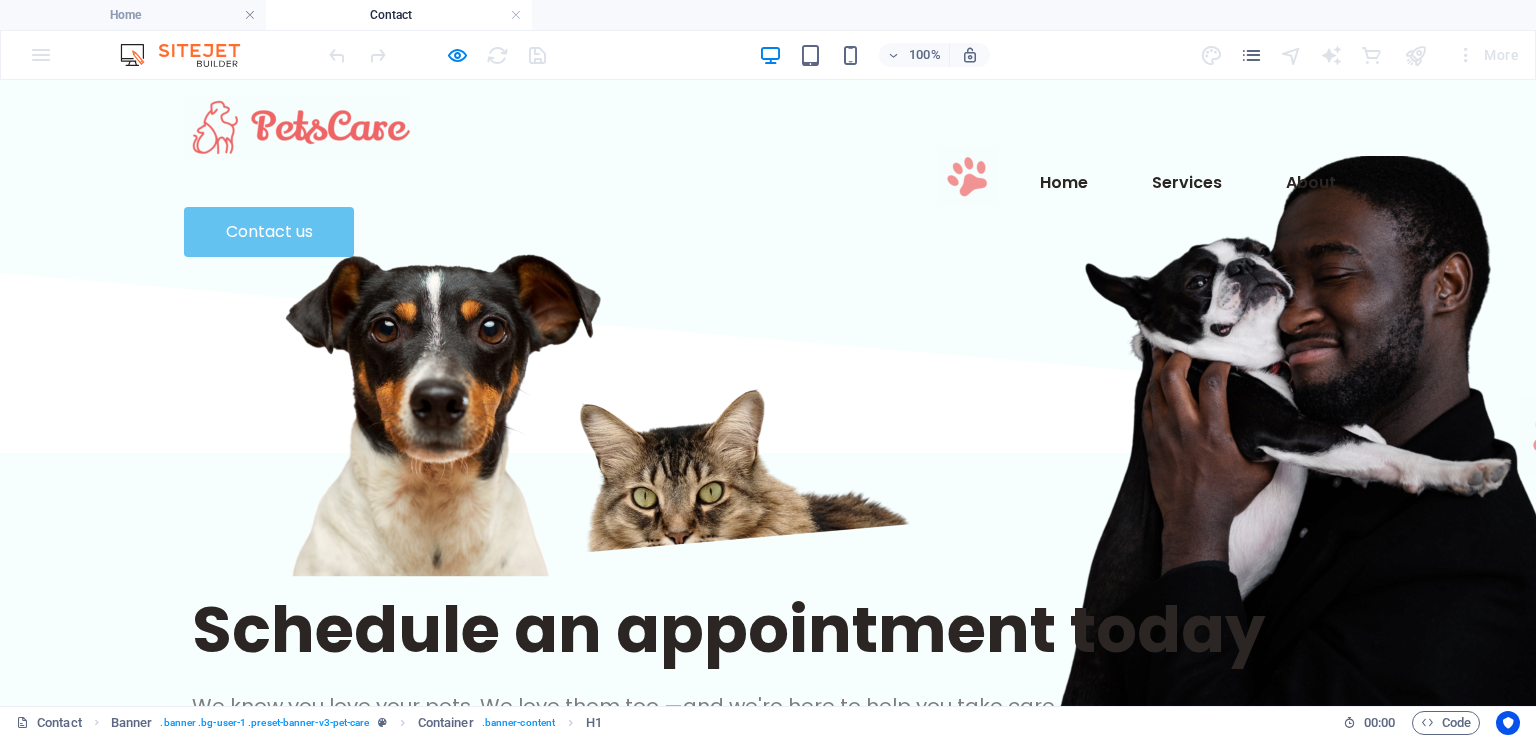 scroll, scrollTop: 0, scrollLeft: 0, axis: both 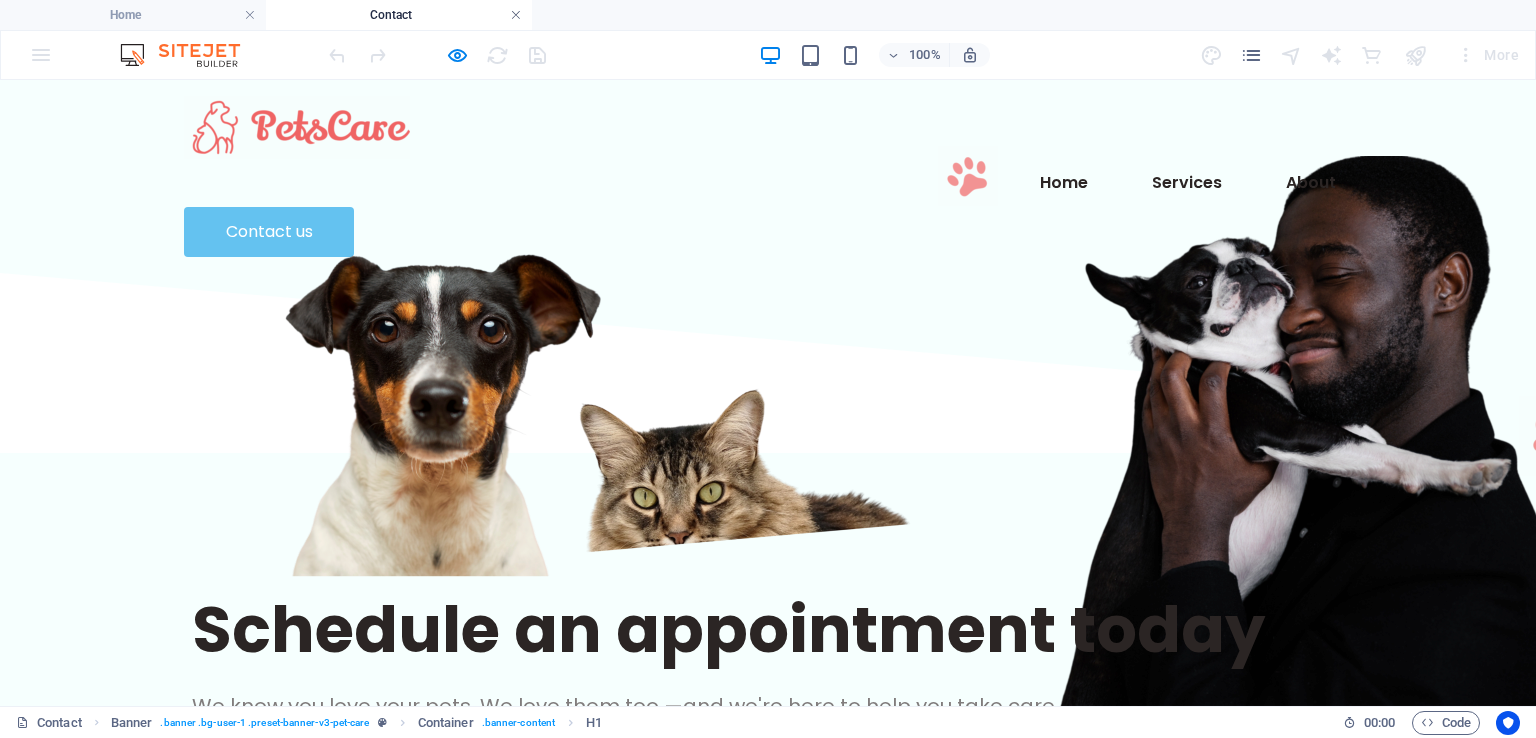 click at bounding box center [516, 15] 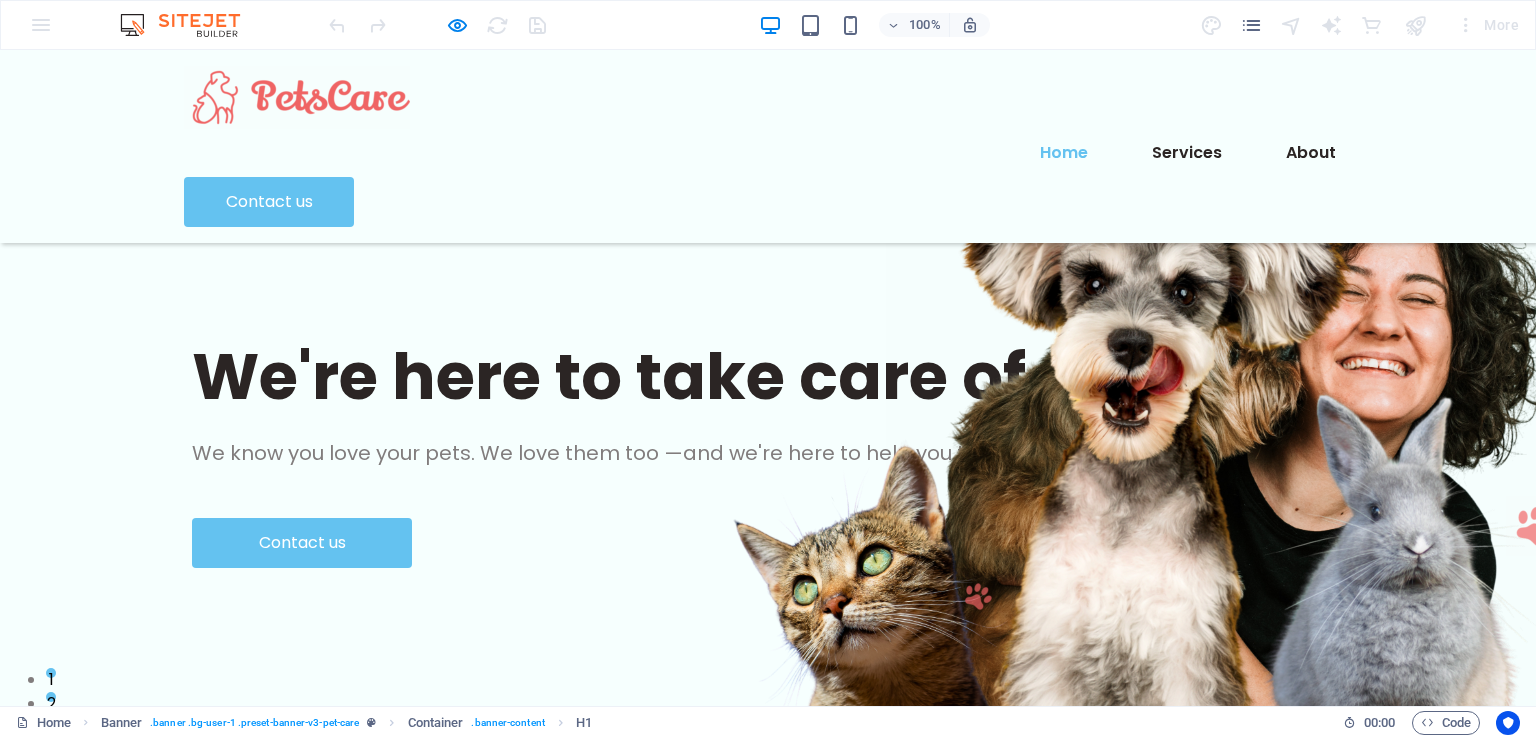 scroll, scrollTop: 3569, scrollLeft: 0, axis: vertical 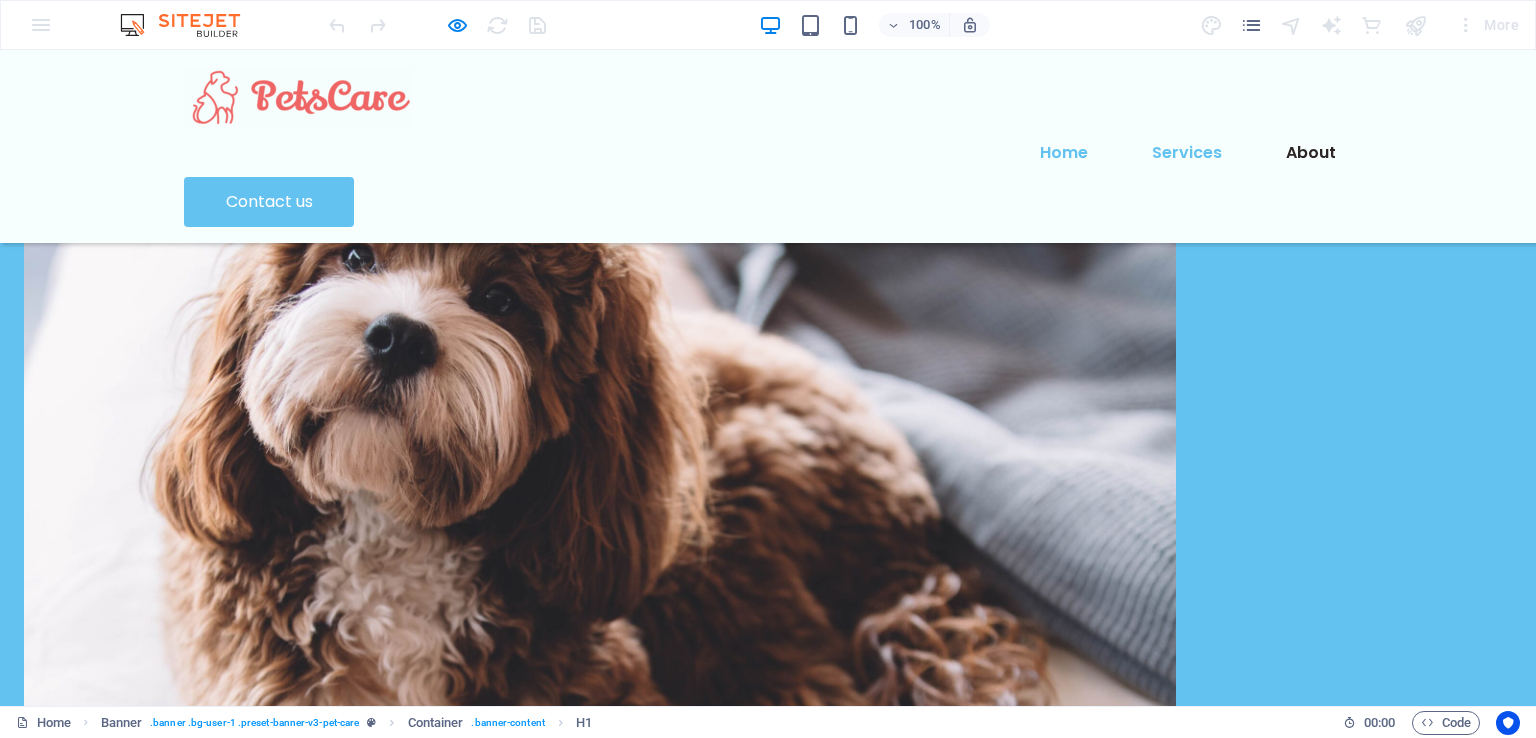 click on "Services" at bounding box center (1187, 153) 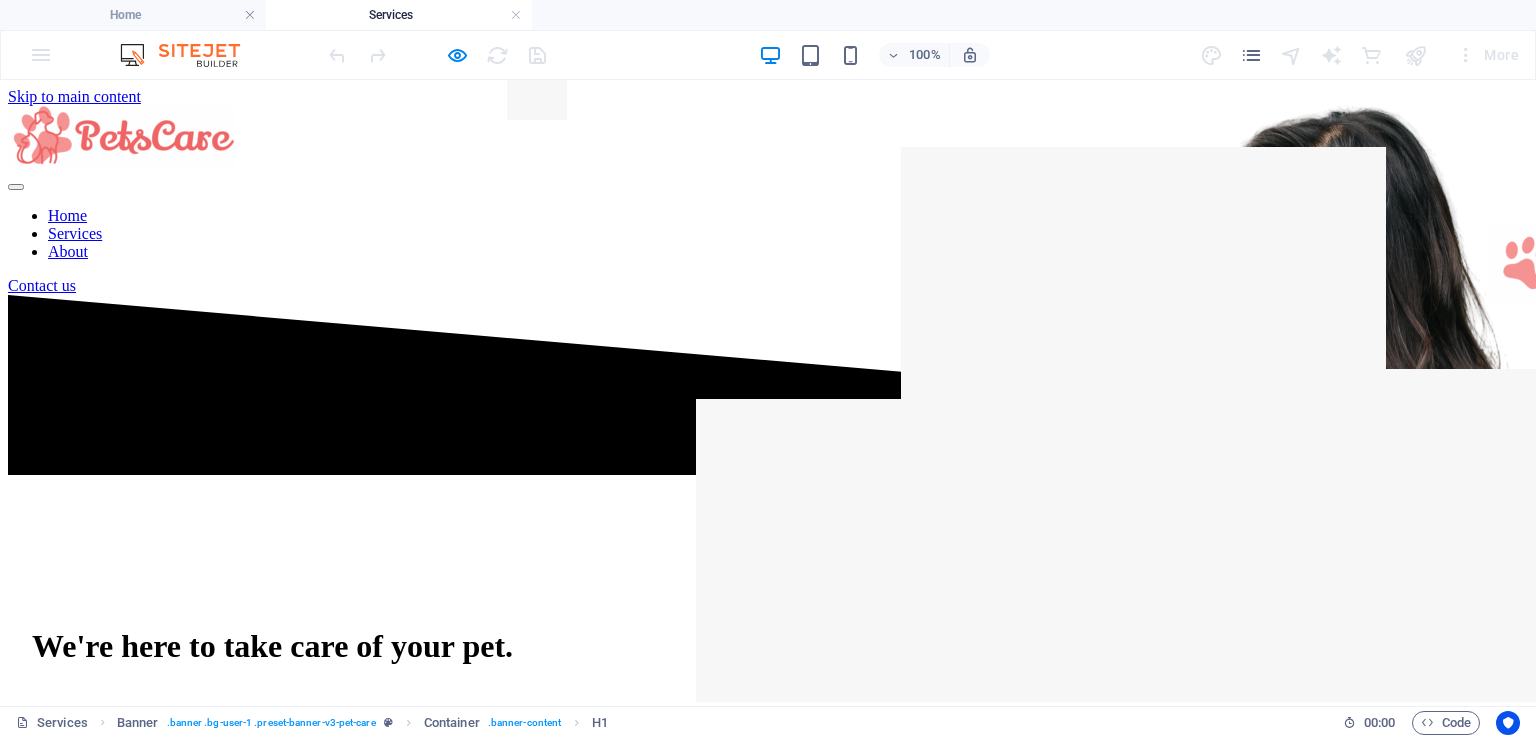scroll, scrollTop: 0, scrollLeft: 0, axis: both 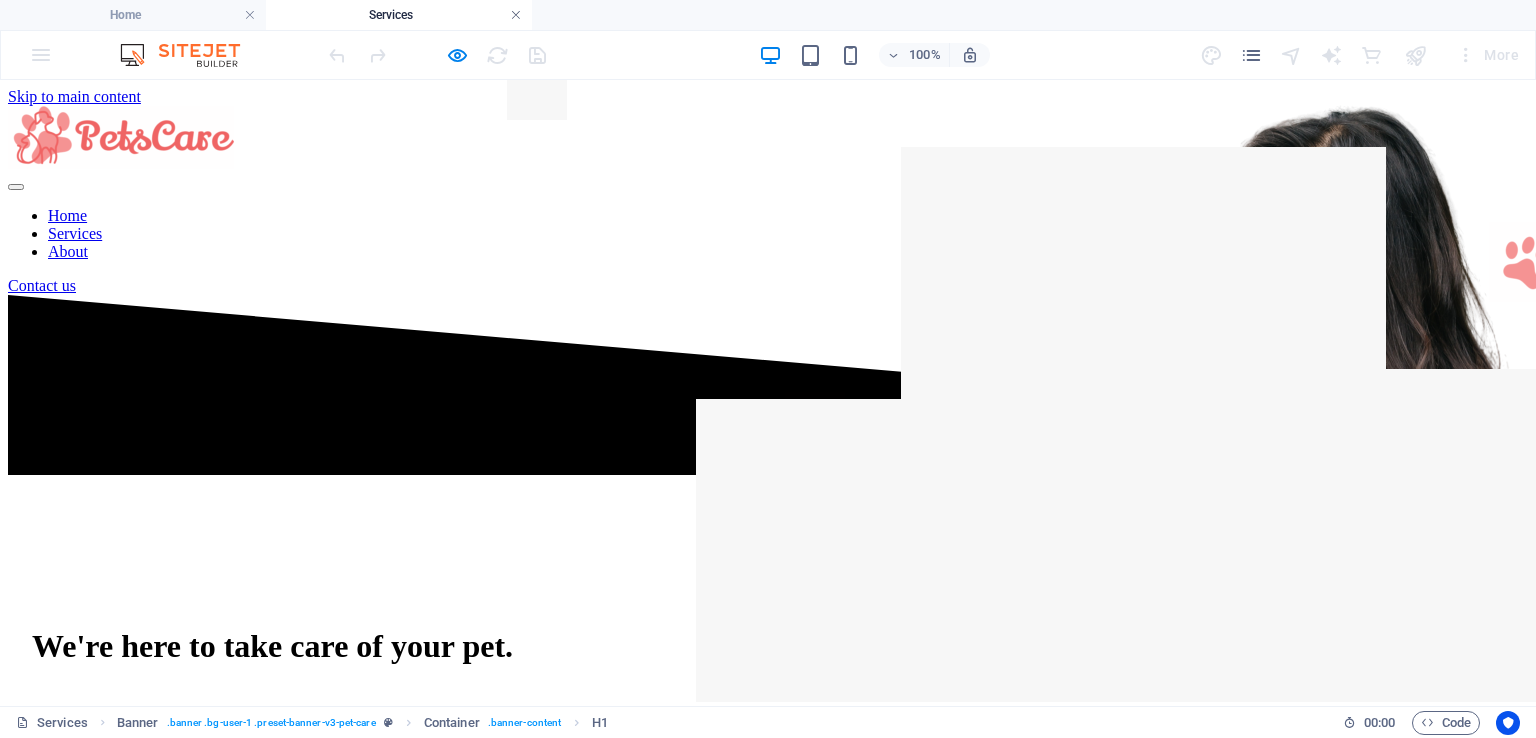 click at bounding box center [516, 15] 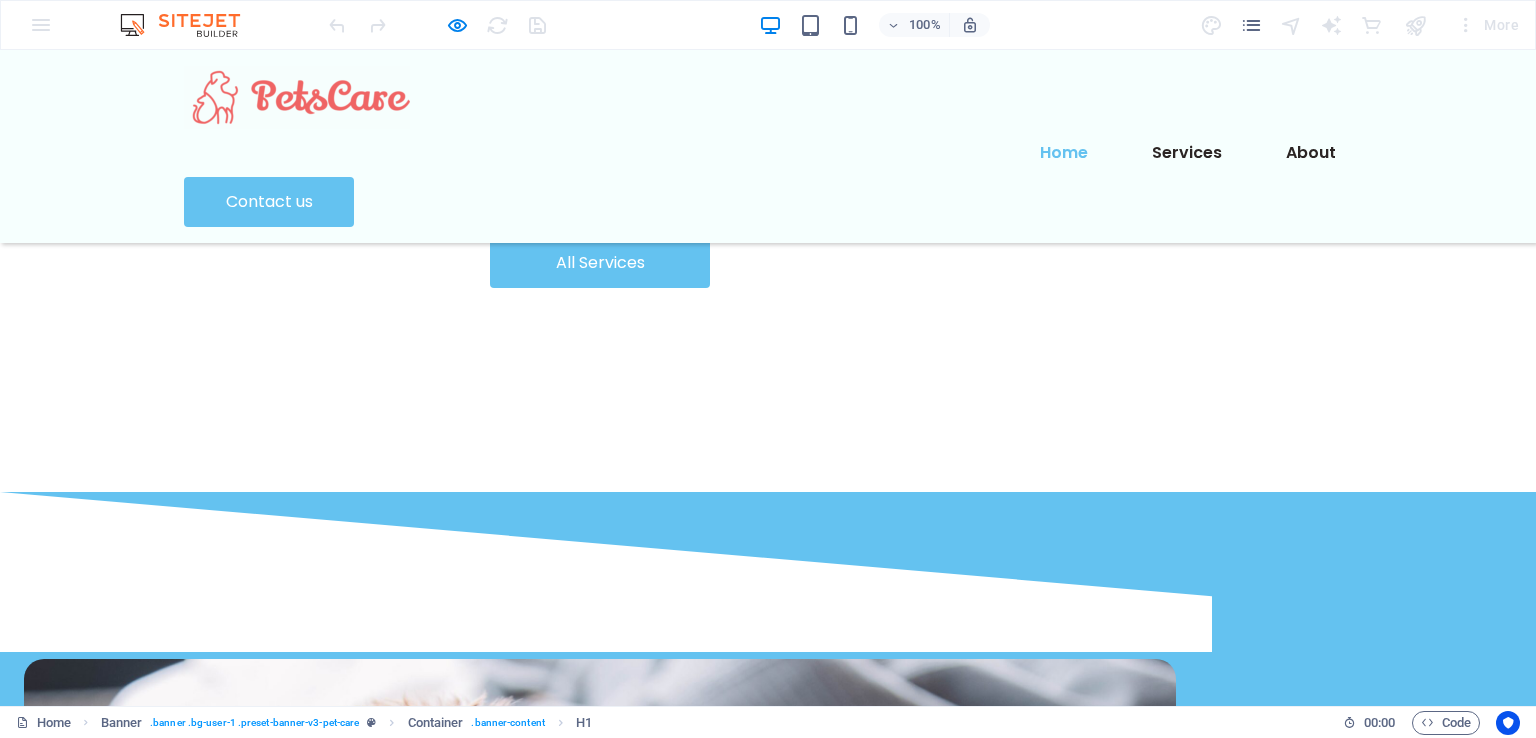 scroll, scrollTop: 2869, scrollLeft: 0, axis: vertical 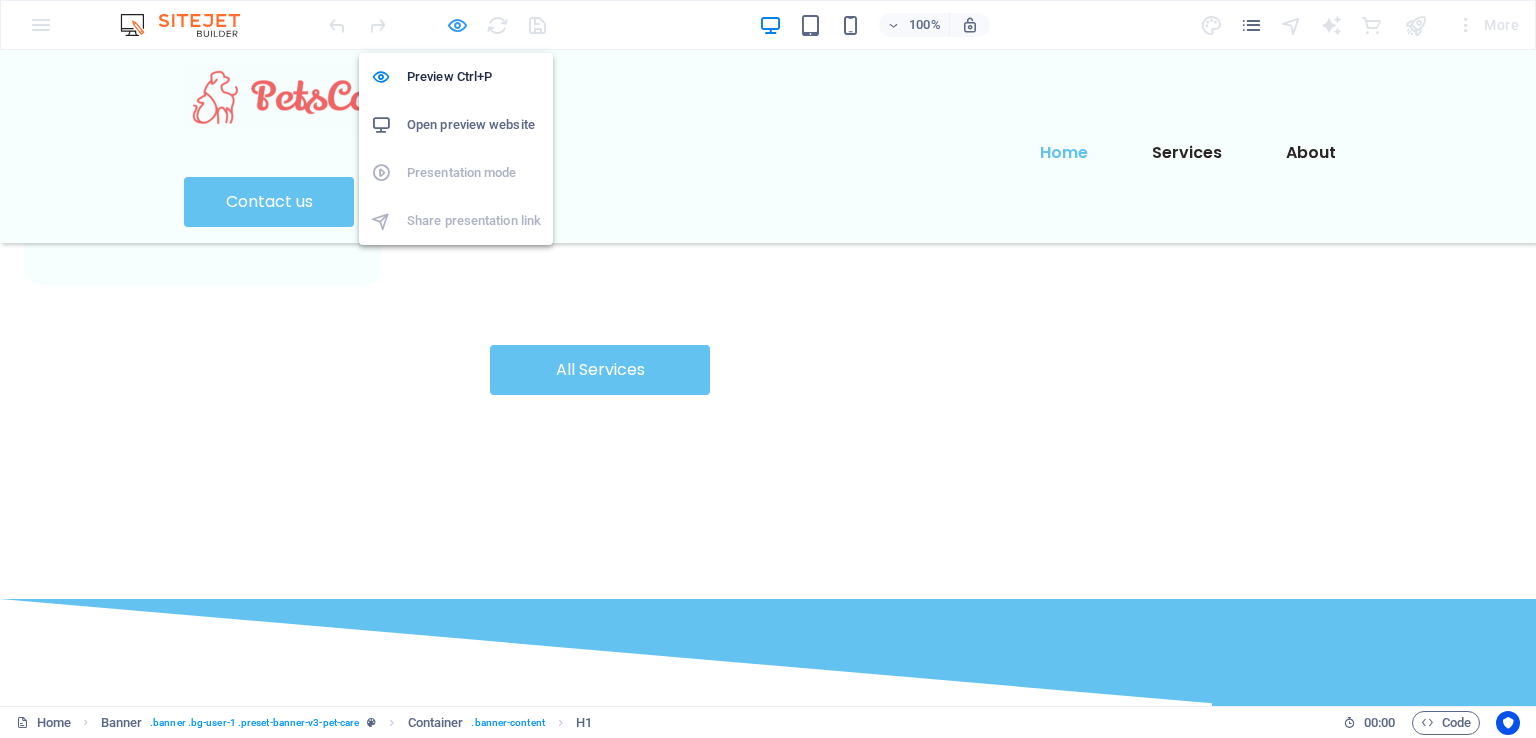 click at bounding box center [457, 25] 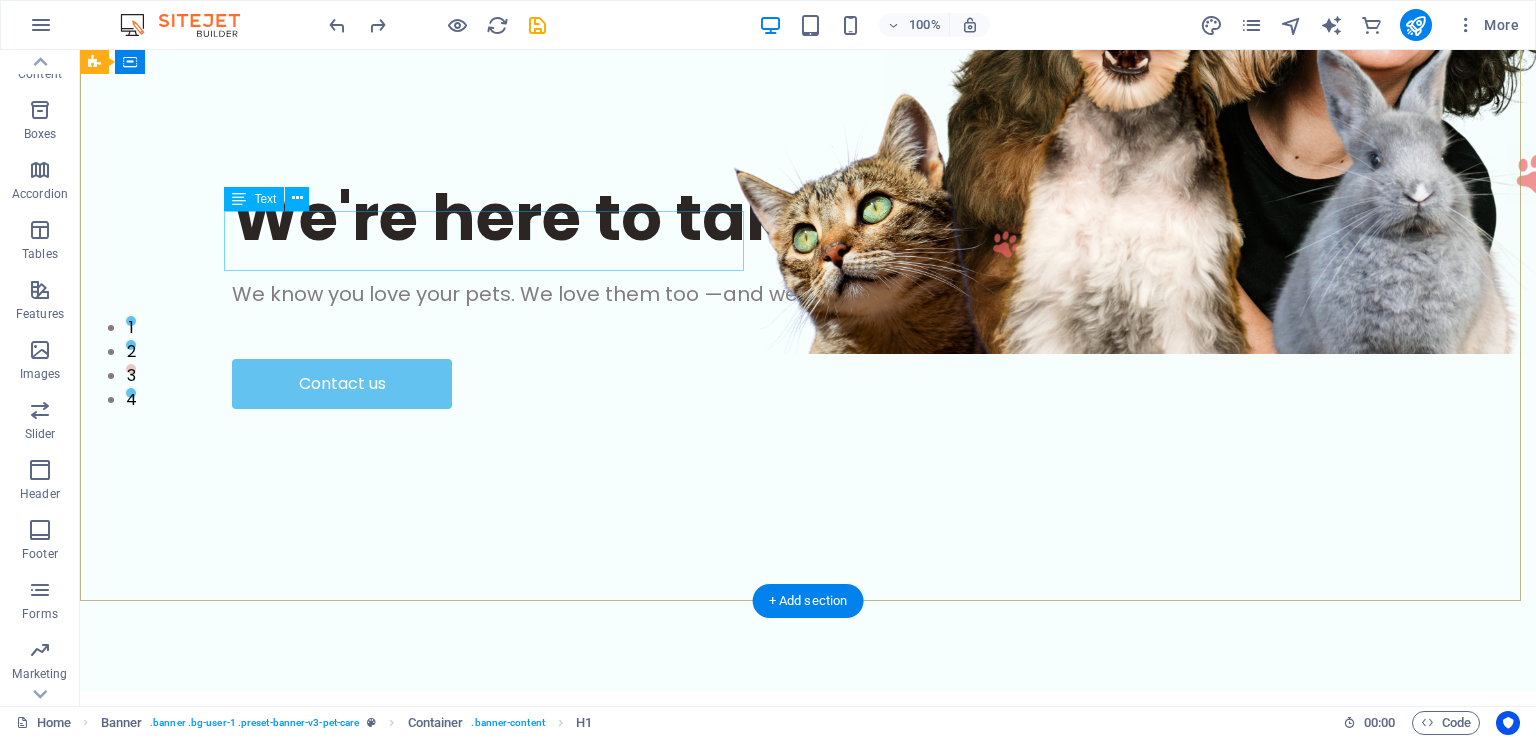 scroll, scrollTop: 0, scrollLeft: 0, axis: both 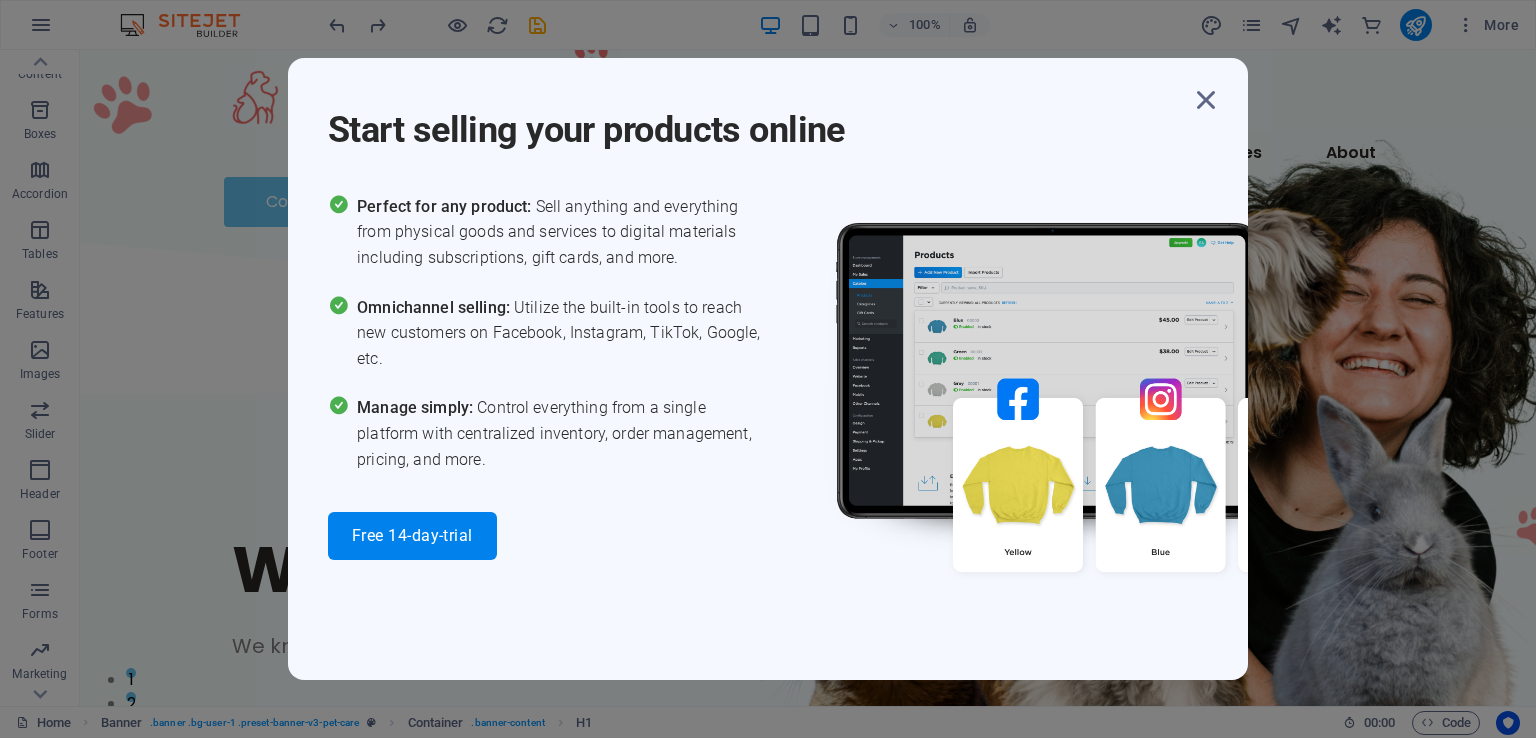 click on "Start selling your products online Perfect for any product:   Sell anything and everything from physical goods and services to digital materials including subscriptions, gift cards, and more. Omnichannel selling:   Utilize the built-in tools to reach new customers on Facebook, Instagram, TikTok, Google, etc. Manage simply:   Control everything from a single platform with centralized inventory, order management, pricing, and more. Free 14-day-trial" at bounding box center [768, 369] 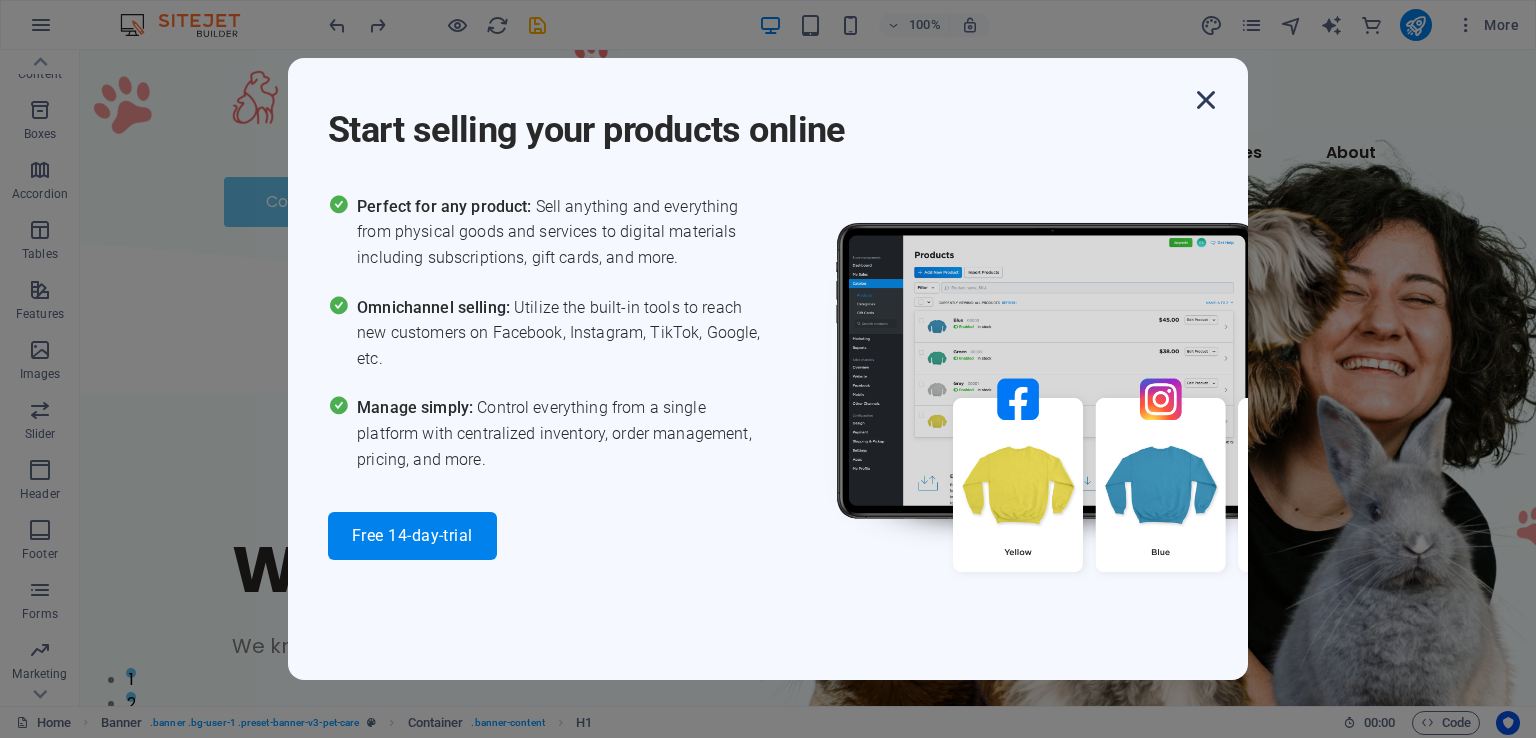 click at bounding box center (1206, 100) 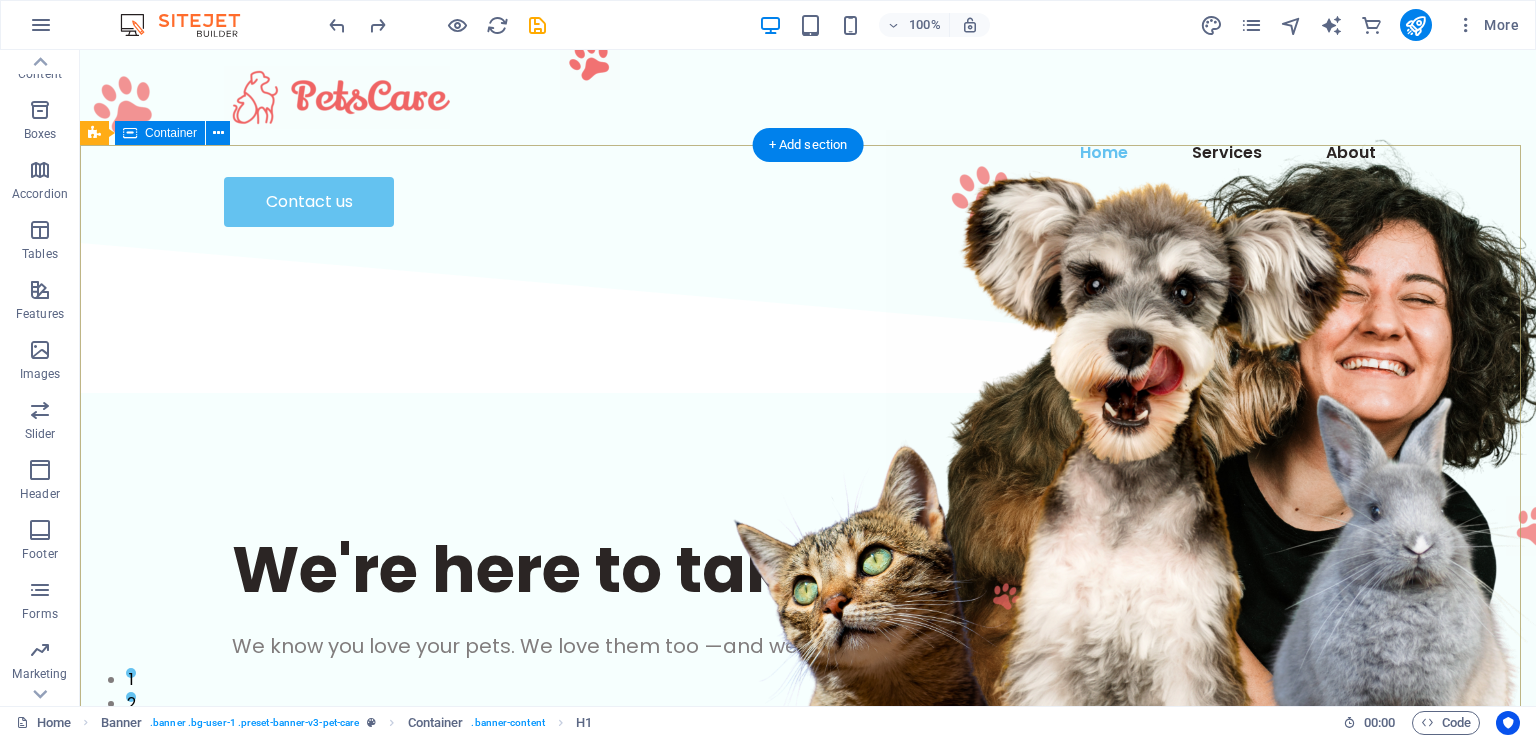 click on "We're here to take care of your pet. We know you love your pets. We love them too —and we're here to help you take care of them. Contact us" at bounding box center [808, 644] 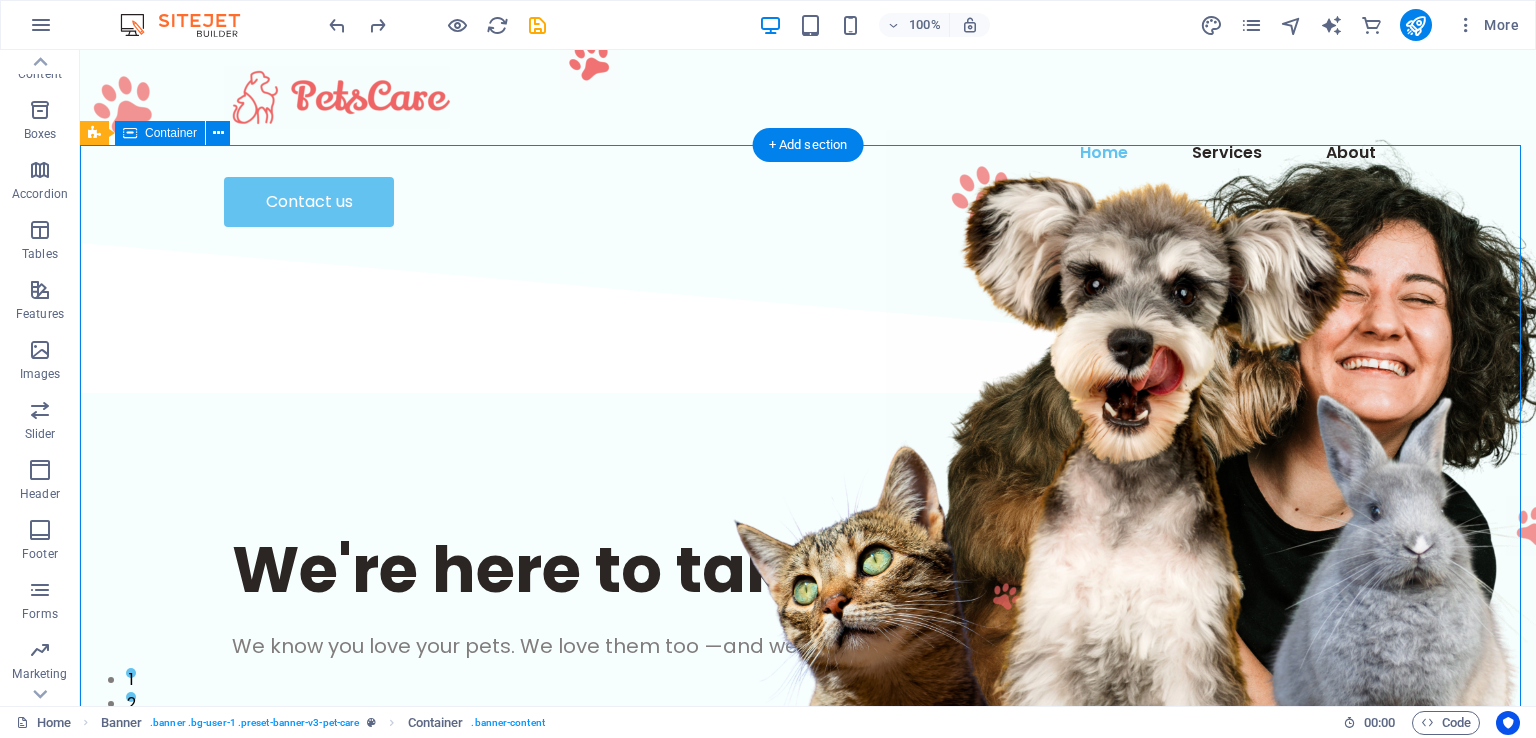 click on "We're here to take care of your pet. We know you love your pets. We love them too —and we're here to help you take care of them. Contact us" at bounding box center [808, 644] 